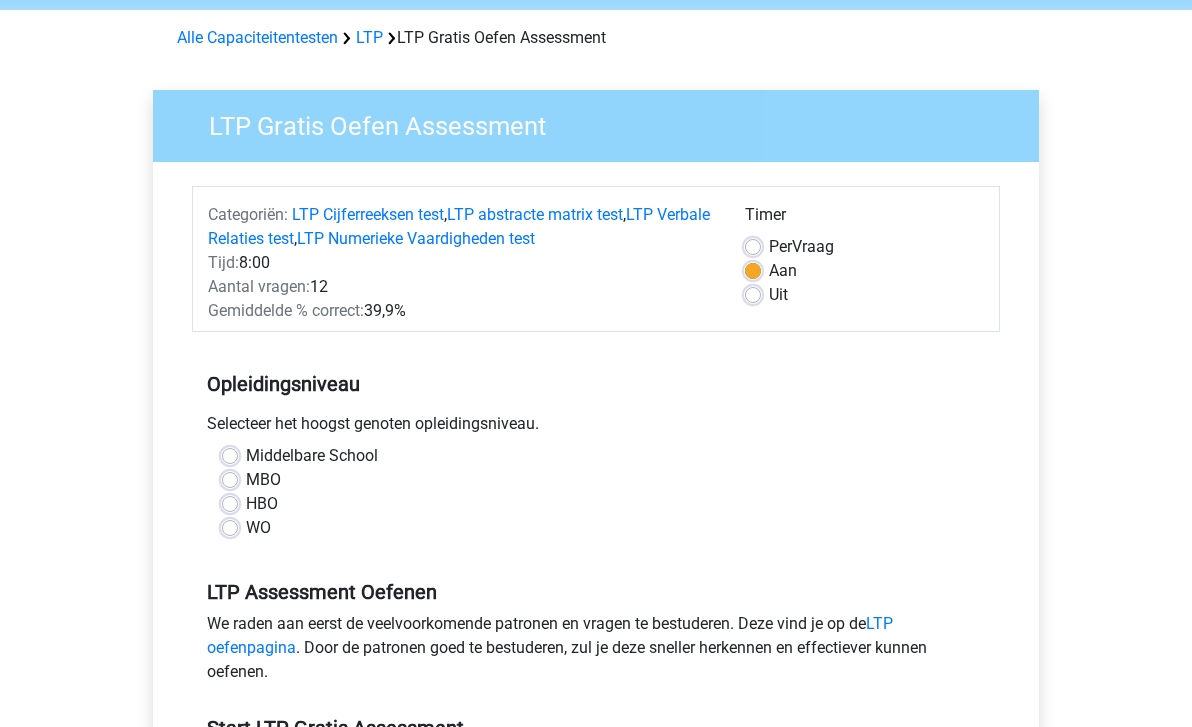 scroll, scrollTop: 77, scrollLeft: 0, axis: vertical 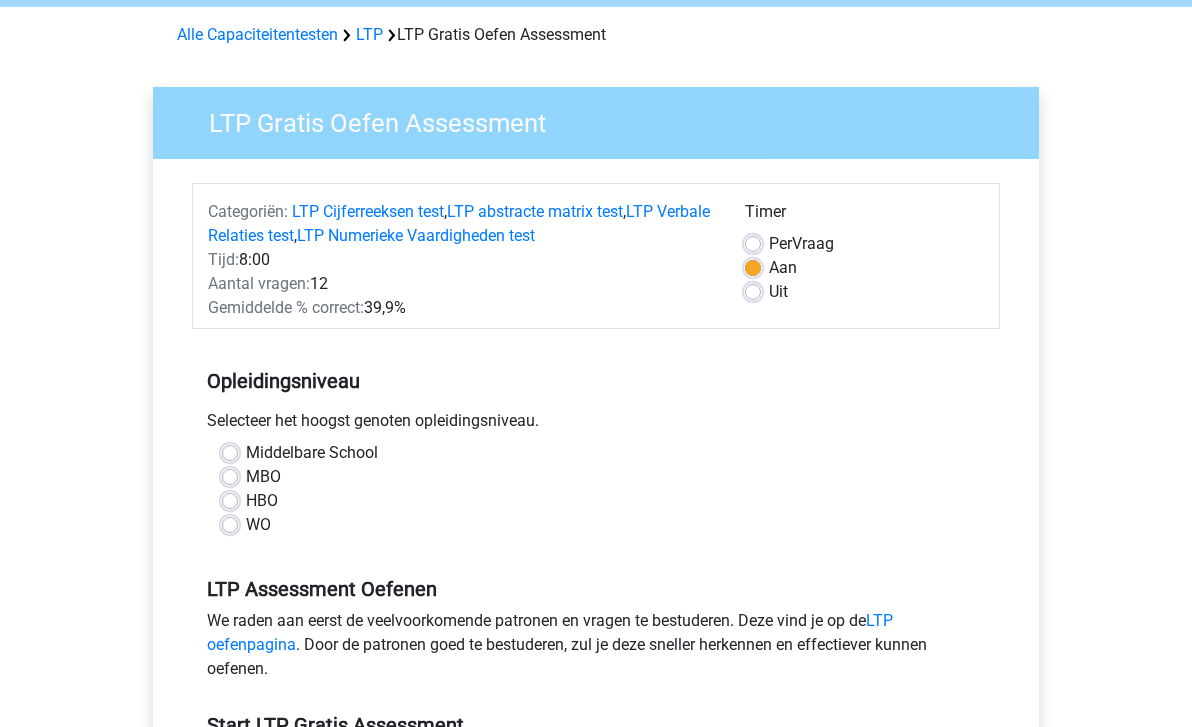 click on "WO" at bounding box center [258, 525] 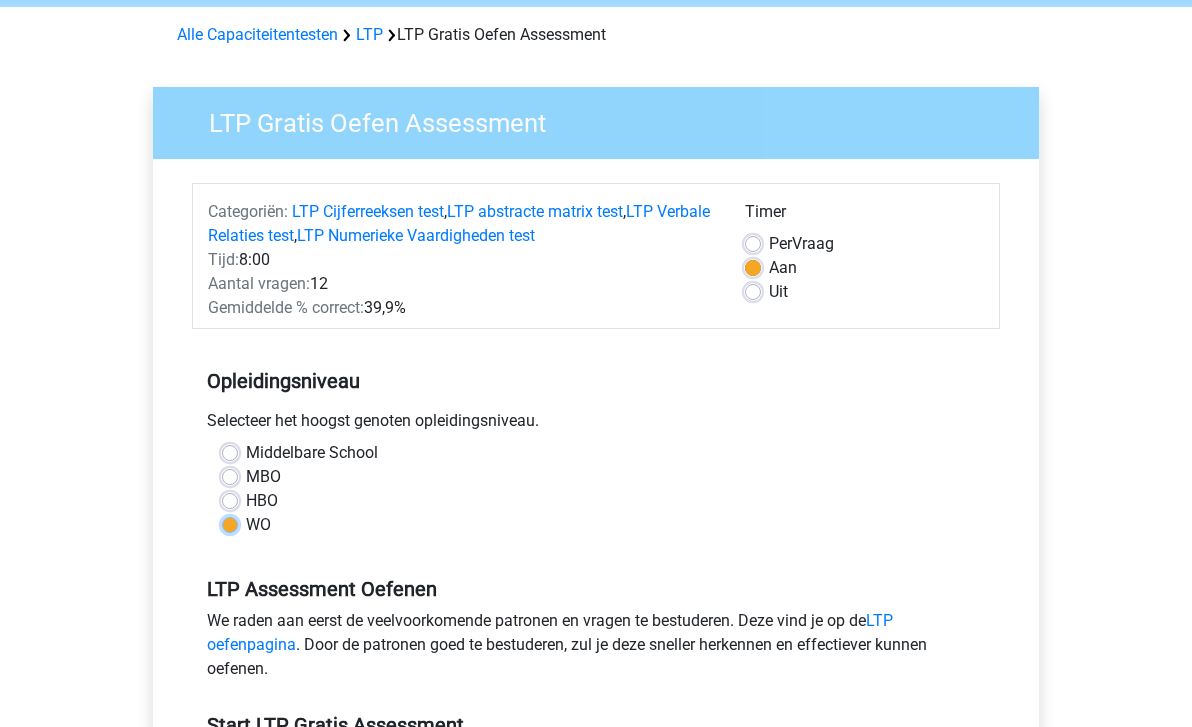 click on "WO" at bounding box center [230, 523] 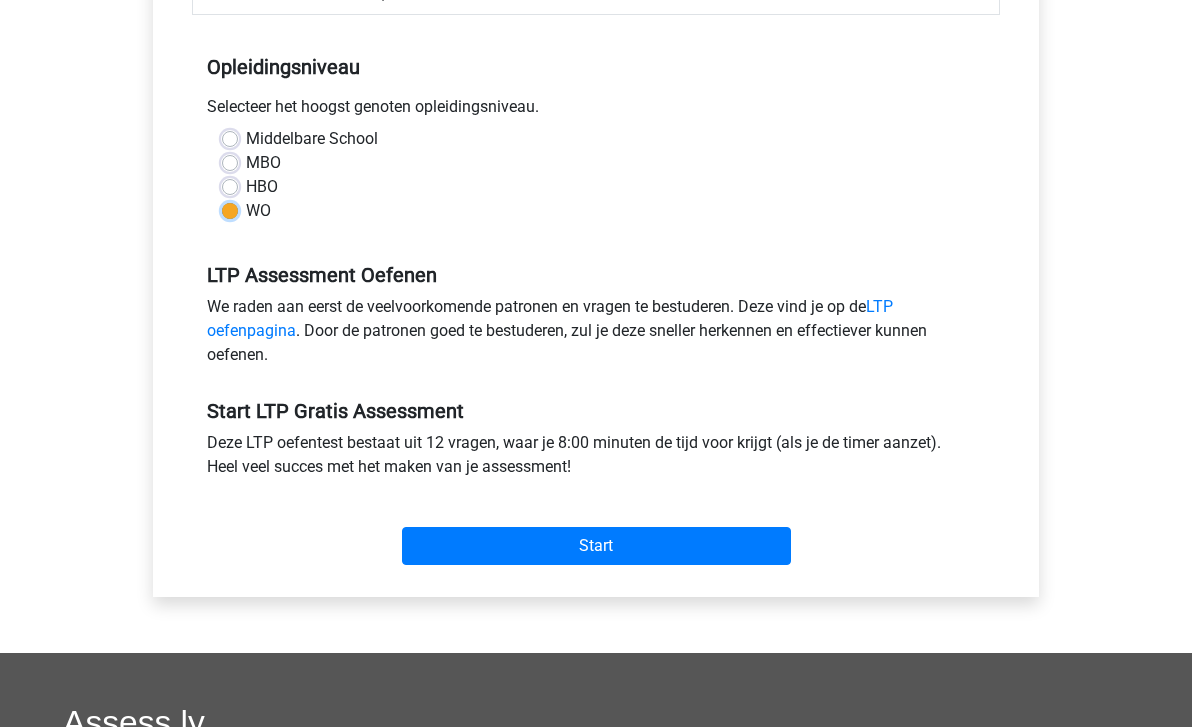 scroll, scrollTop: 392, scrollLeft: 0, axis: vertical 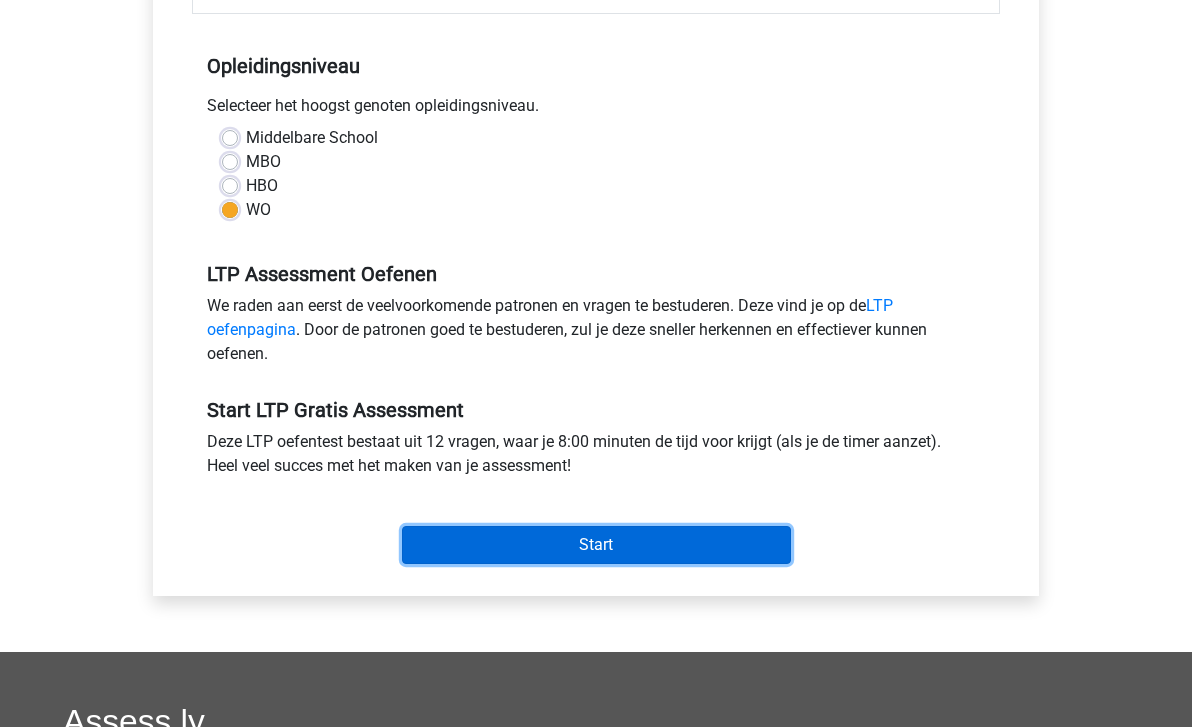 click on "Start" at bounding box center (596, 545) 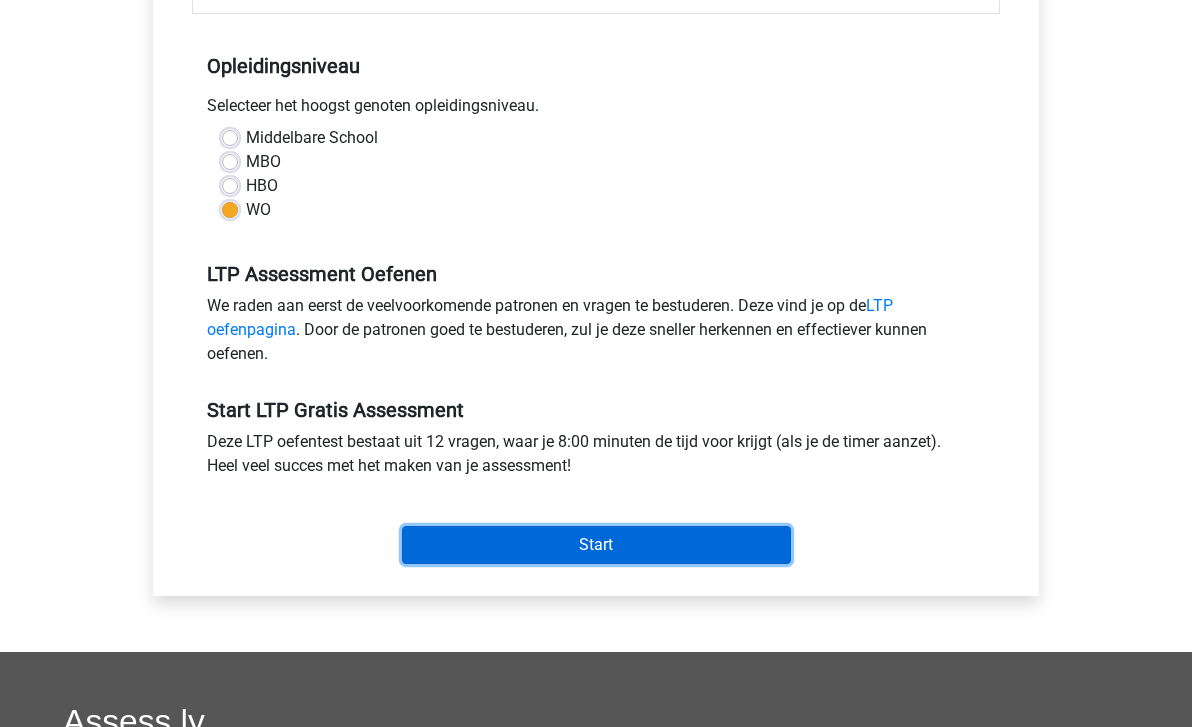 click on "Start" at bounding box center [596, 545] 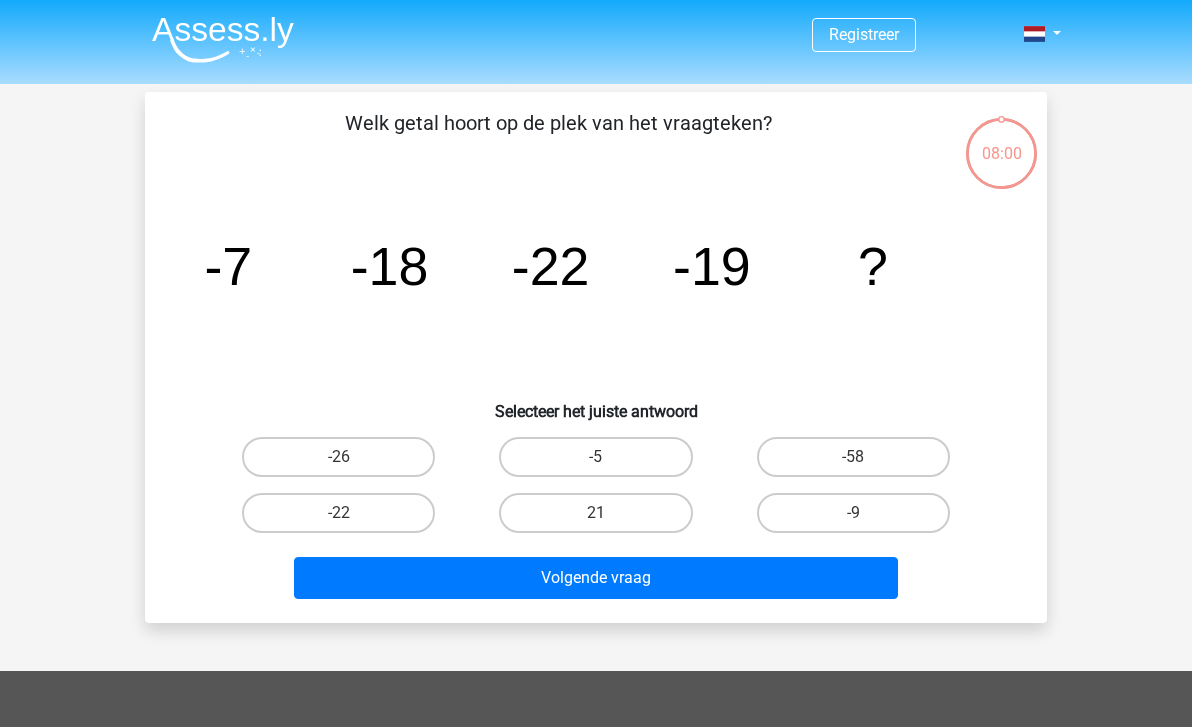 scroll, scrollTop: 0, scrollLeft: 0, axis: both 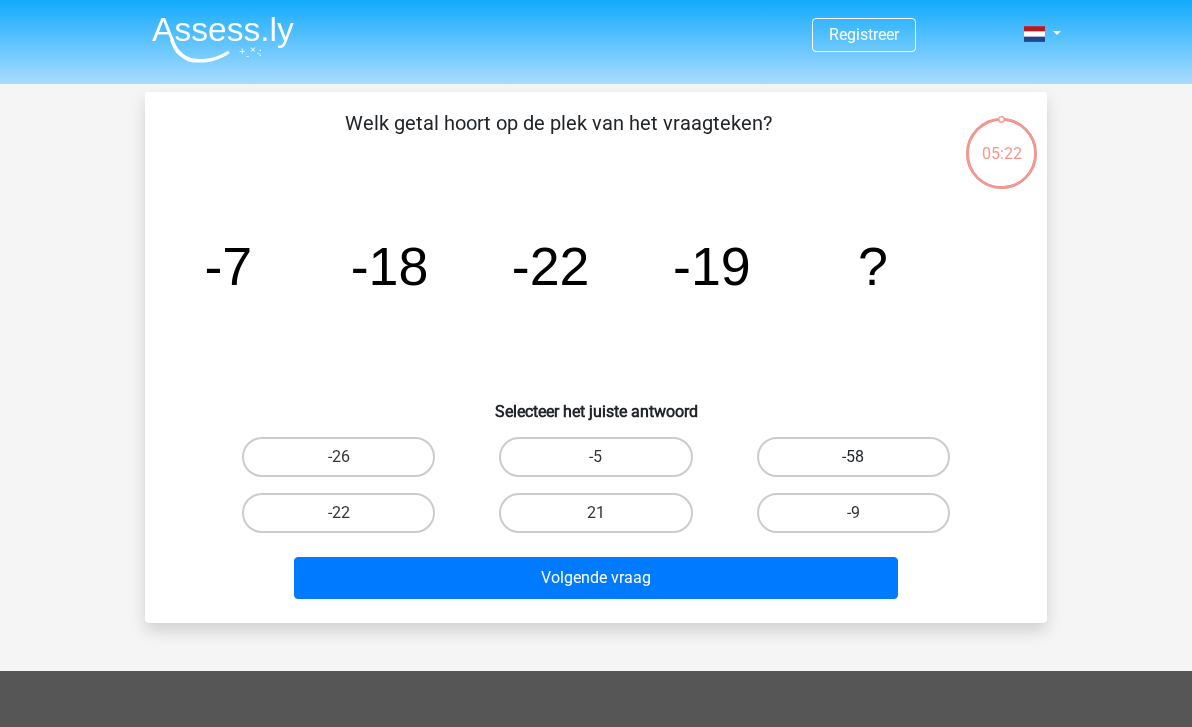 click on "-58" at bounding box center [853, 457] 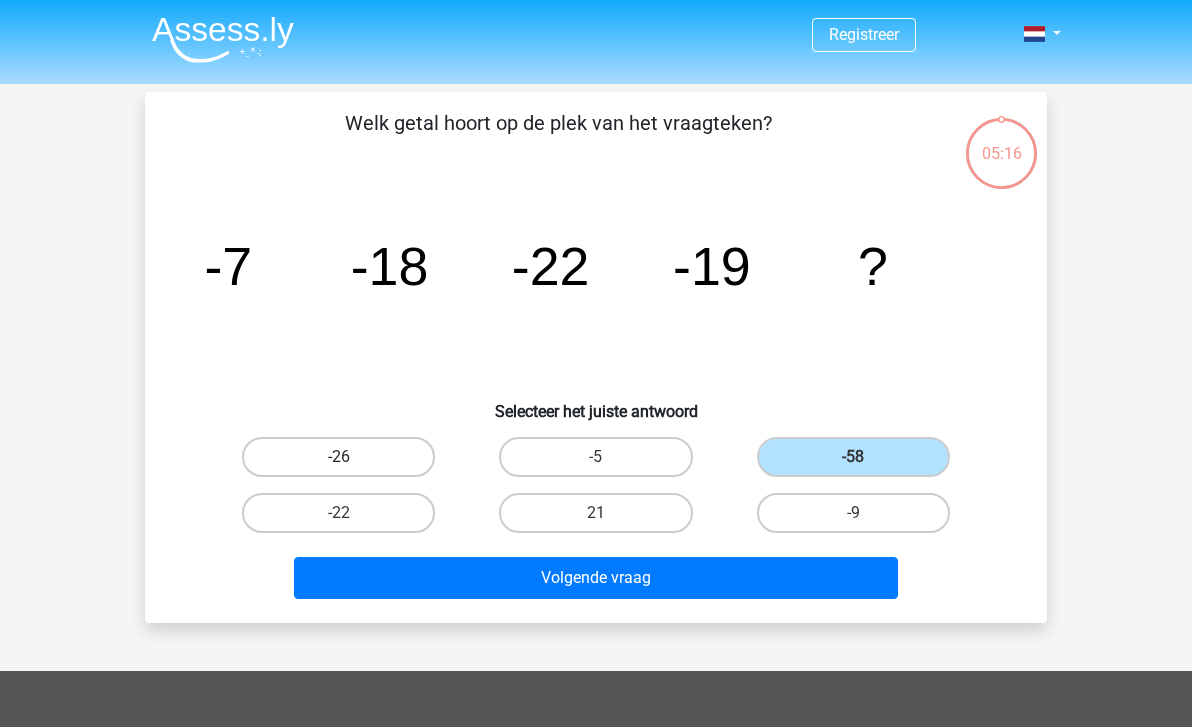 click on "-26" at bounding box center (338, 457) 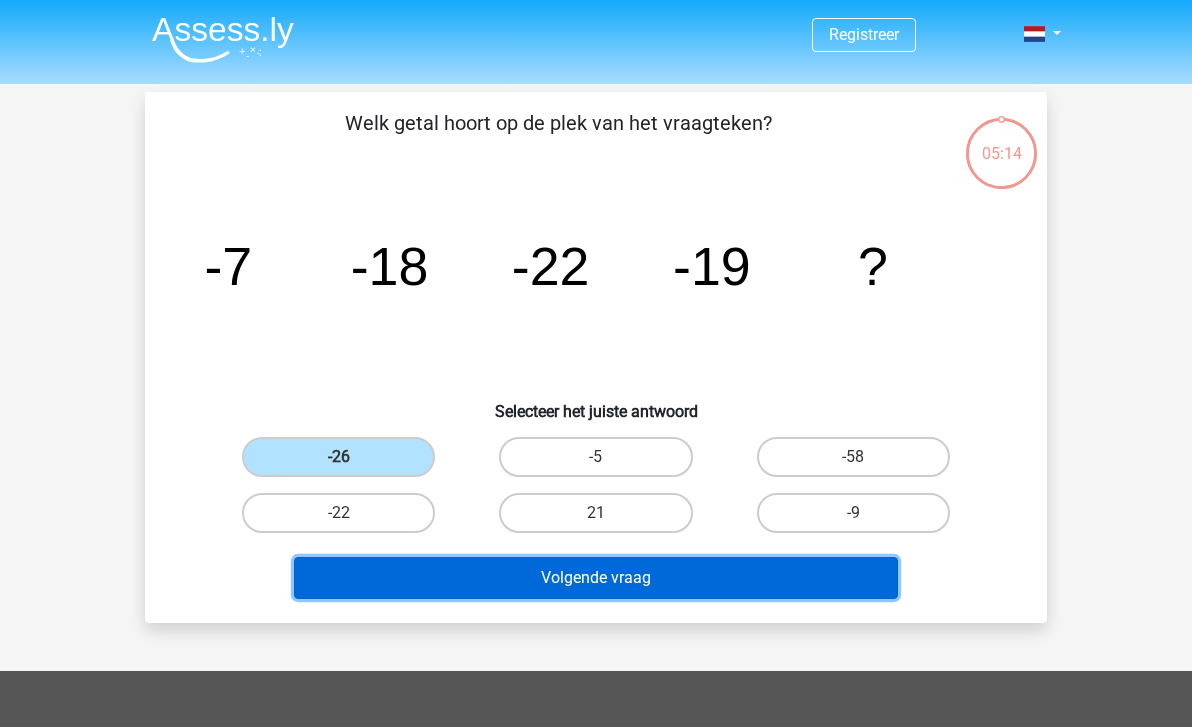 click on "Volgende vraag" at bounding box center (596, 578) 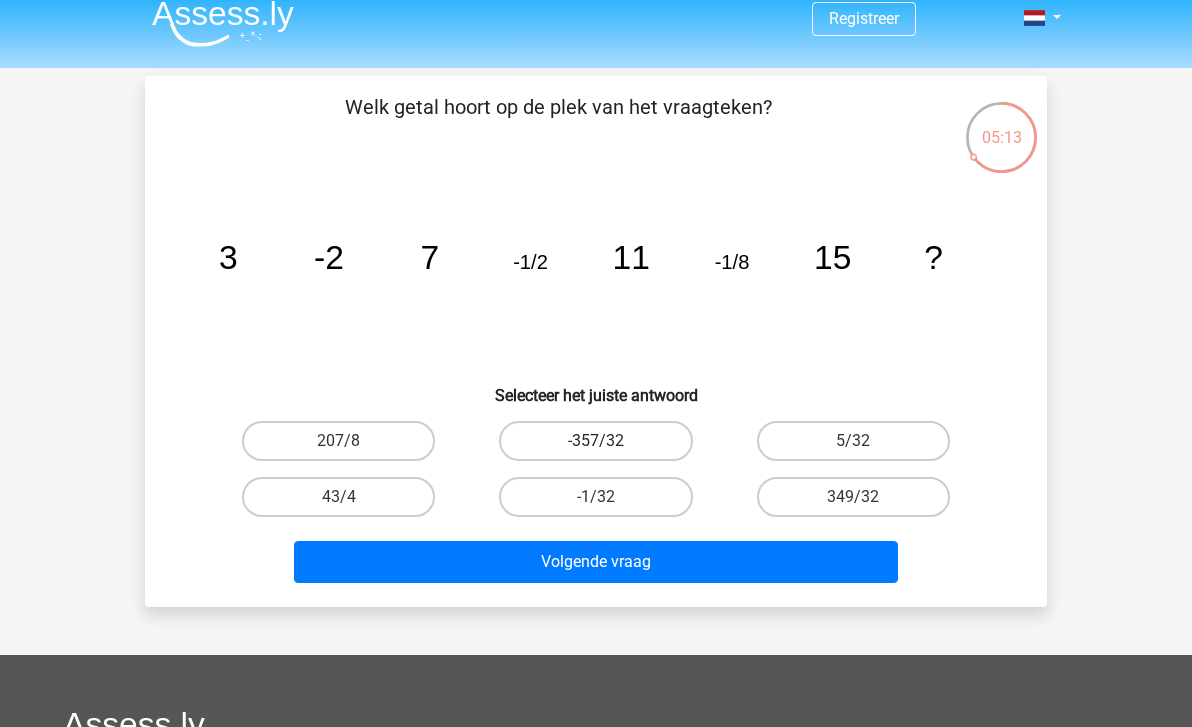 scroll, scrollTop: 8, scrollLeft: 0, axis: vertical 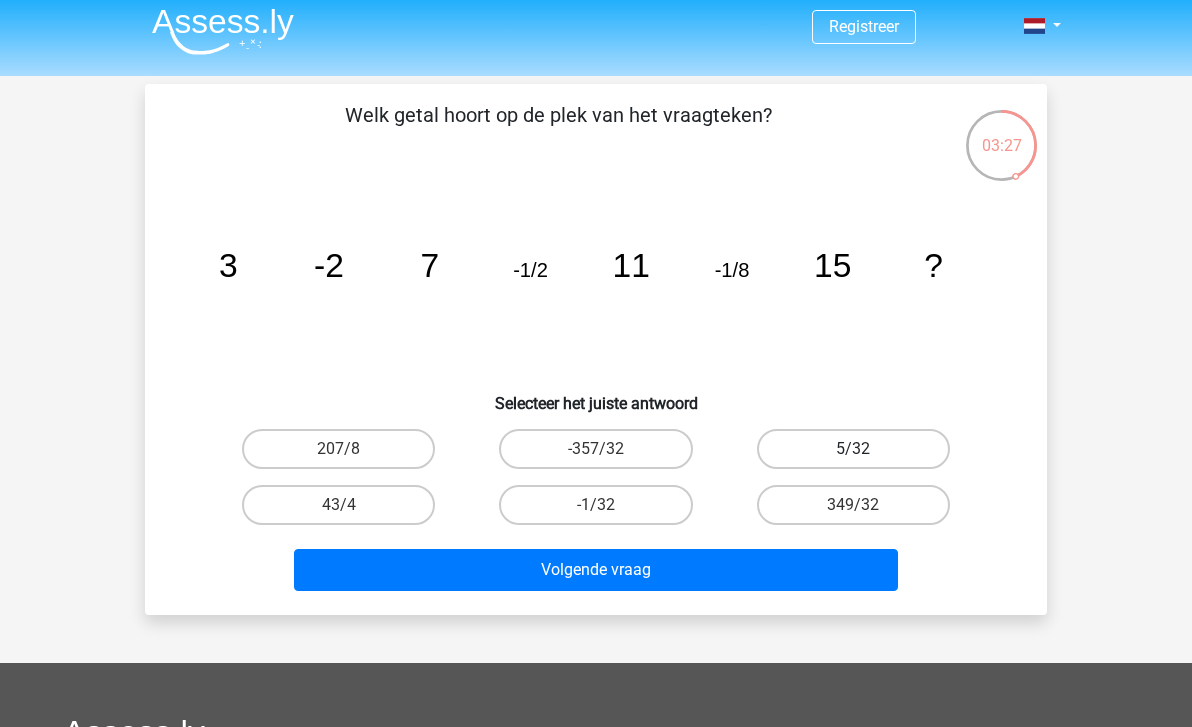 click on "5/32" at bounding box center [853, 449] 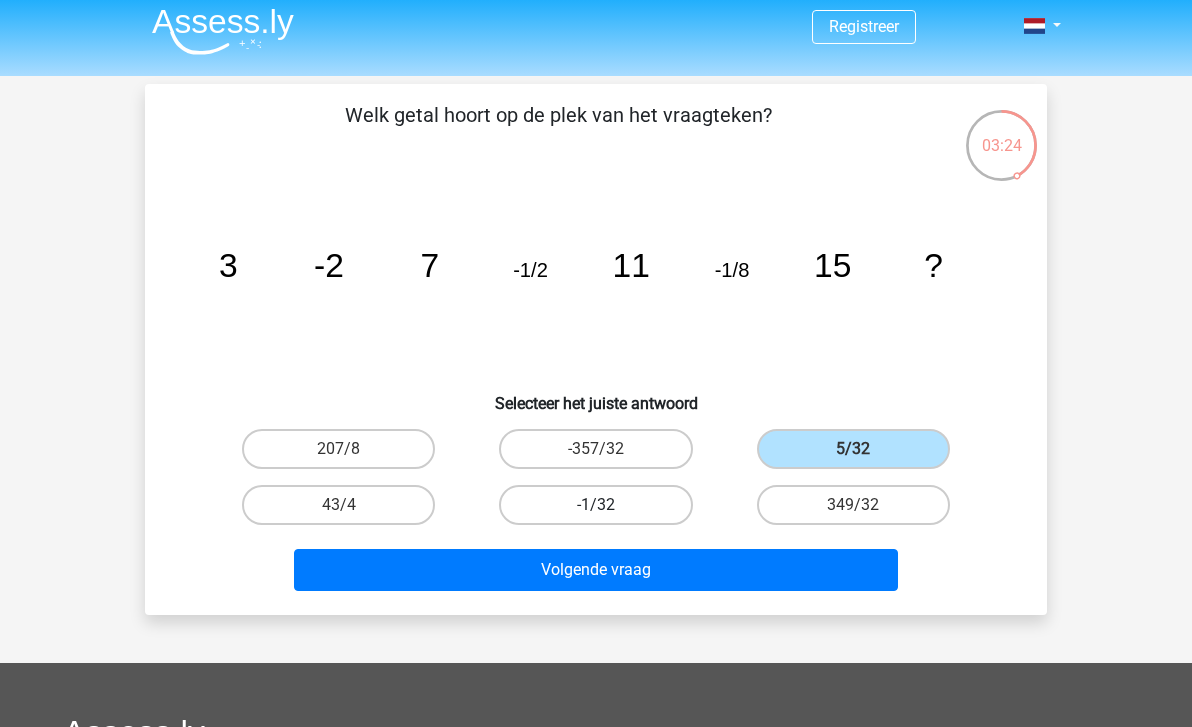 click on "-1/32" at bounding box center (595, 505) 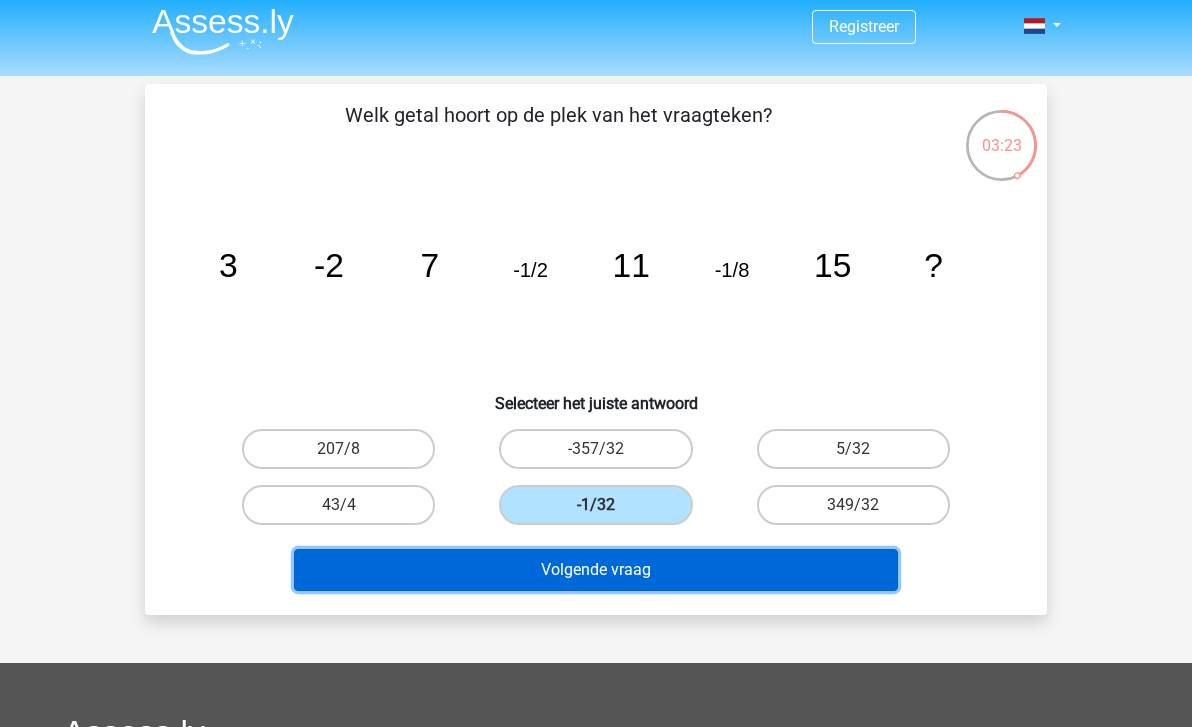 click on "Volgende vraag" at bounding box center (596, 570) 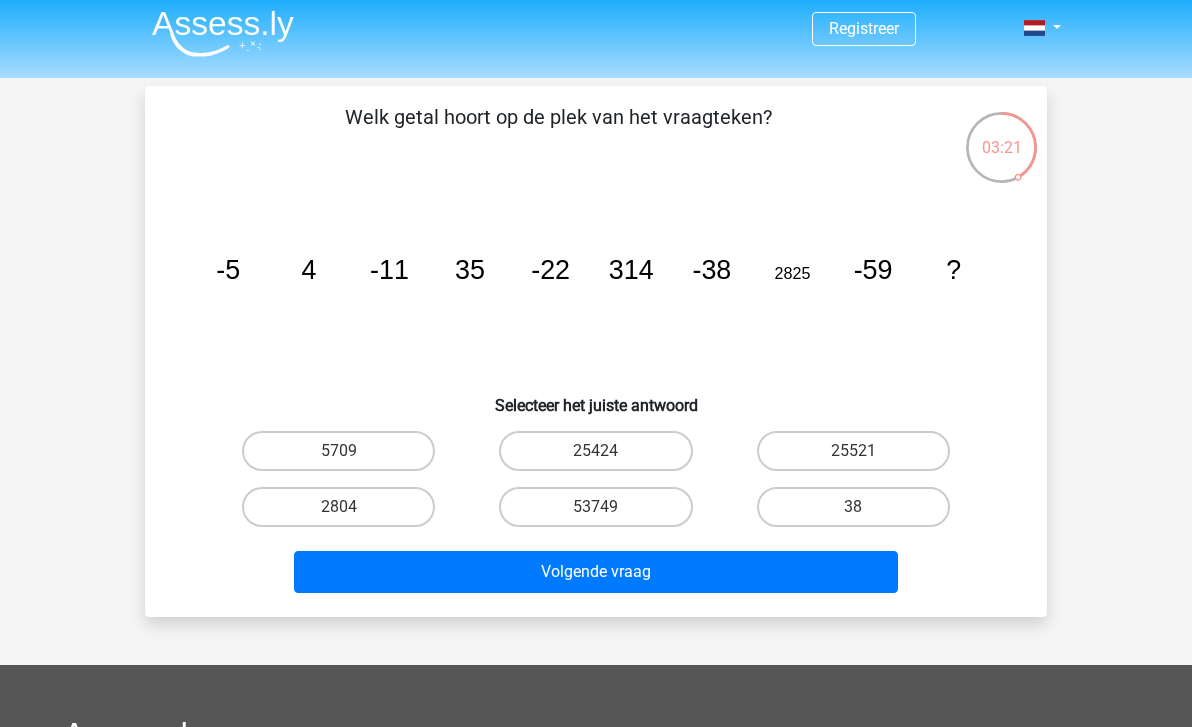 scroll, scrollTop: 0, scrollLeft: 0, axis: both 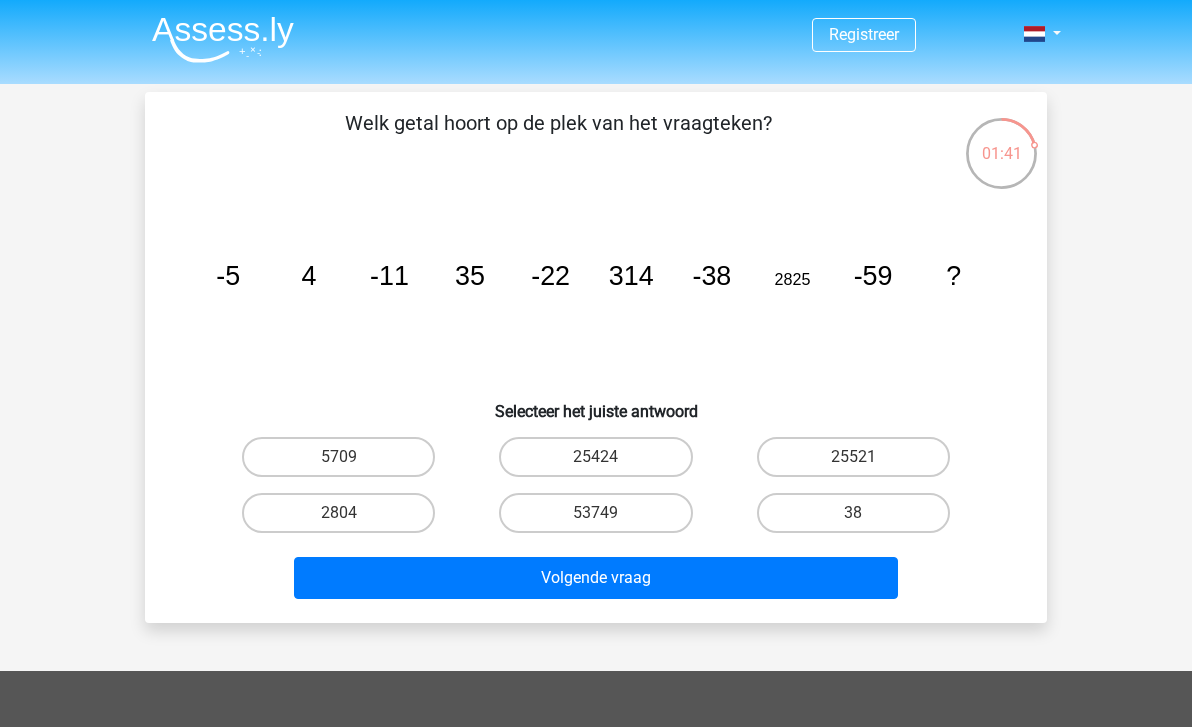 click on "25424" at bounding box center (602, 463) 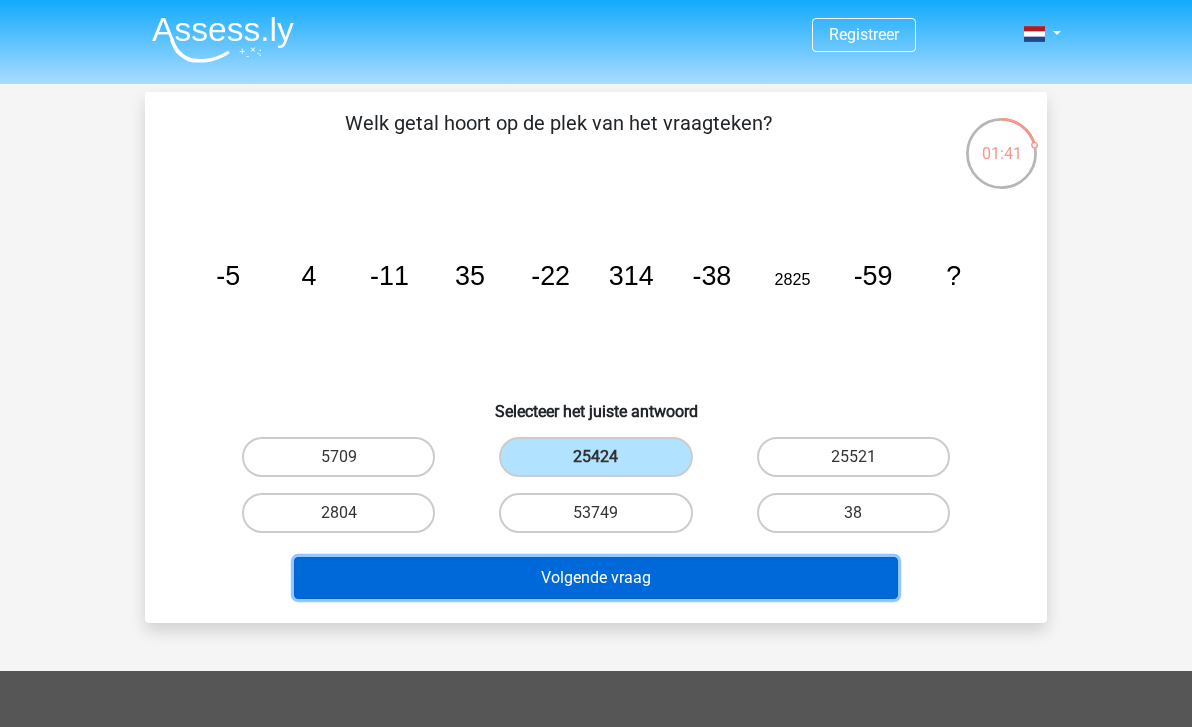 click on "Volgende vraag" at bounding box center [596, 578] 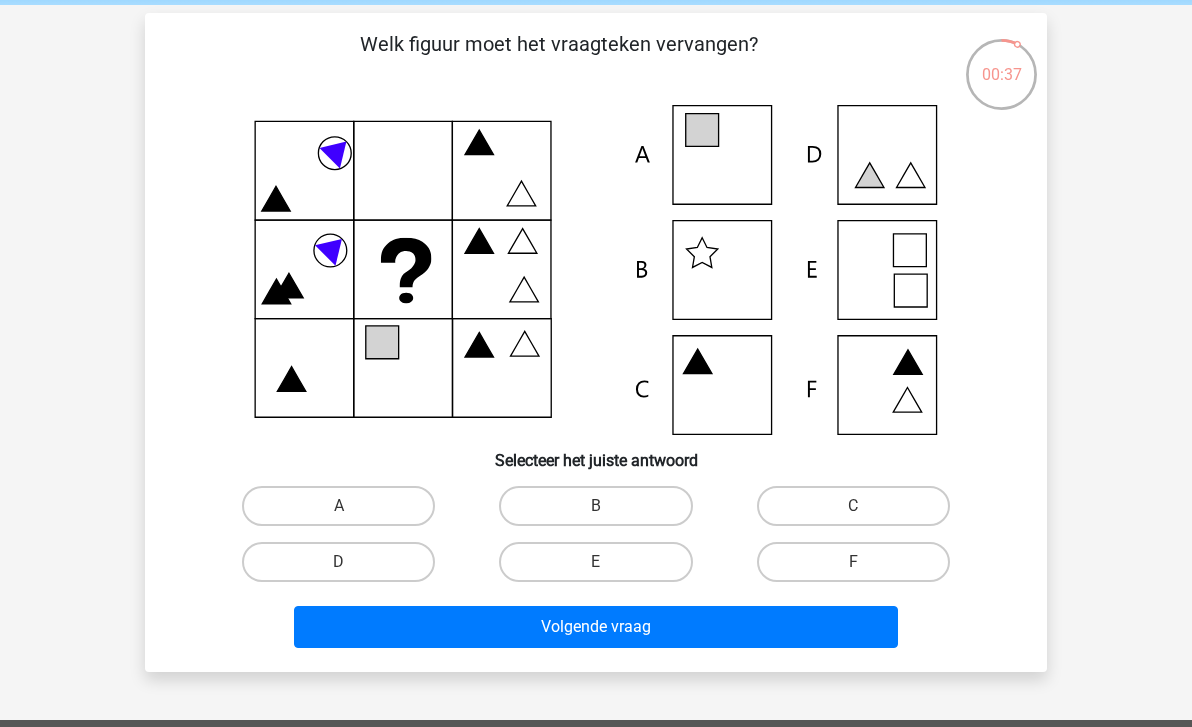 scroll, scrollTop: 70, scrollLeft: 0, axis: vertical 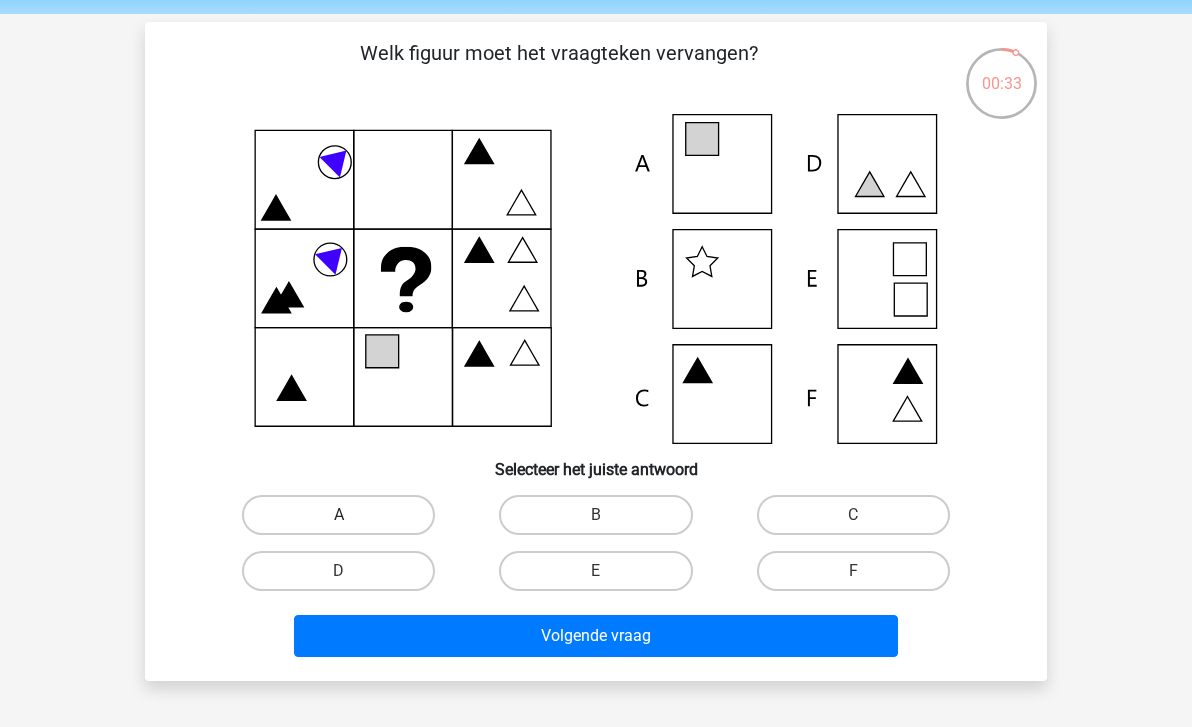 click on "A" at bounding box center [338, 515] 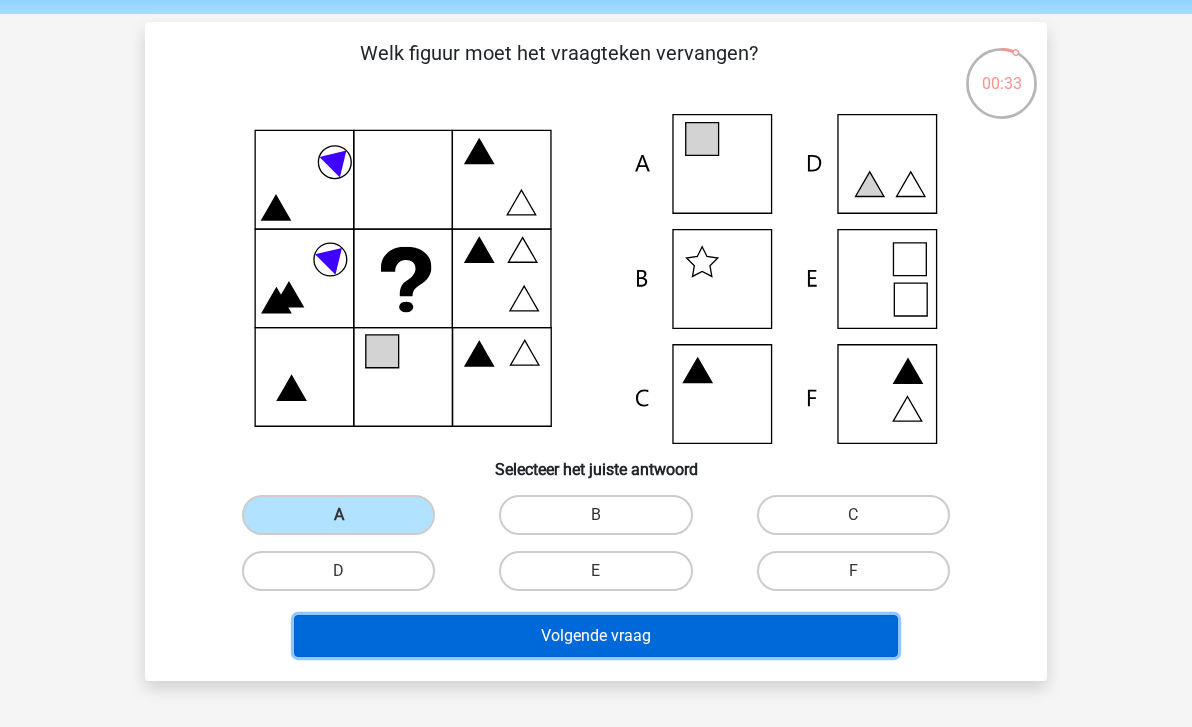 click on "Volgende vraag" at bounding box center [596, 636] 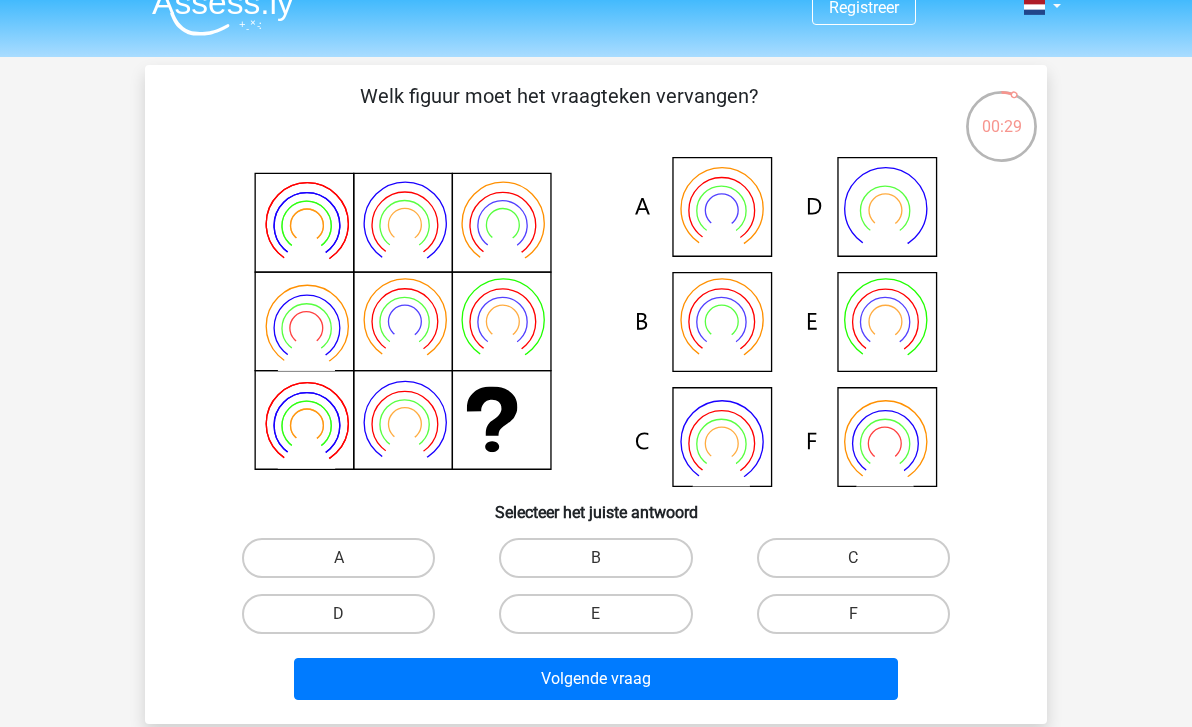 scroll, scrollTop: 33, scrollLeft: 0, axis: vertical 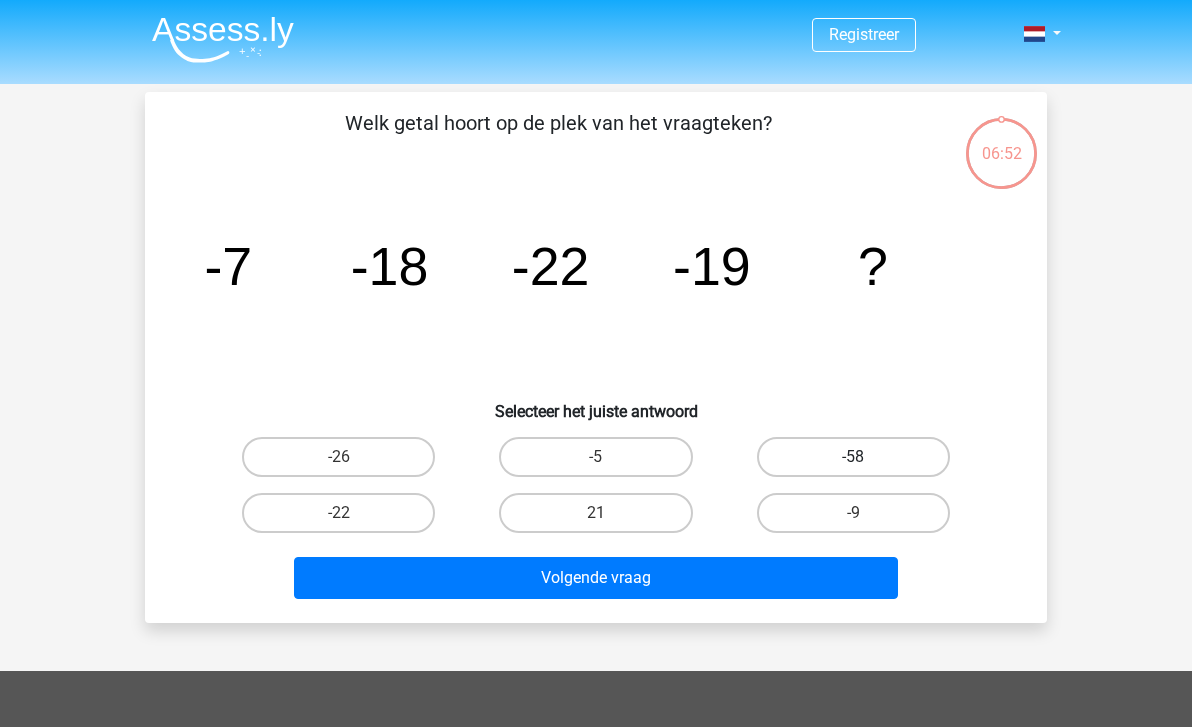 click on "-58" at bounding box center [853, 457] 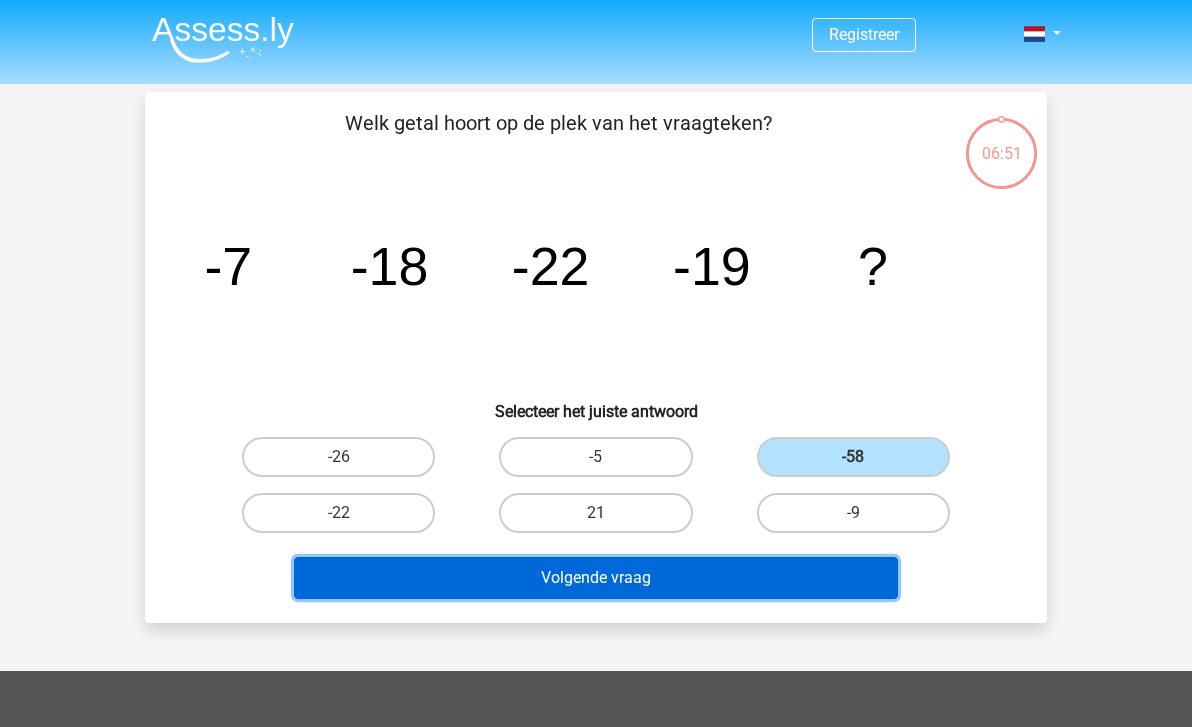 click on "Volgende vraag" at bounding box center (596, 578) 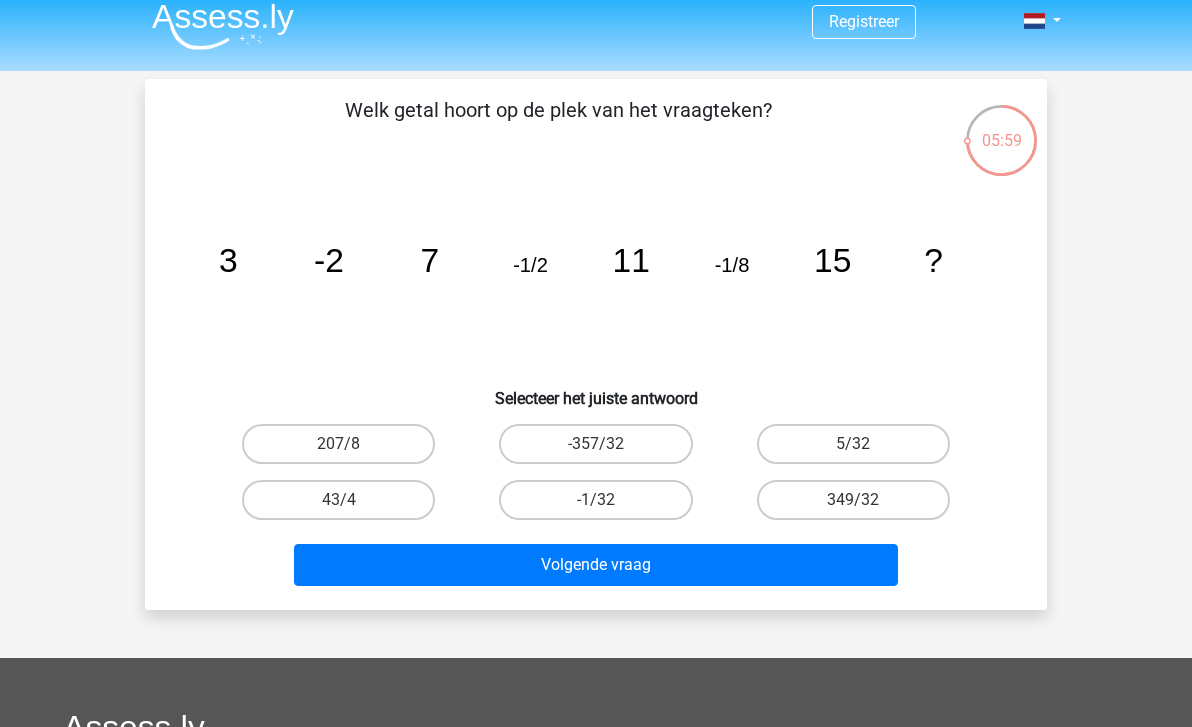 scroll, scrollTop: 0, scrollLeft: 0, axis: both 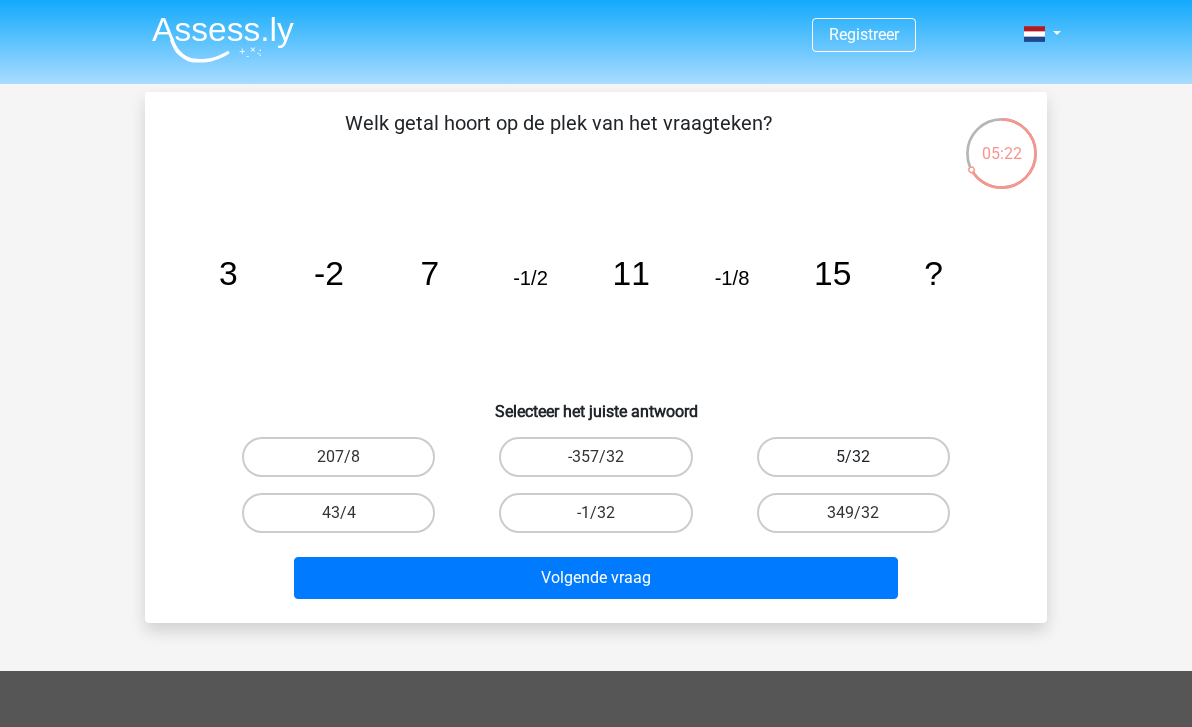 click on "5/32" at bounding box center (853, 457) 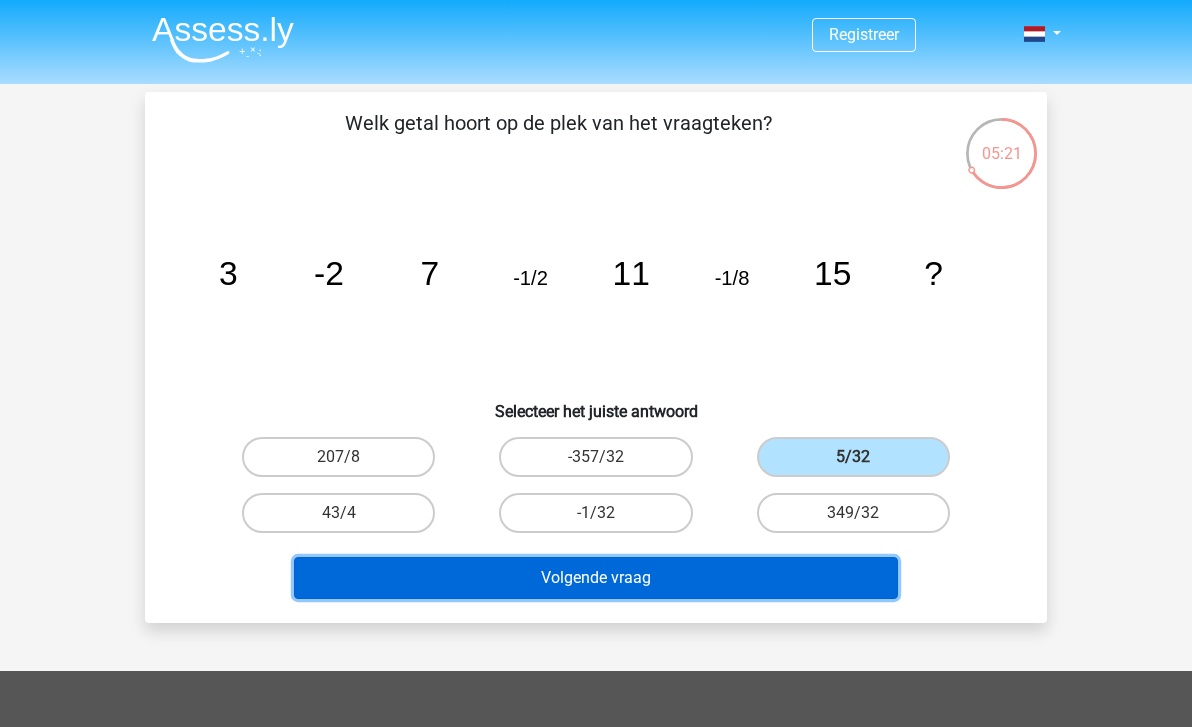 click on "Volgende vraag" at bounding box center (596, 578) 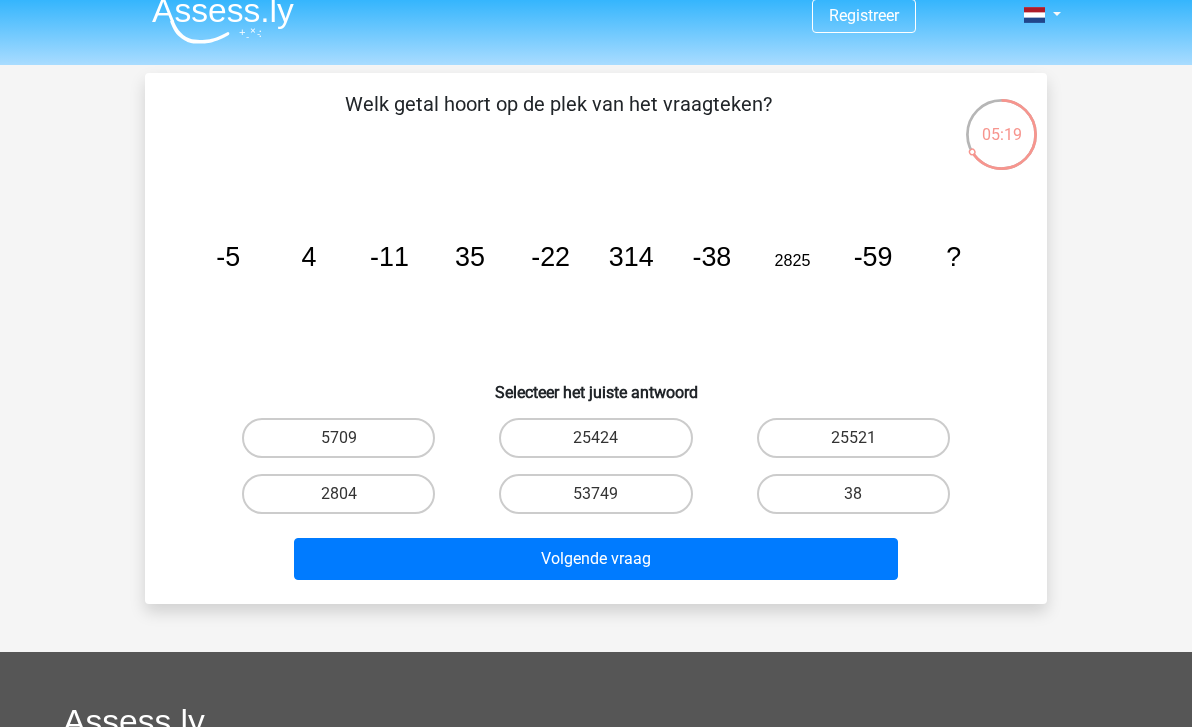 scroll, scrollTop: 16, scrollLeft: 0, axis: vertical 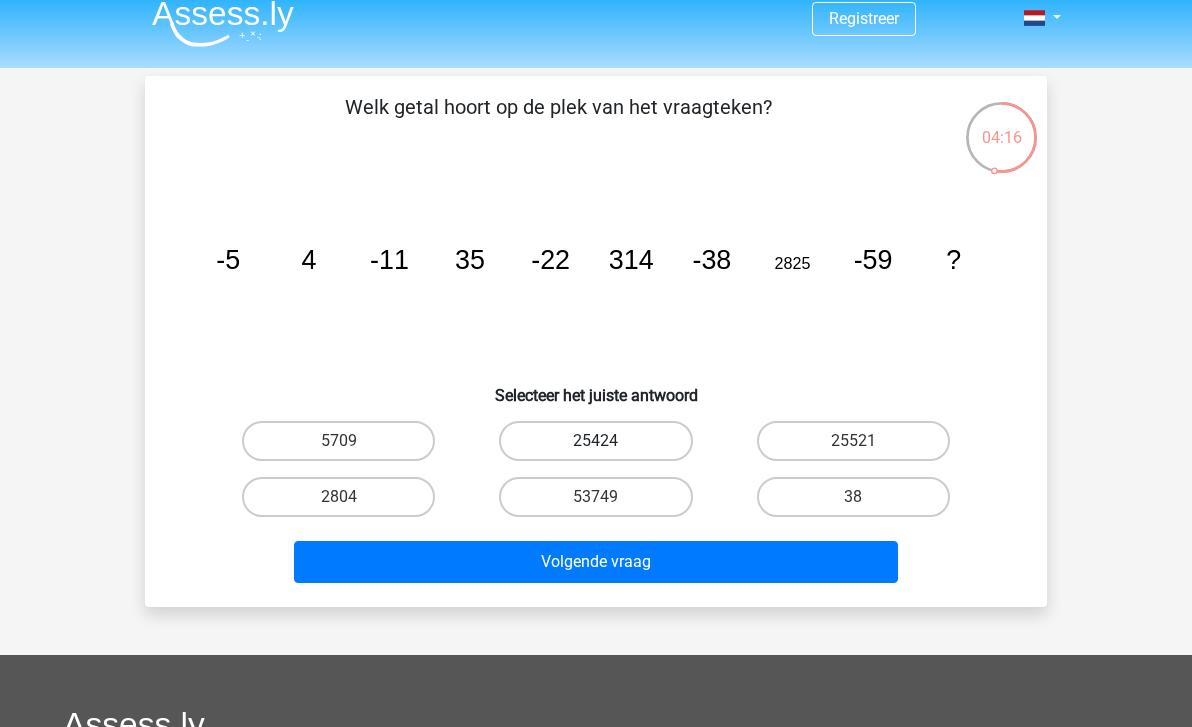 click on "25424" at bounding box center (595, 441) 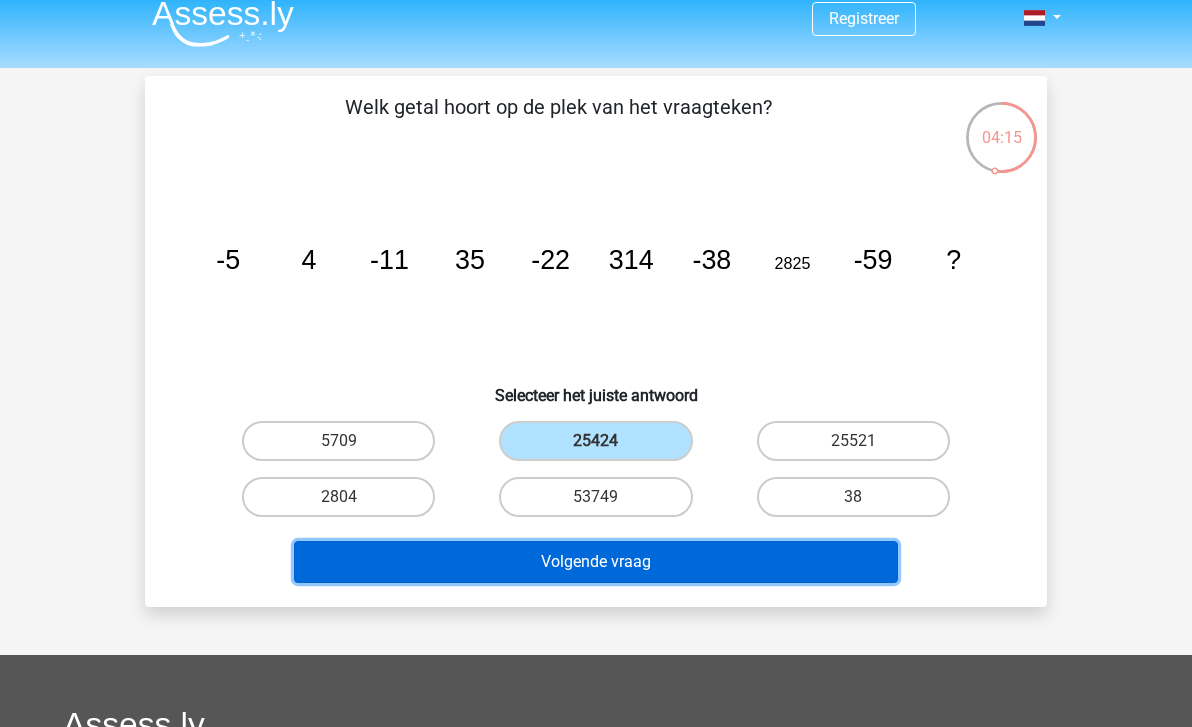 click on "Volgende vraag" at bounding box center (596, 562) 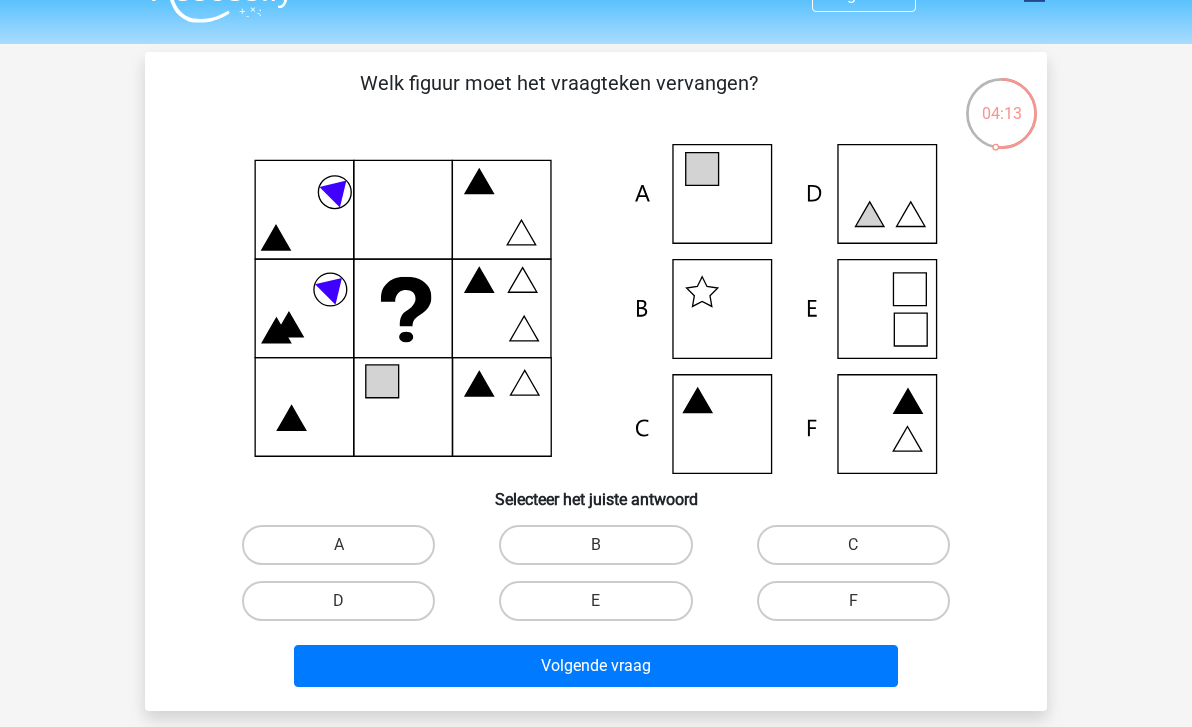scroll, scrollTop: 45, scrollLeft: 0, axis: vertical 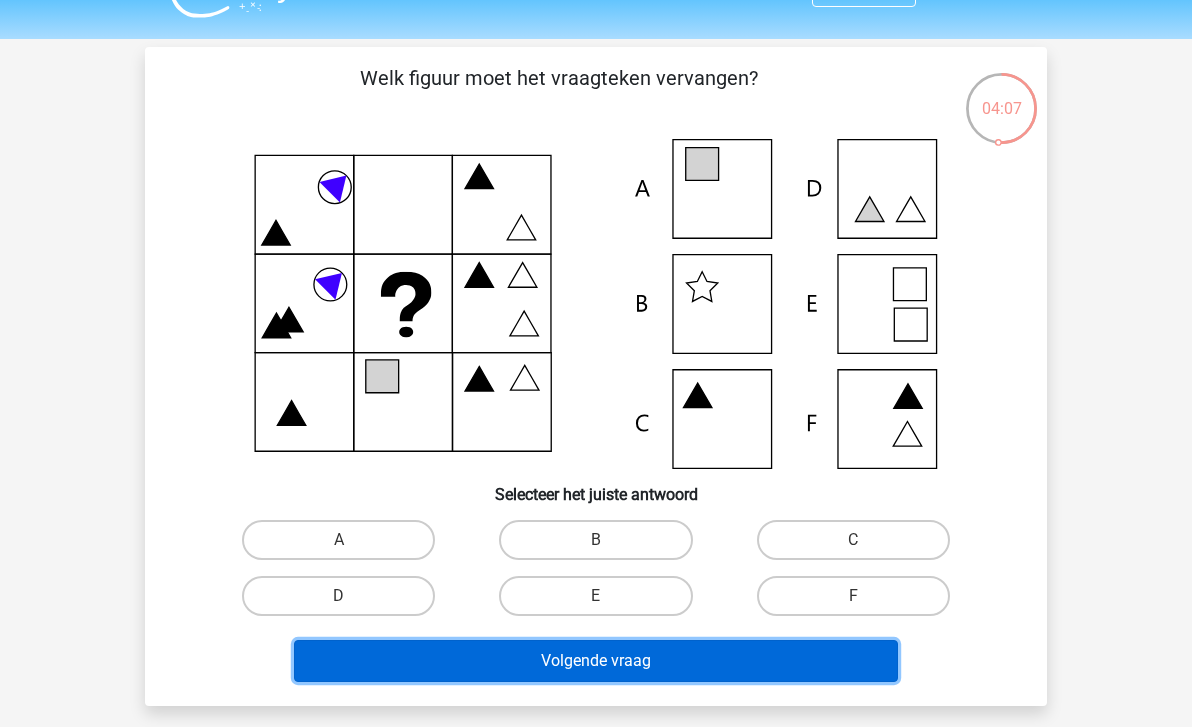 click on "Volgende vraag" at bounding box center [596, 661] 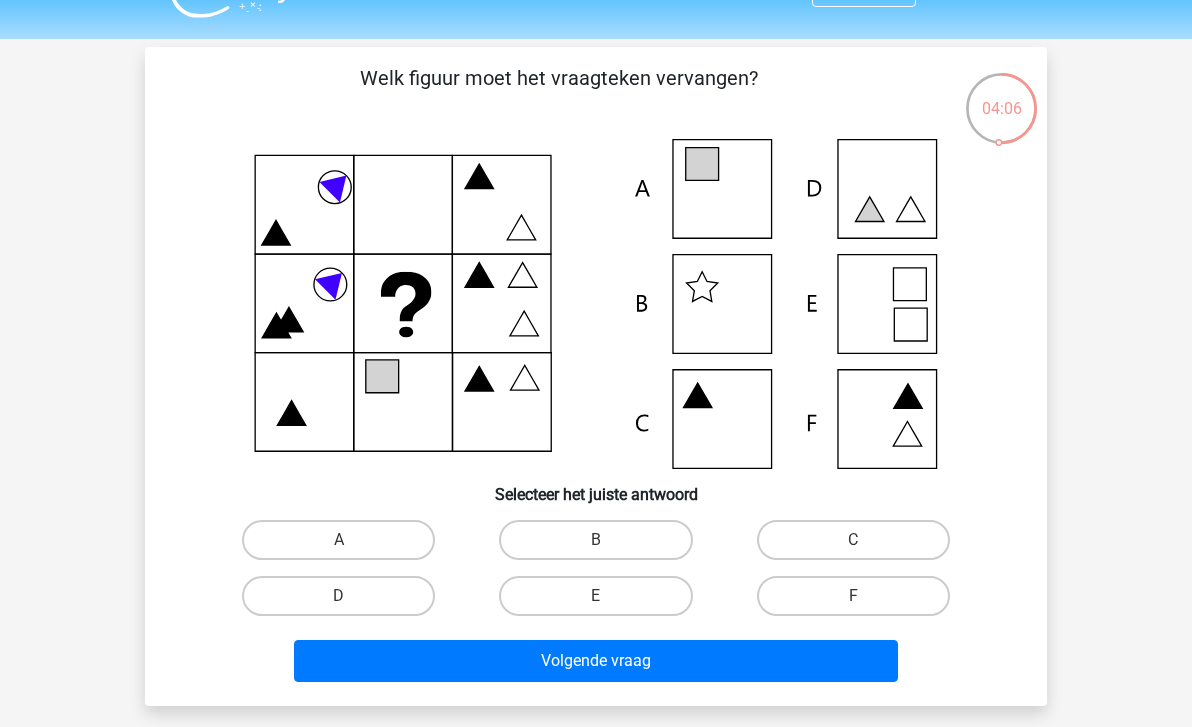 click on "Selecteer het juiste antwoord" at bounding box center (596, 486) 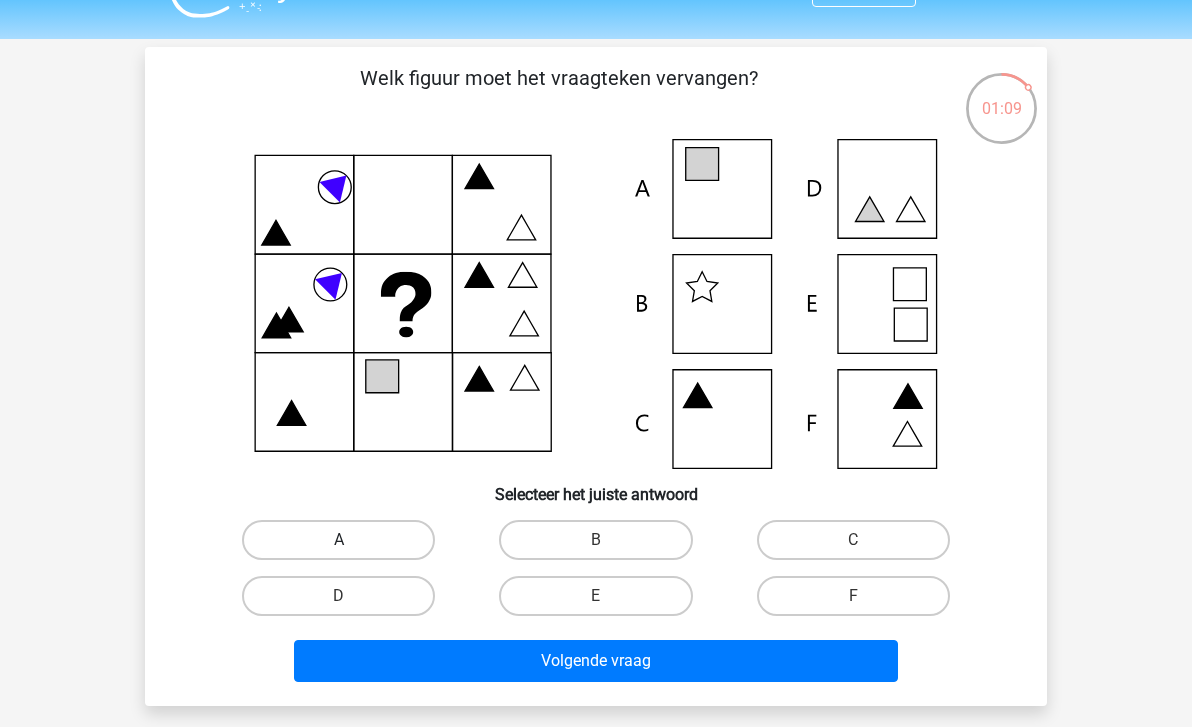 click on "A" at bounding box center (338, 540) 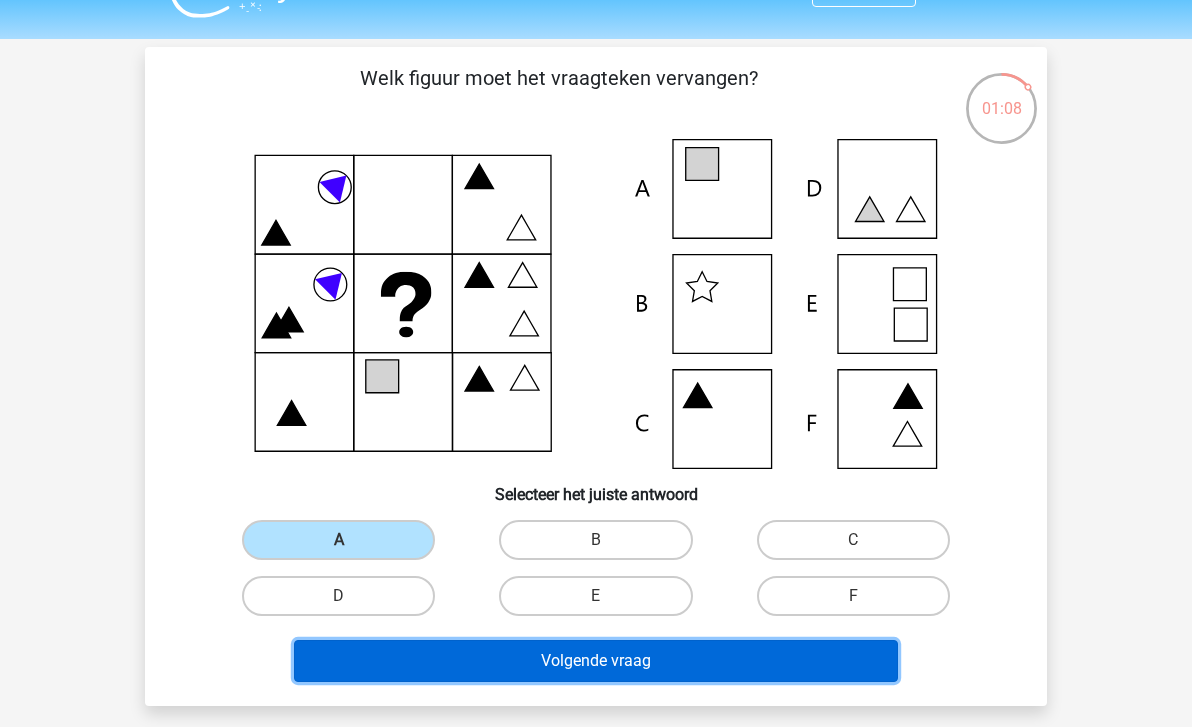 click on "Volgende vraag" at bounding box center (596, 661) 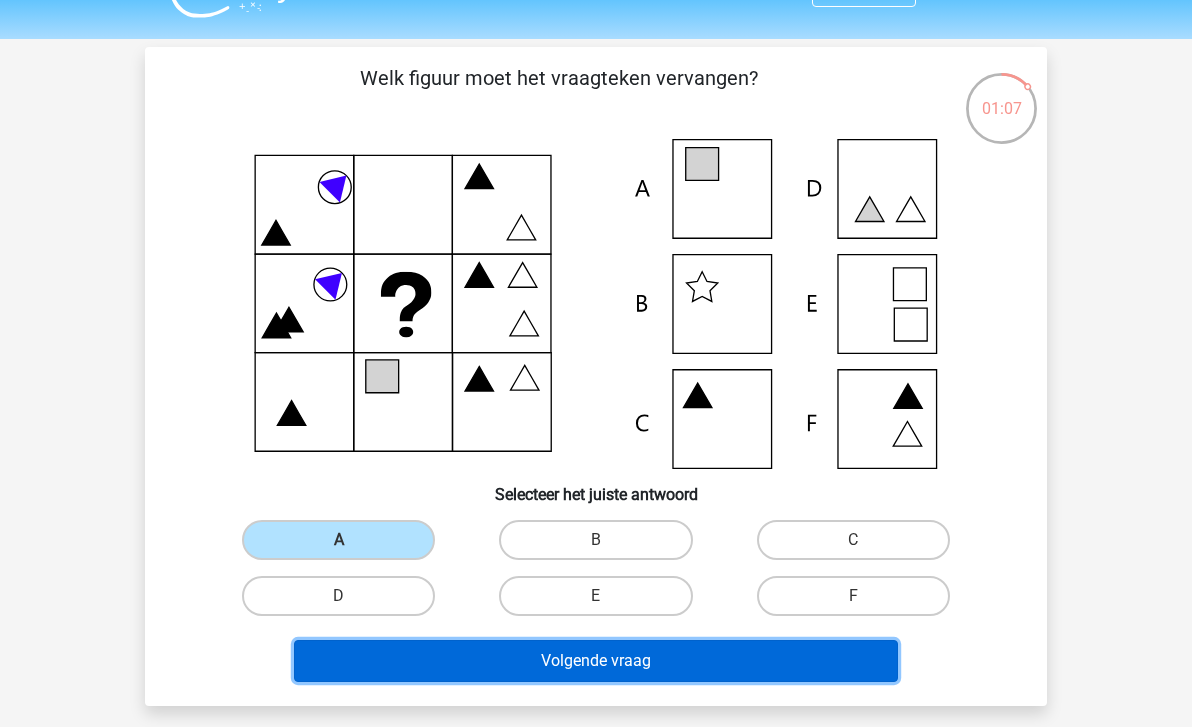 click on "Volgende vraag" at bounding box center [596, 661] 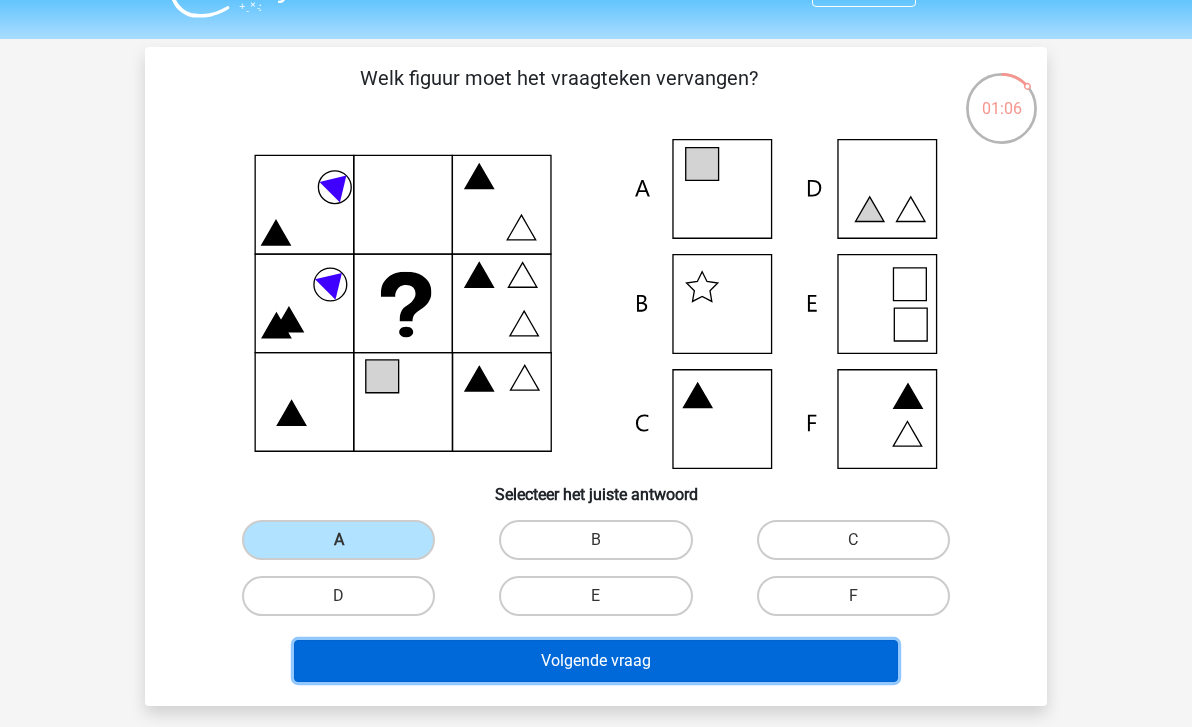 click on "Volgende vraag" at bounding box center (596, 661) 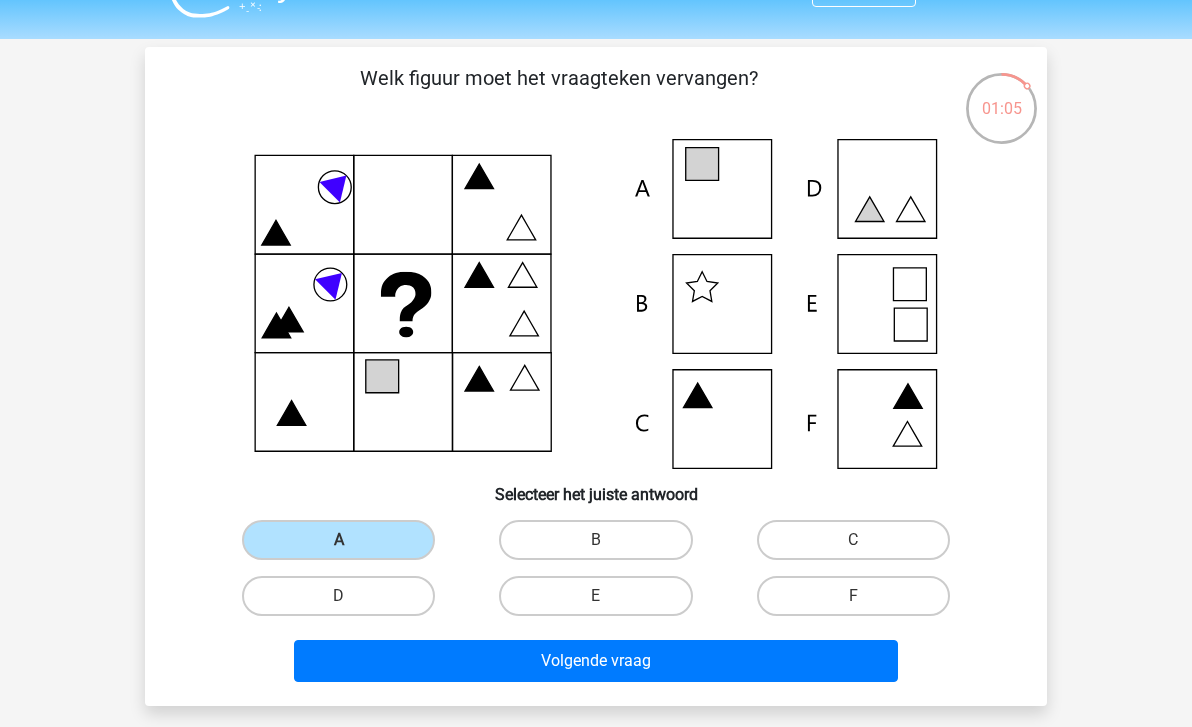 click on "A" at bounding box center [338, 540] 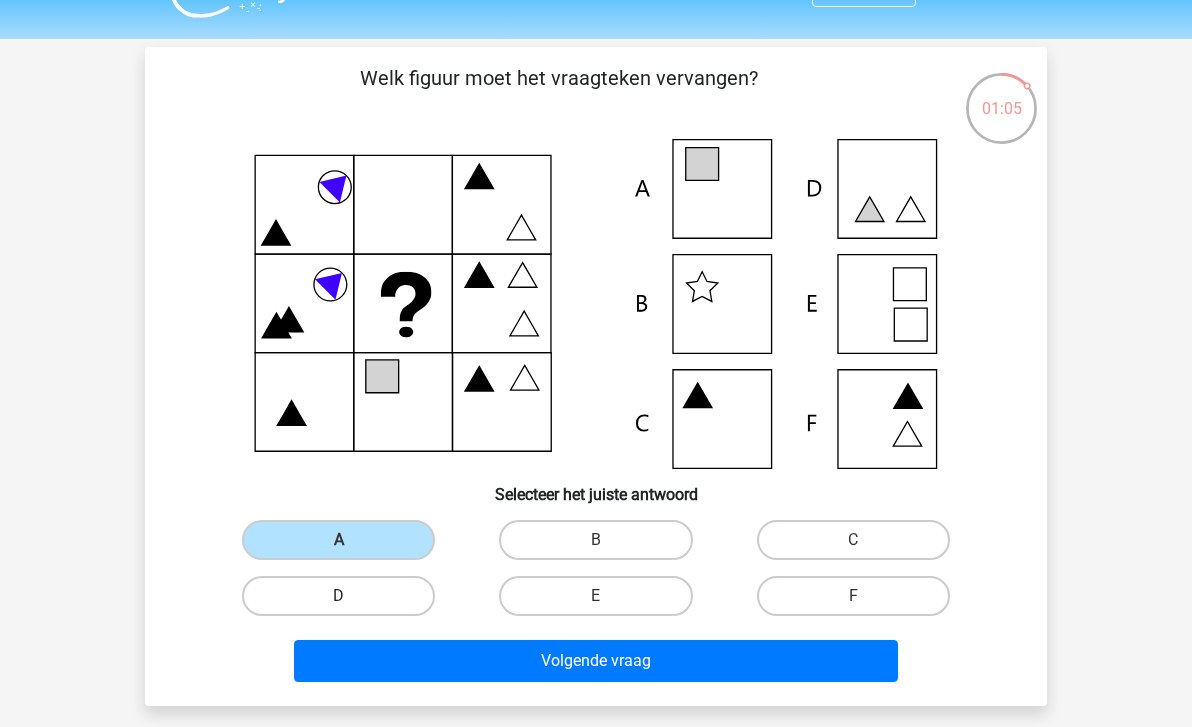 click on "D" at bounding box center (338, 596) 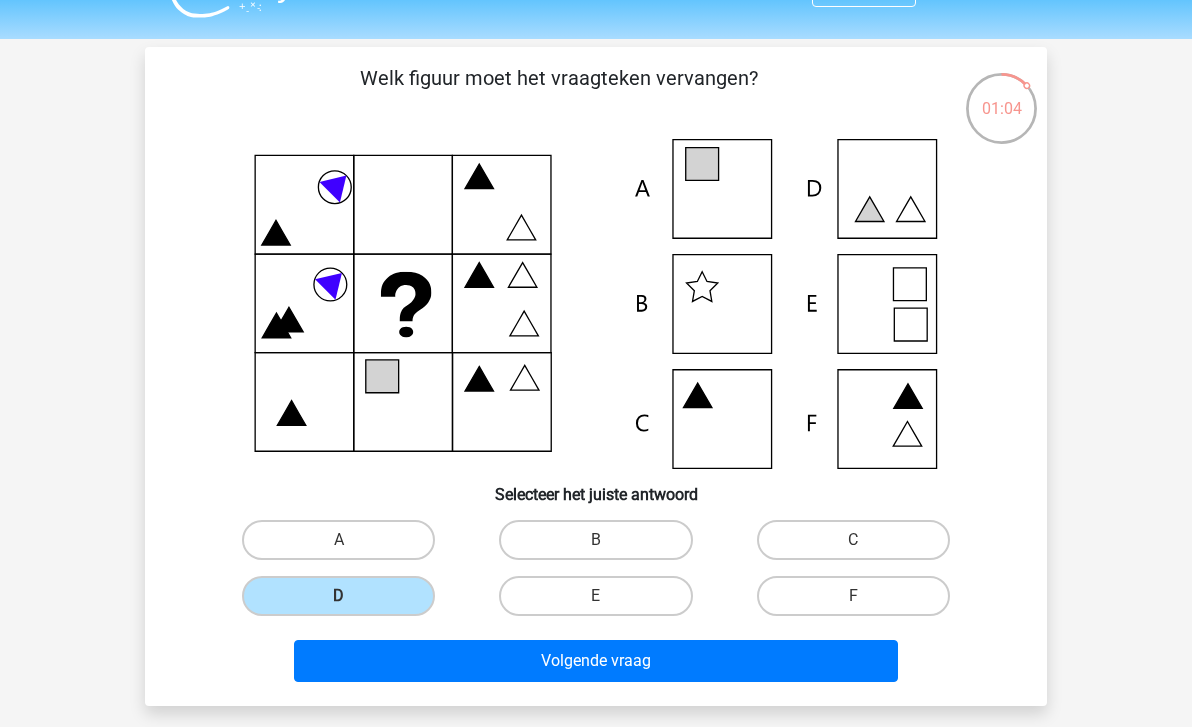 click on "A" at bounding box center [345, 546] 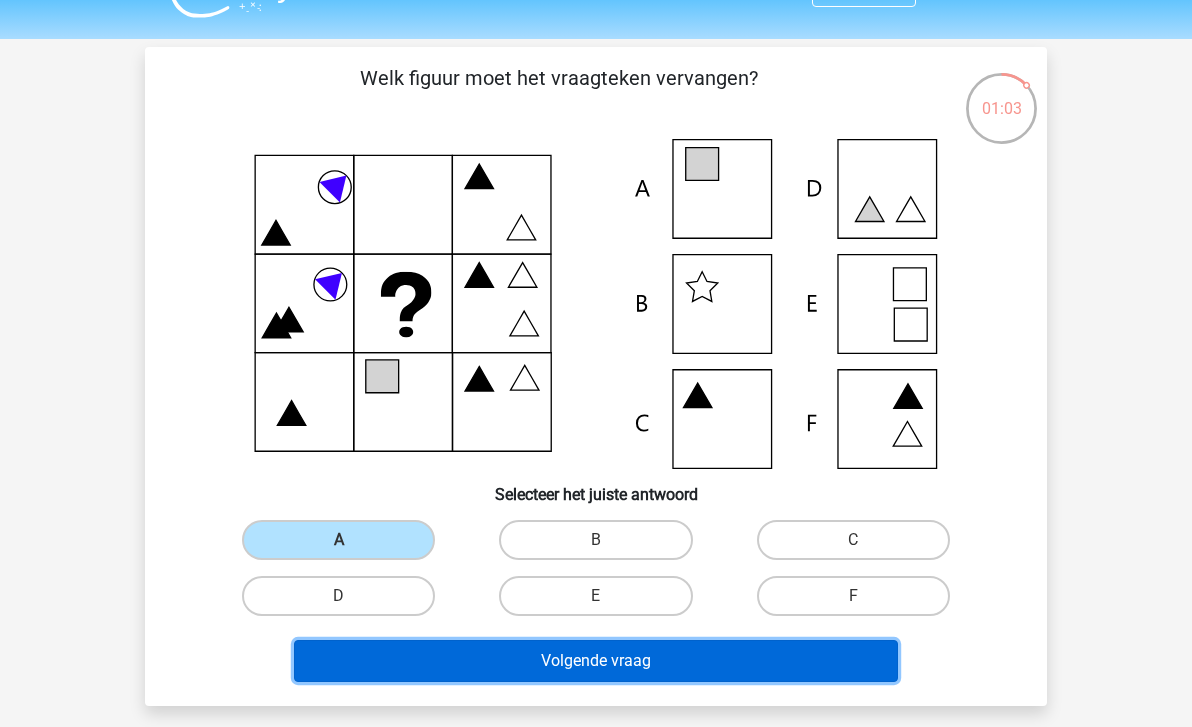click on "Volgende vraag" at bounding box center (596, 661) 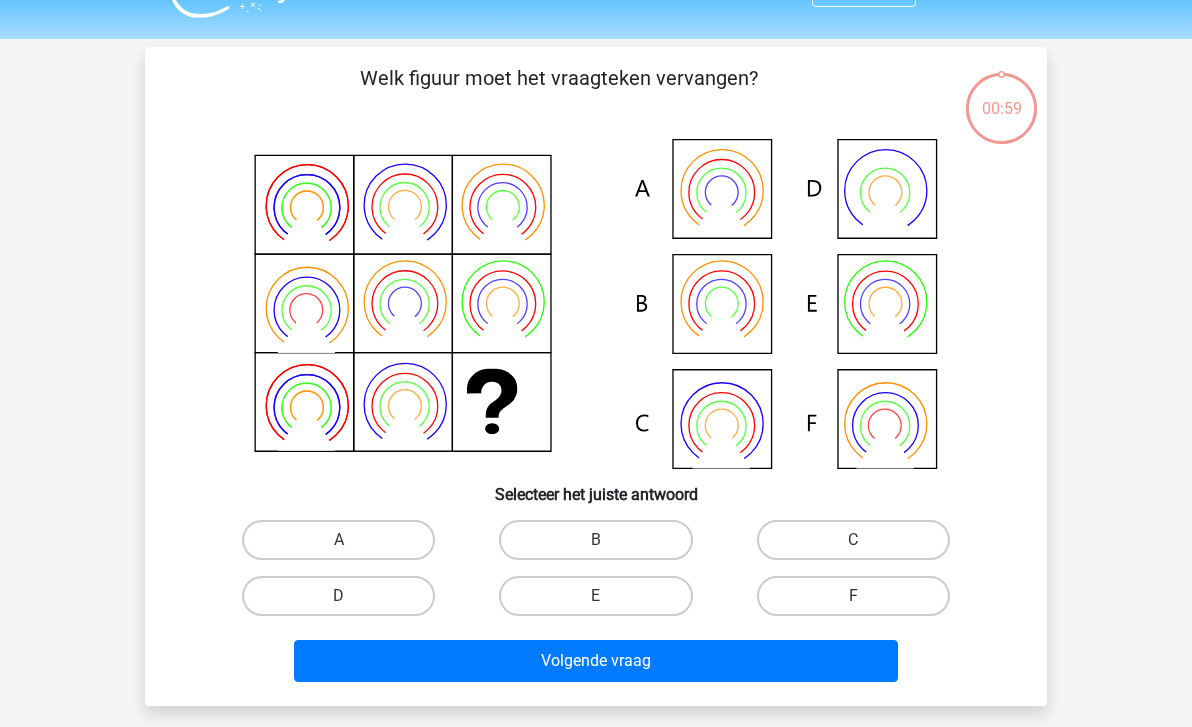 scroll, scrollTop: 92, scrollLeft: 0, axis: vertical 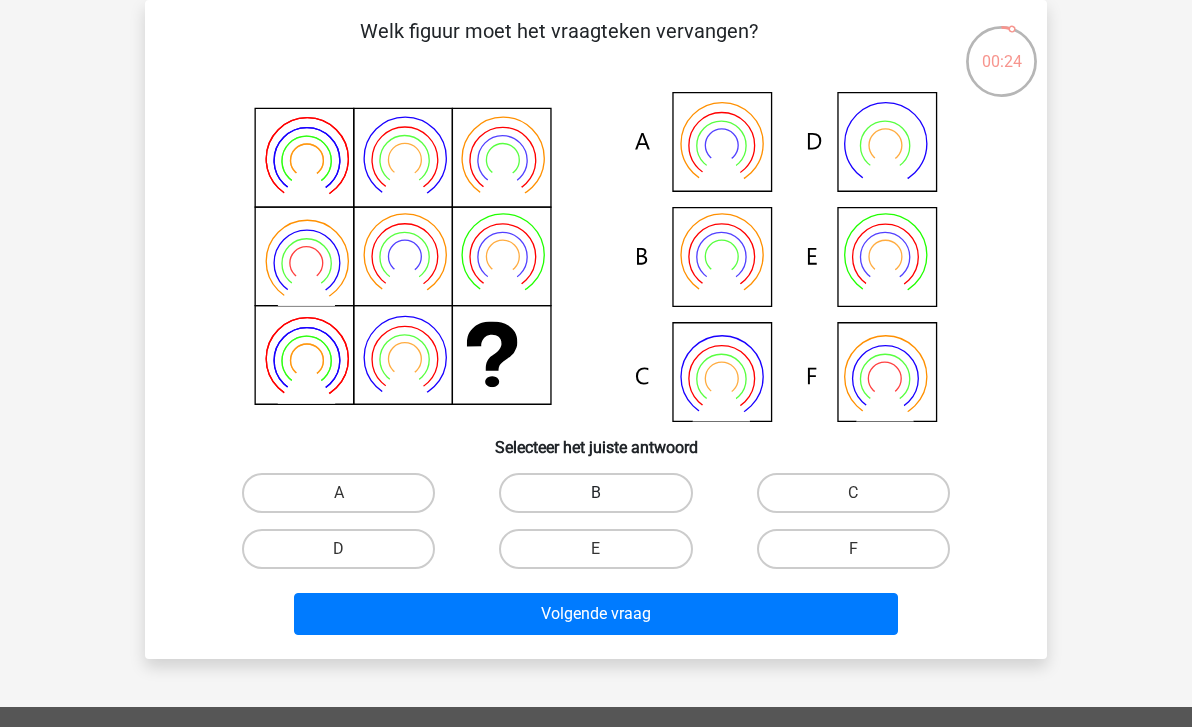 click on "B" at bounding box center [595, 493] 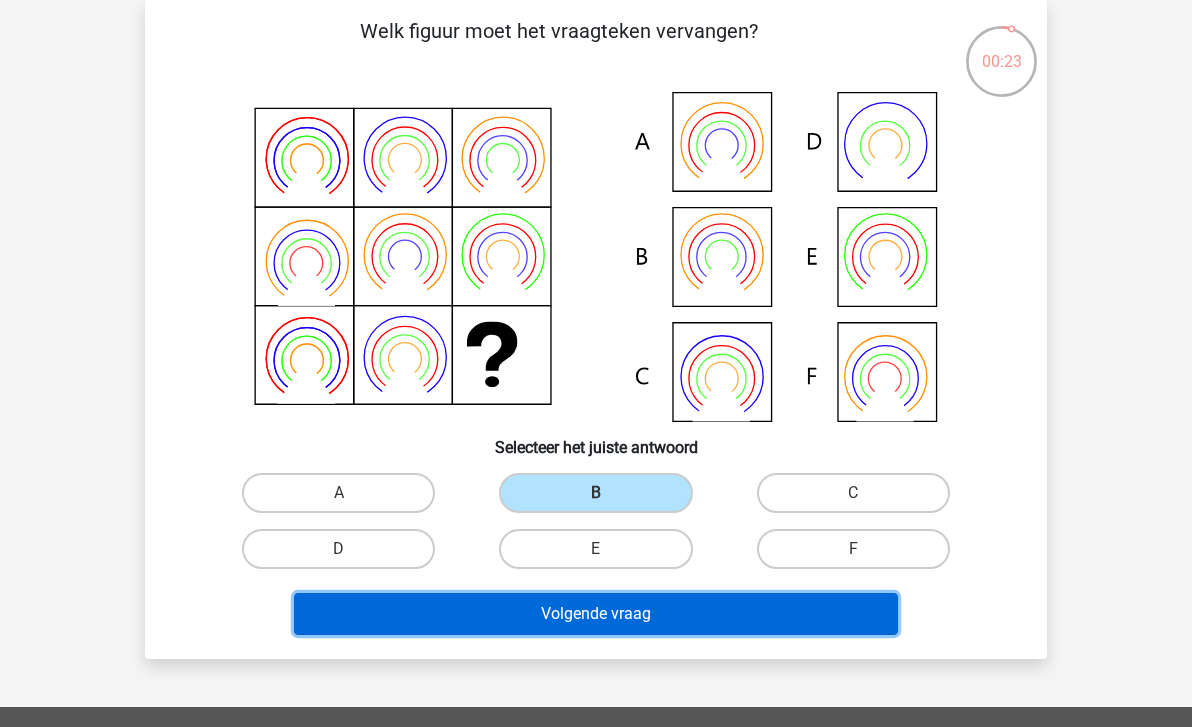 click on "Volgende vraag" at bounding box center (596, 614) 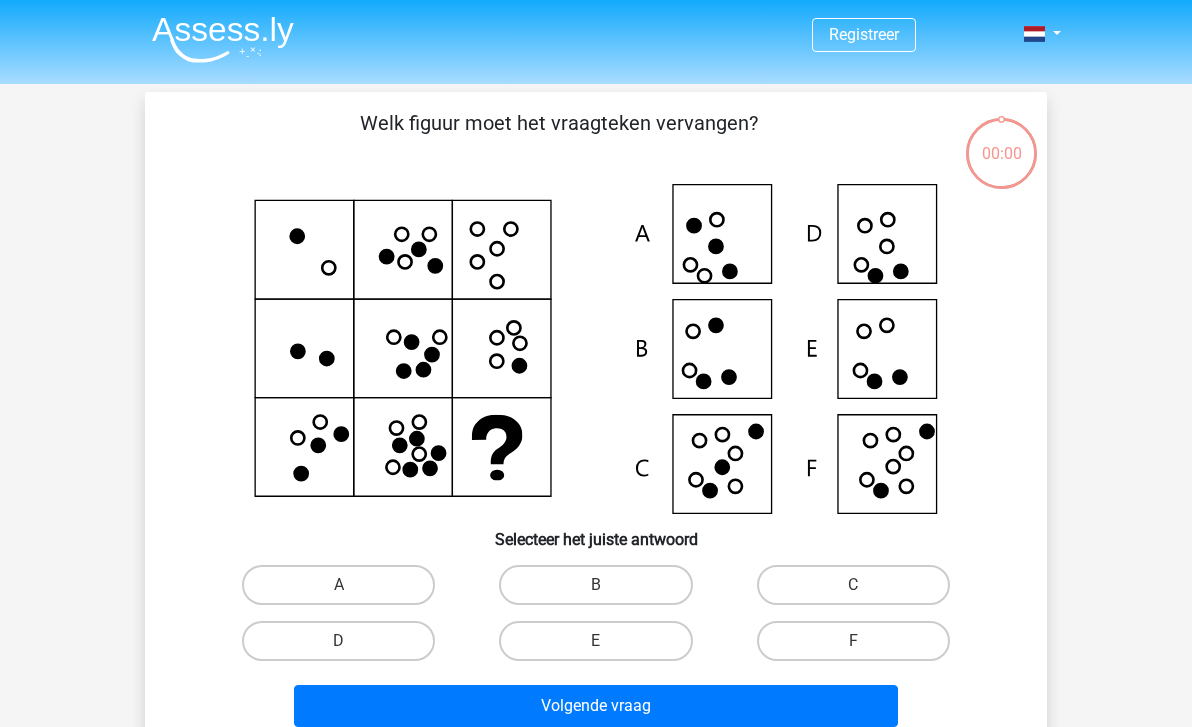 scroll, scrollTop: 92, scrollLeft: 0, axis: vertical 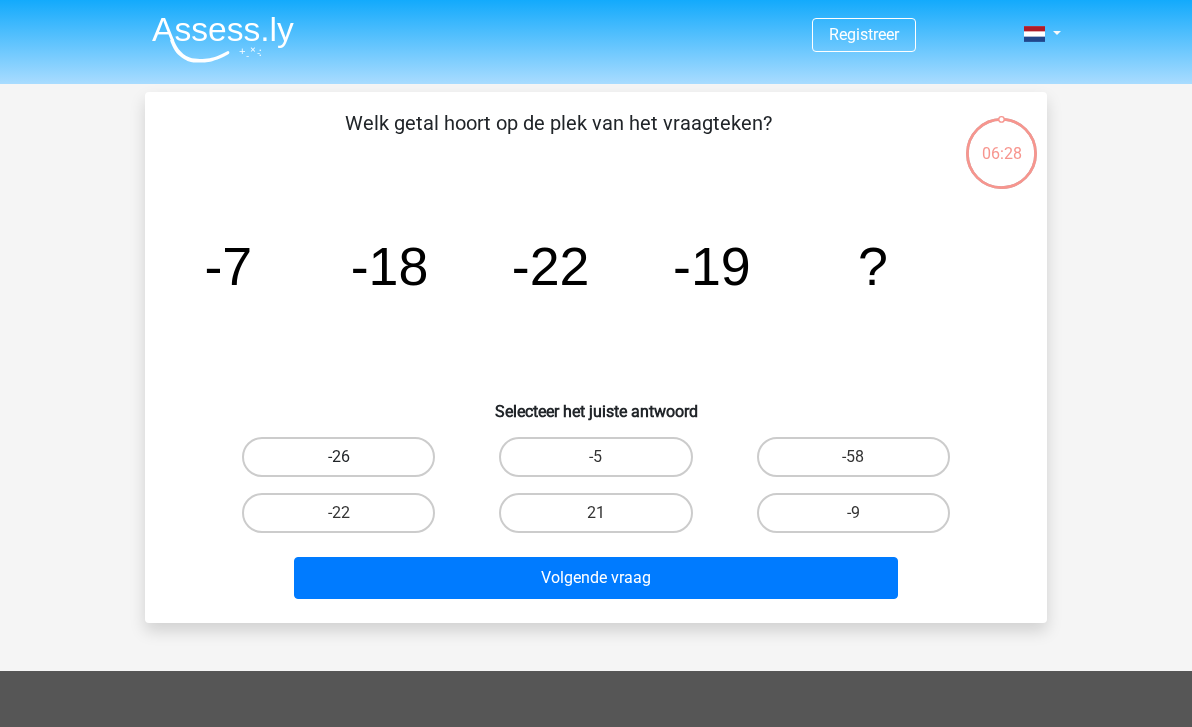 click on "-26" at bounding box center (338, 457) 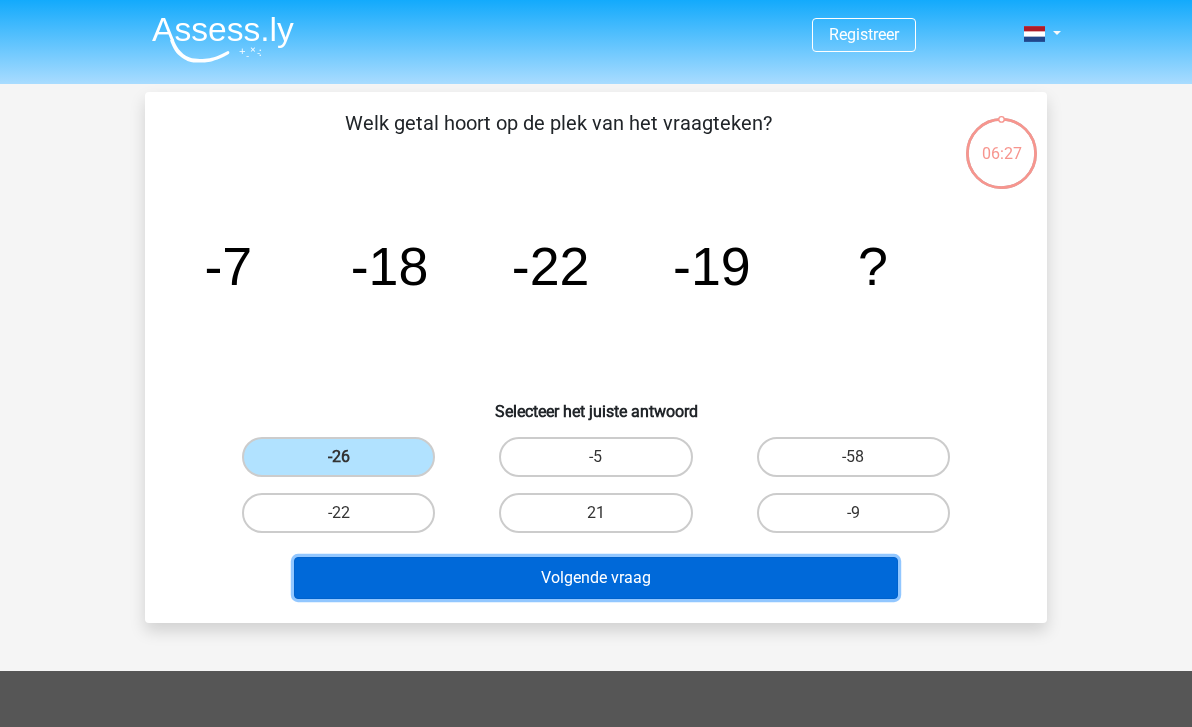 click on "Volgende vraag" at bounding box center (596, 578) 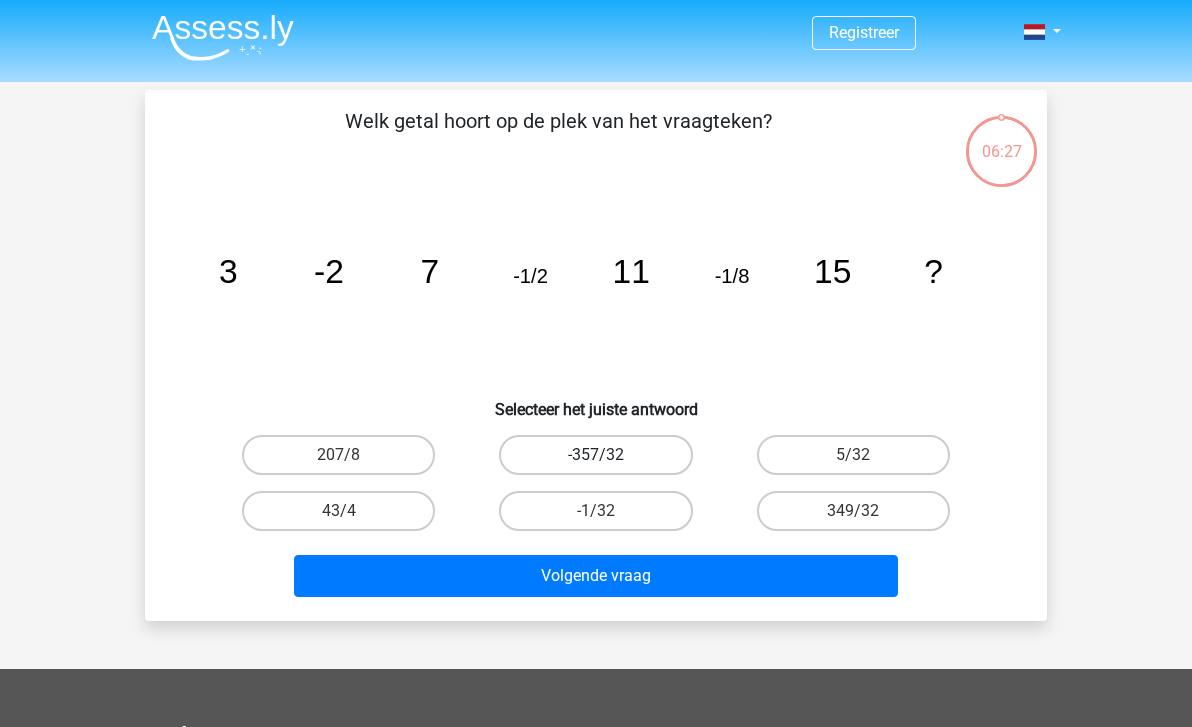 scroll, scrollTop: 0, scrollLeft: 0, axis: both 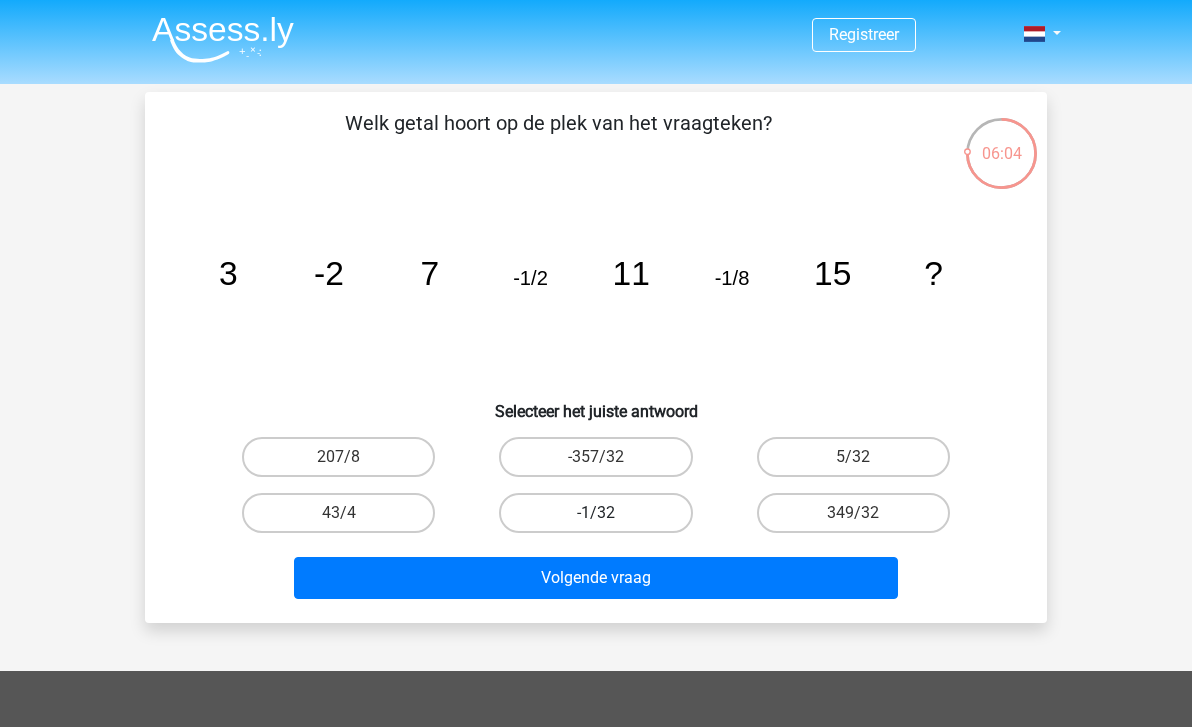 click on "-1/32" at bounding box center [595, 513] 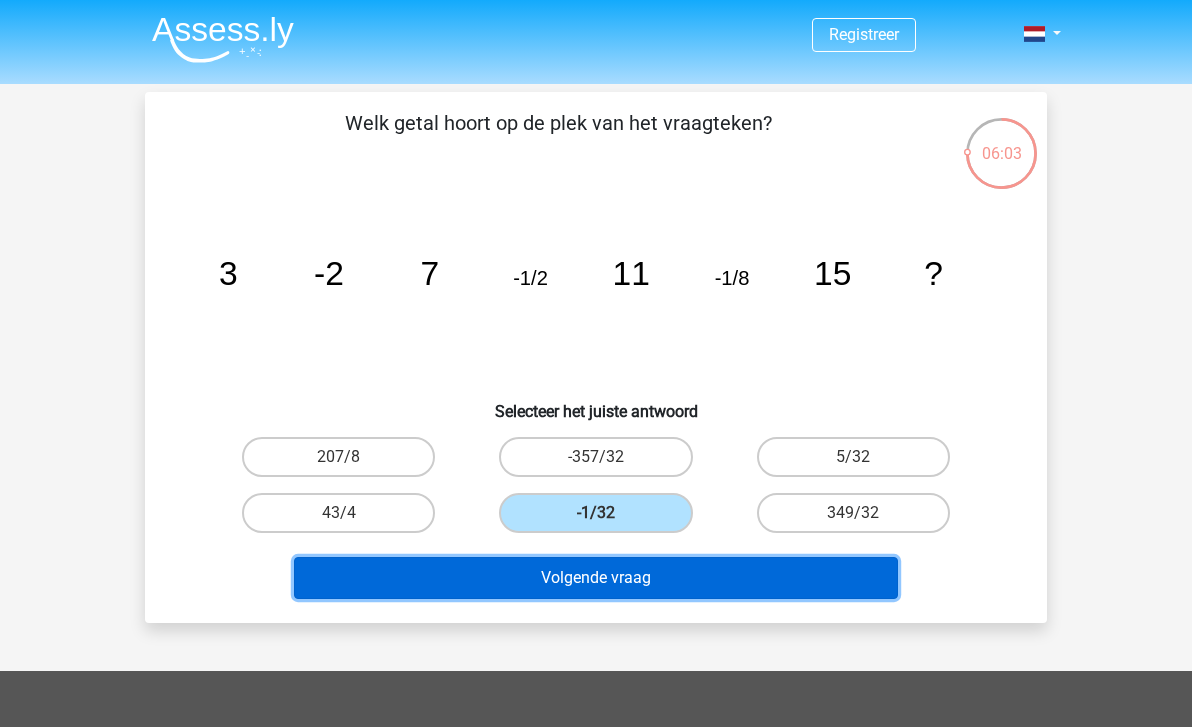 click on "Volgende vraag" at bounding box center (596, 578) 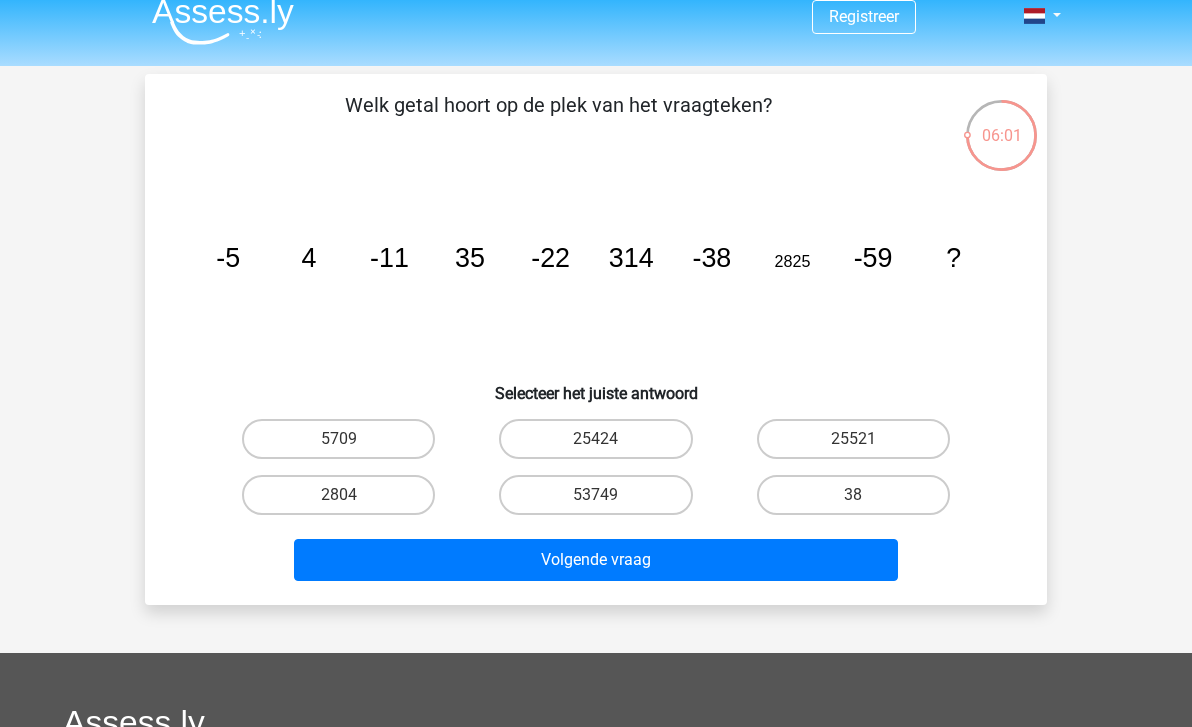 scroll, scrollTop: 16, scrollLeft: 0, axis: vertical 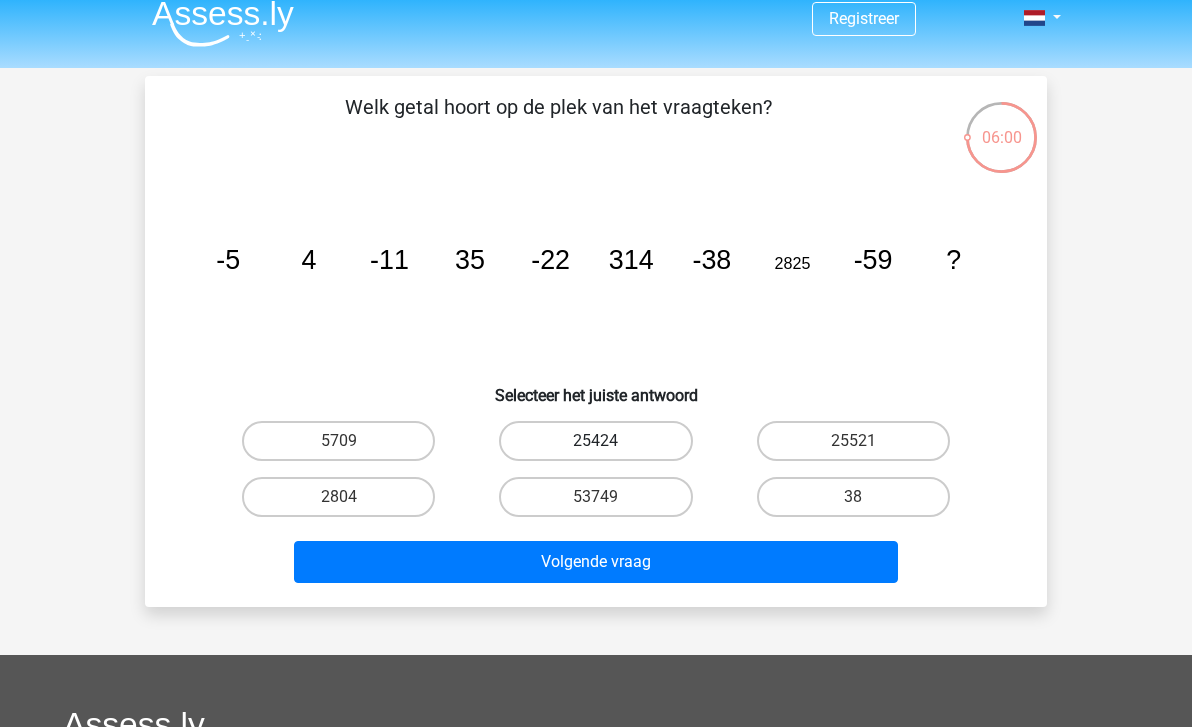 click on "25424" at bounding box center [595, 441] 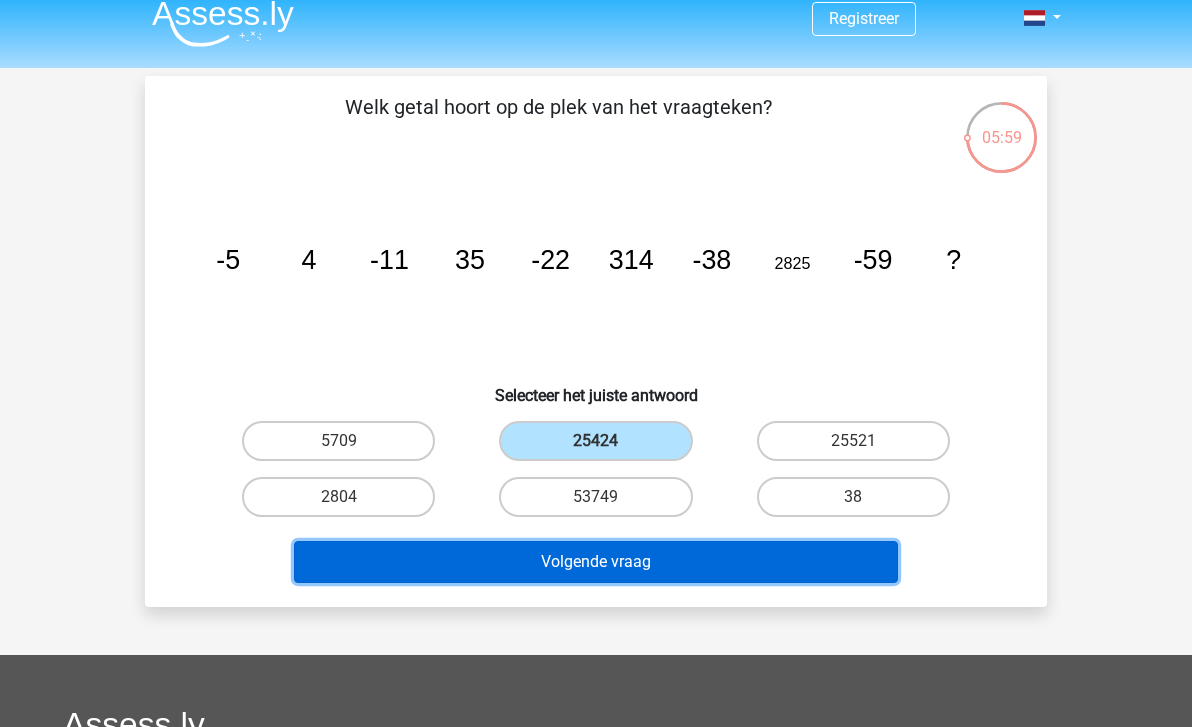 click on "Volgende vraag" at bounding box center (596, 562) 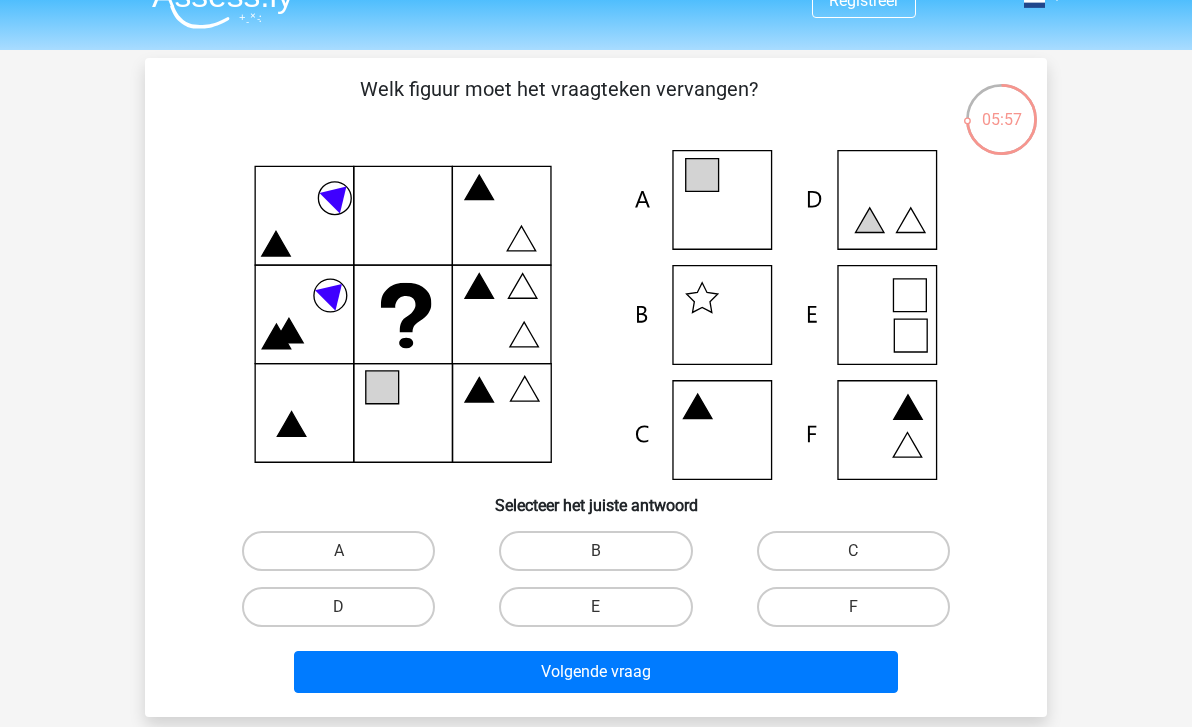 scroll, scrollTop: 24, scrollLeft: 0, axis: vertical 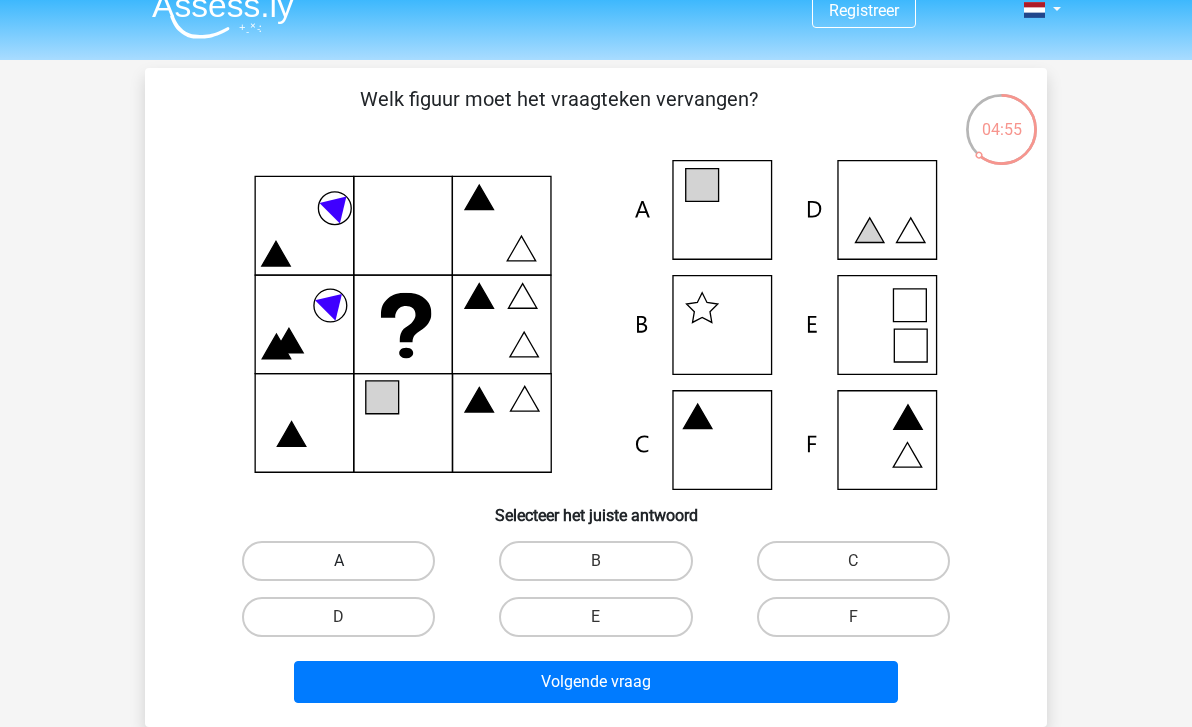 click on "A" at bounding box center [338, 561] 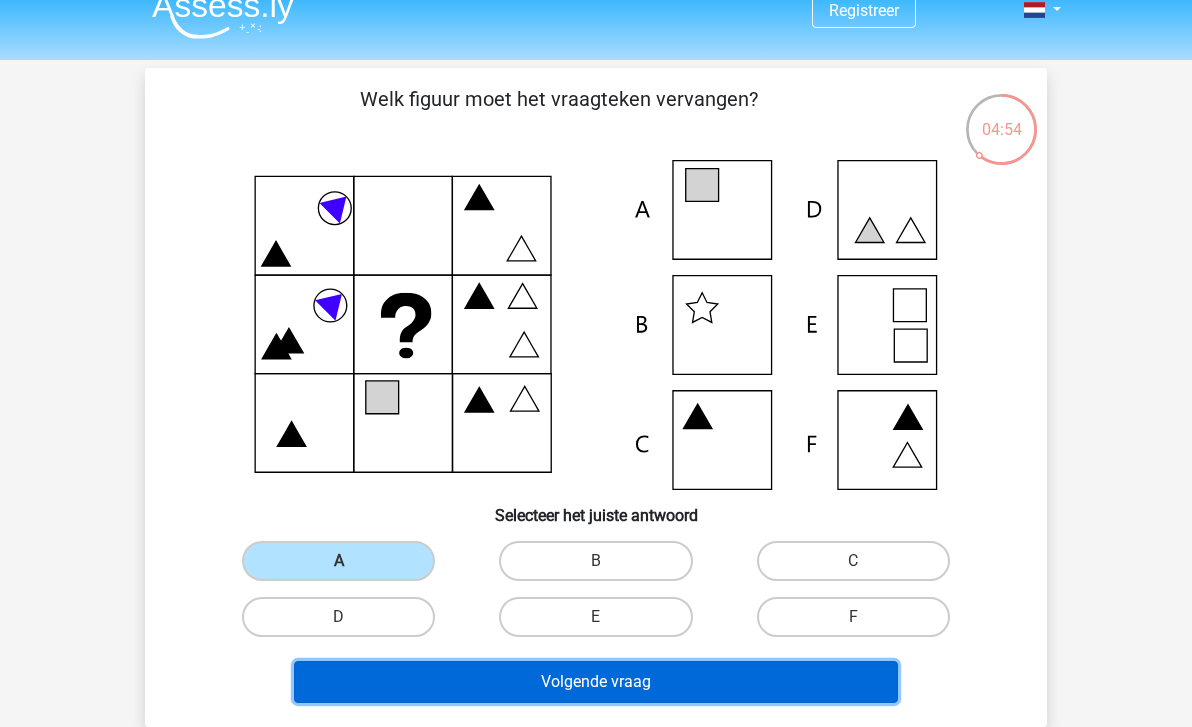 click on "Volgende vraag" at bounding box center [596, 682] 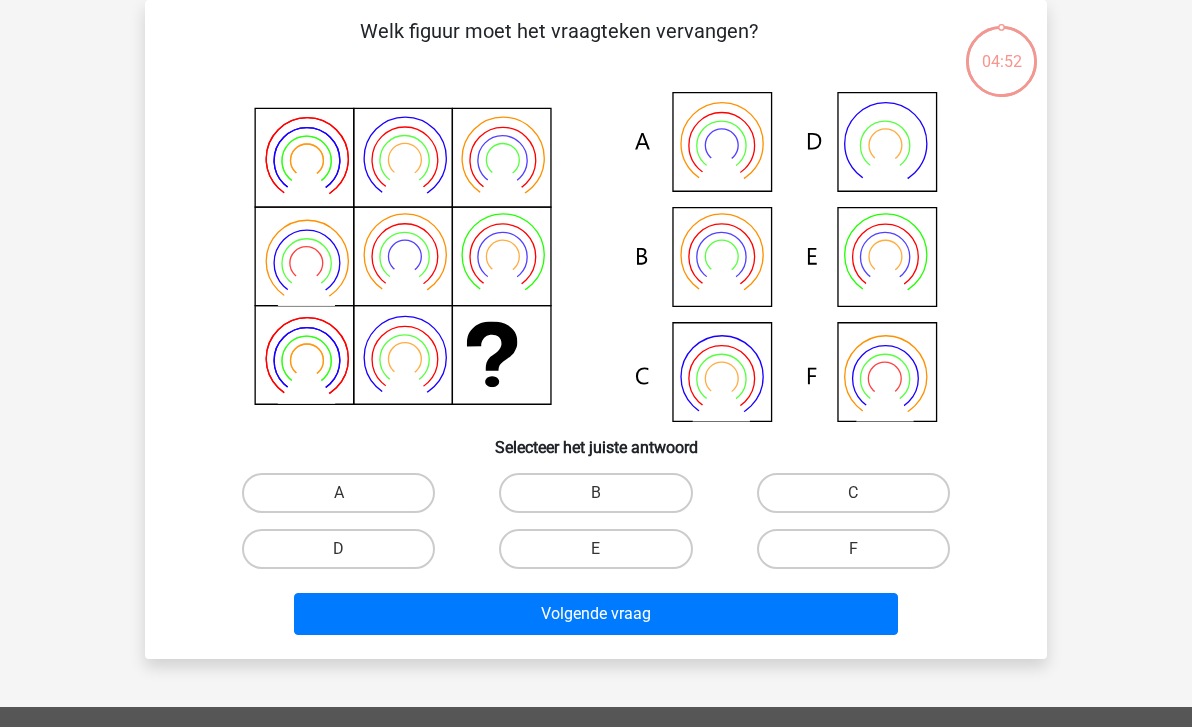 scroll, scrollTop: 77, scrollLeft: 0, axis: vertical 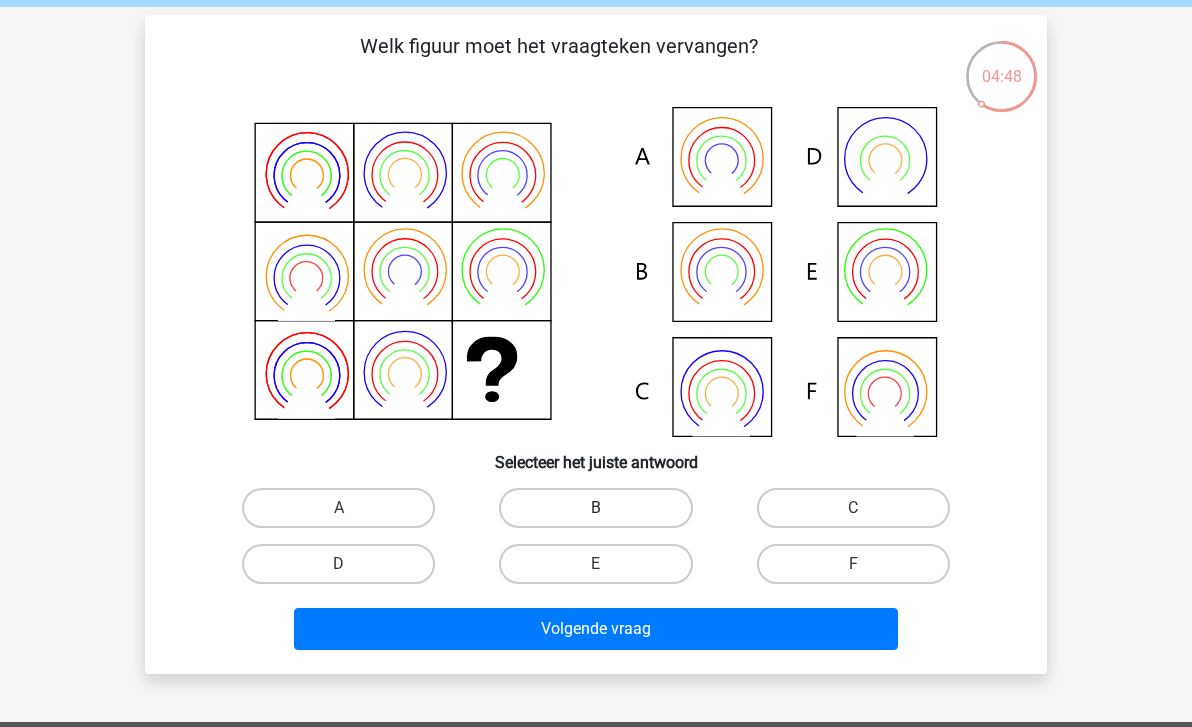 click on "B" at bounding box center [595, 508] 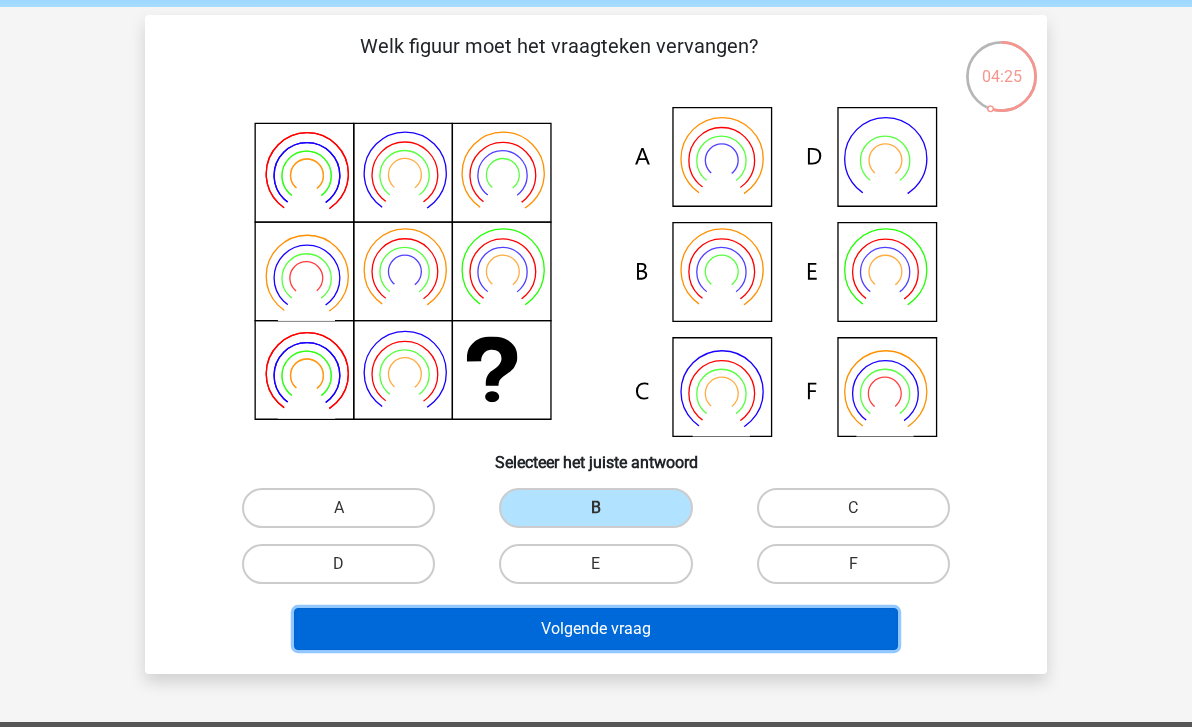 click on "Volgende vraag" at bounding box center (596, 629) 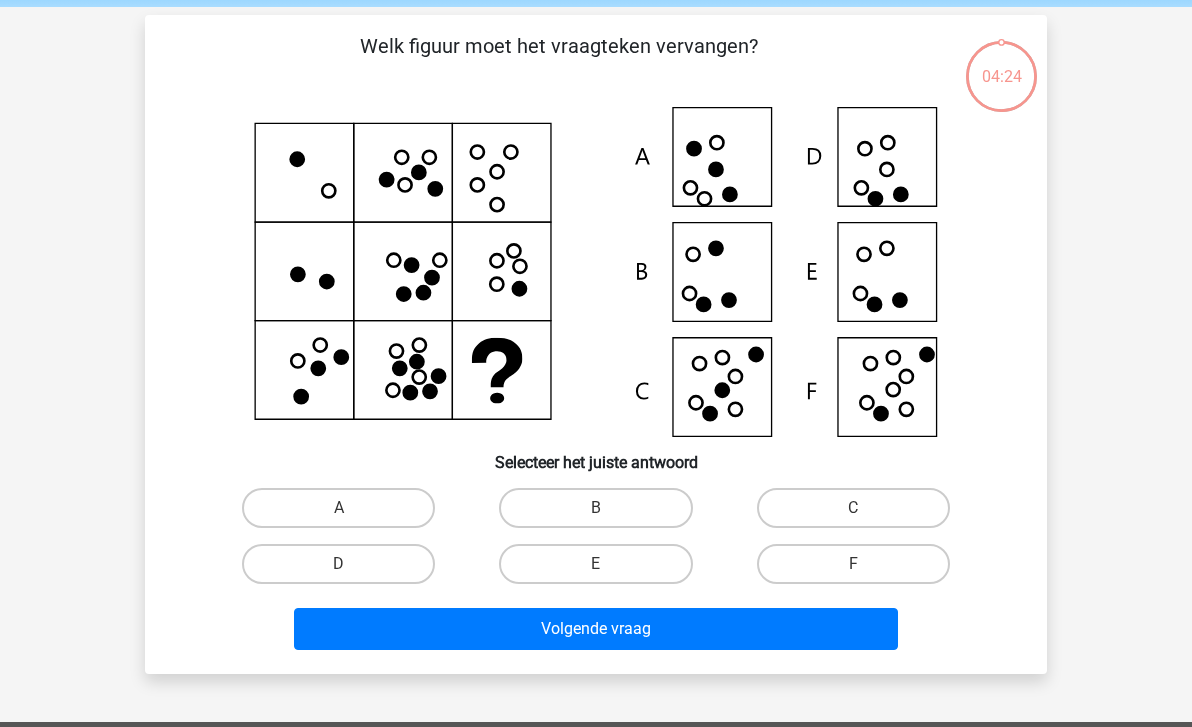 scroll, scrollTop: 92, scrollLeft: 0, axis: vertical 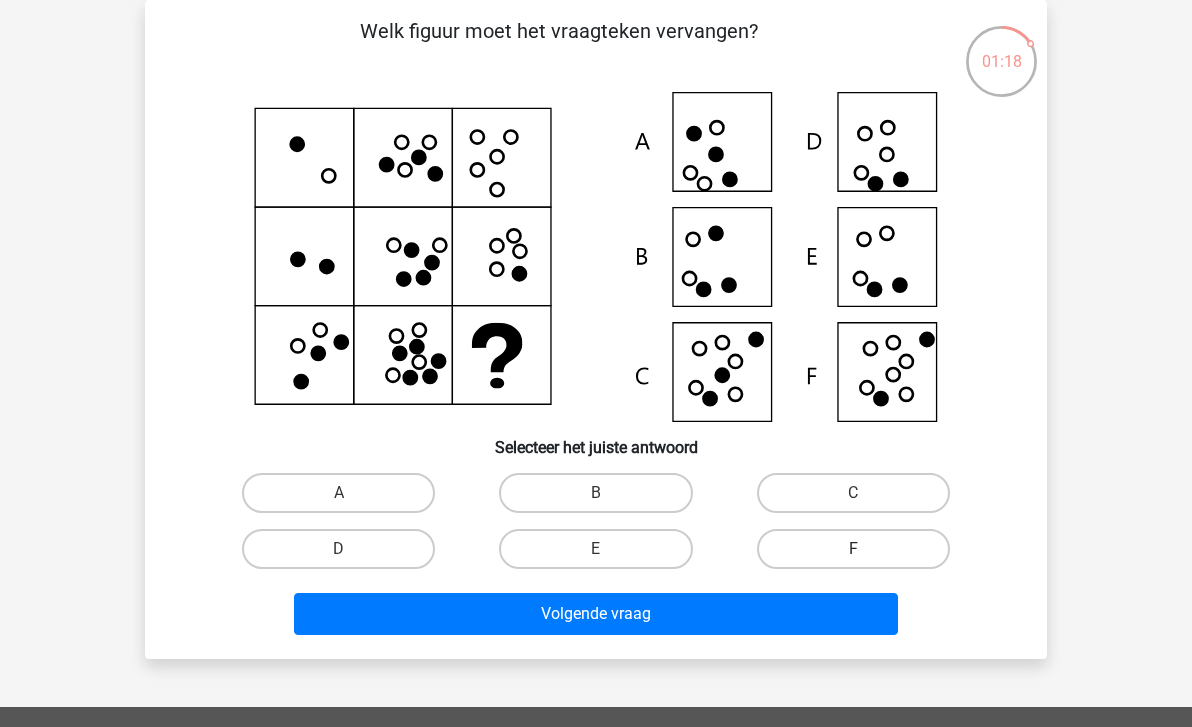 click on "F" at bounding box center (853, 549) 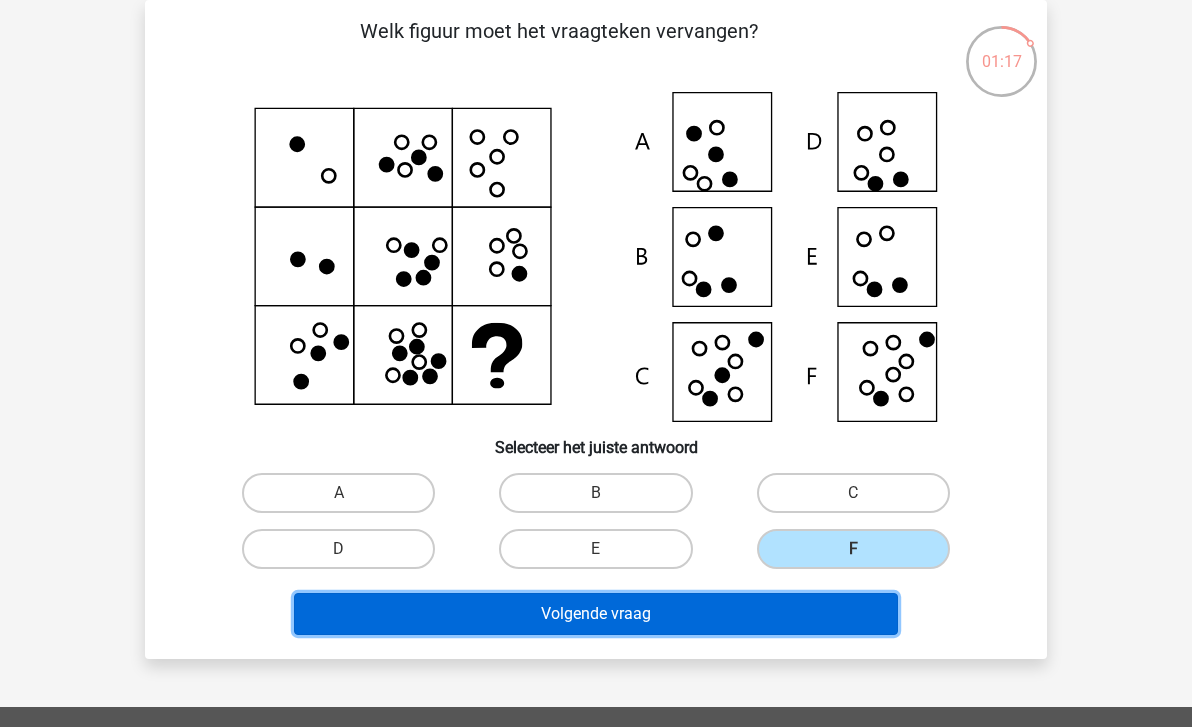click on "Volgende vraag" at bounding box center (596, 614) 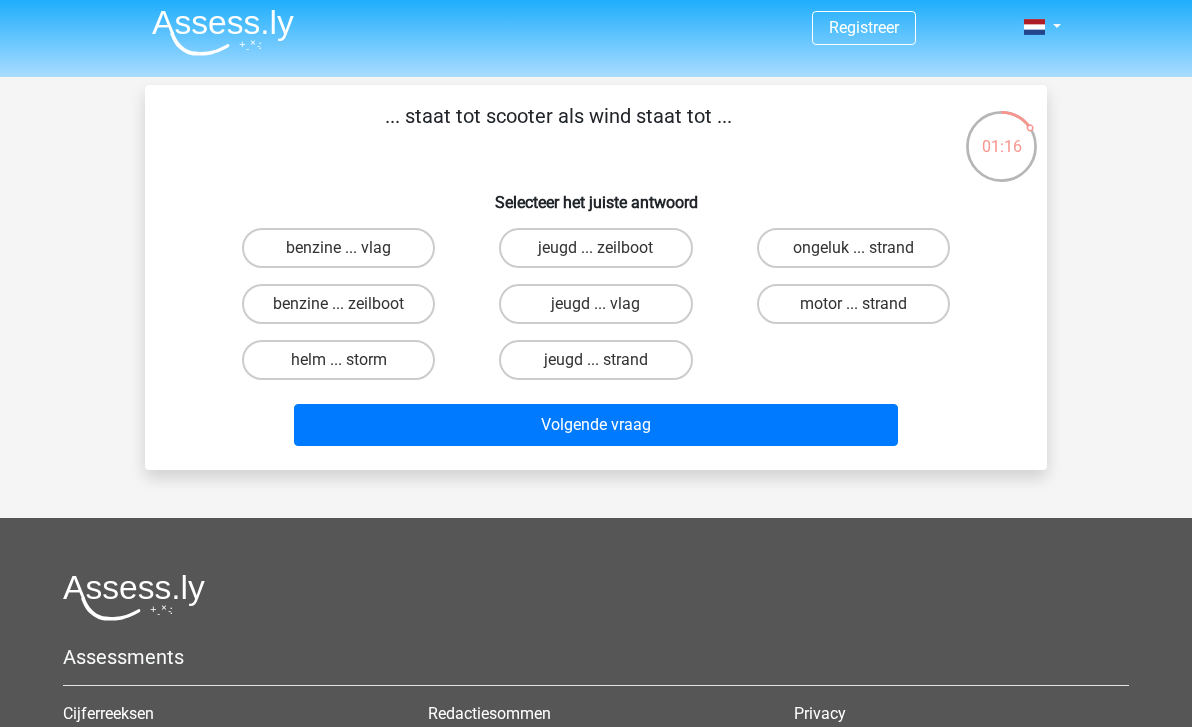 scroll, scrollTop: 0, scrollLeft: 0, axis: both 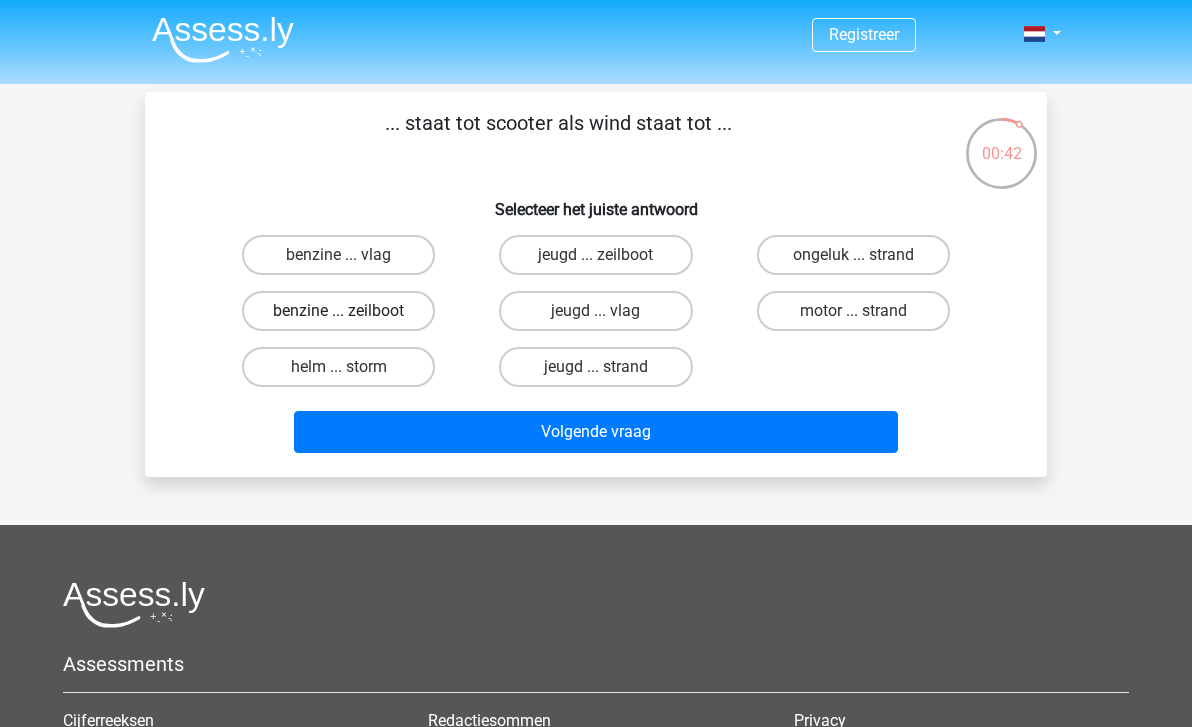 click on "benzine ... zeilboot" at bounding box center (338, 311) 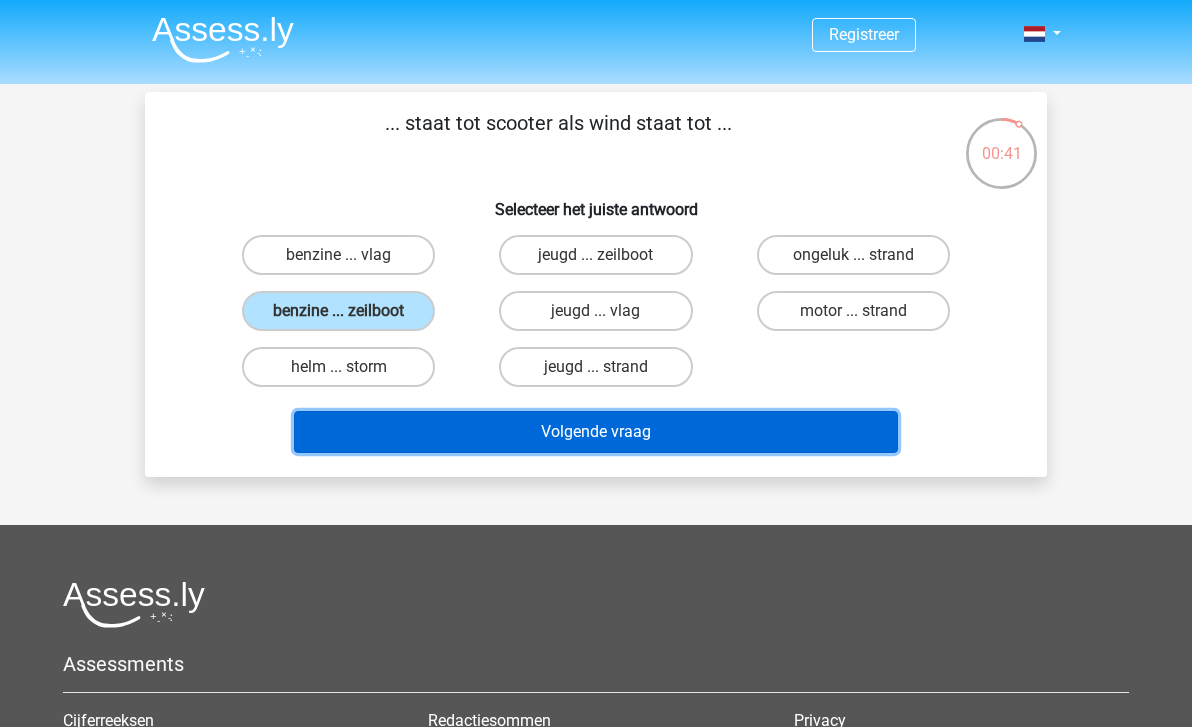 click on "Volgende vraag" at bounding box center (596, 432) 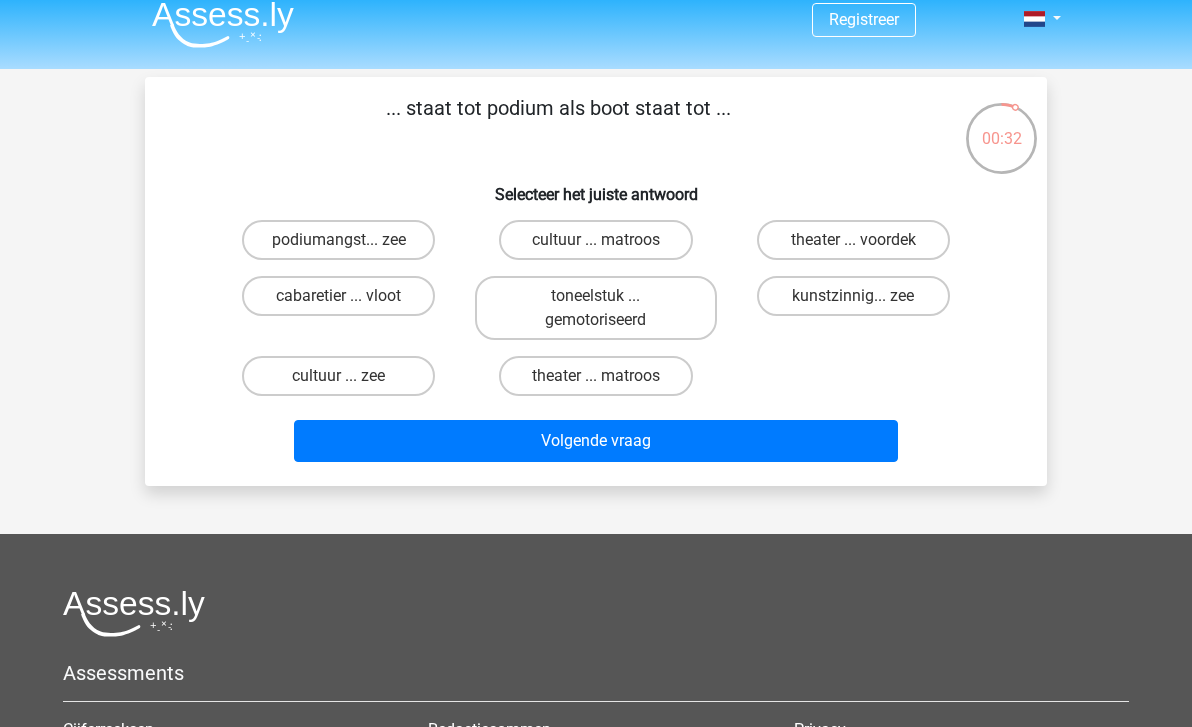 scroll, scrollTop: 0, scrollLeft: 0, axis: both 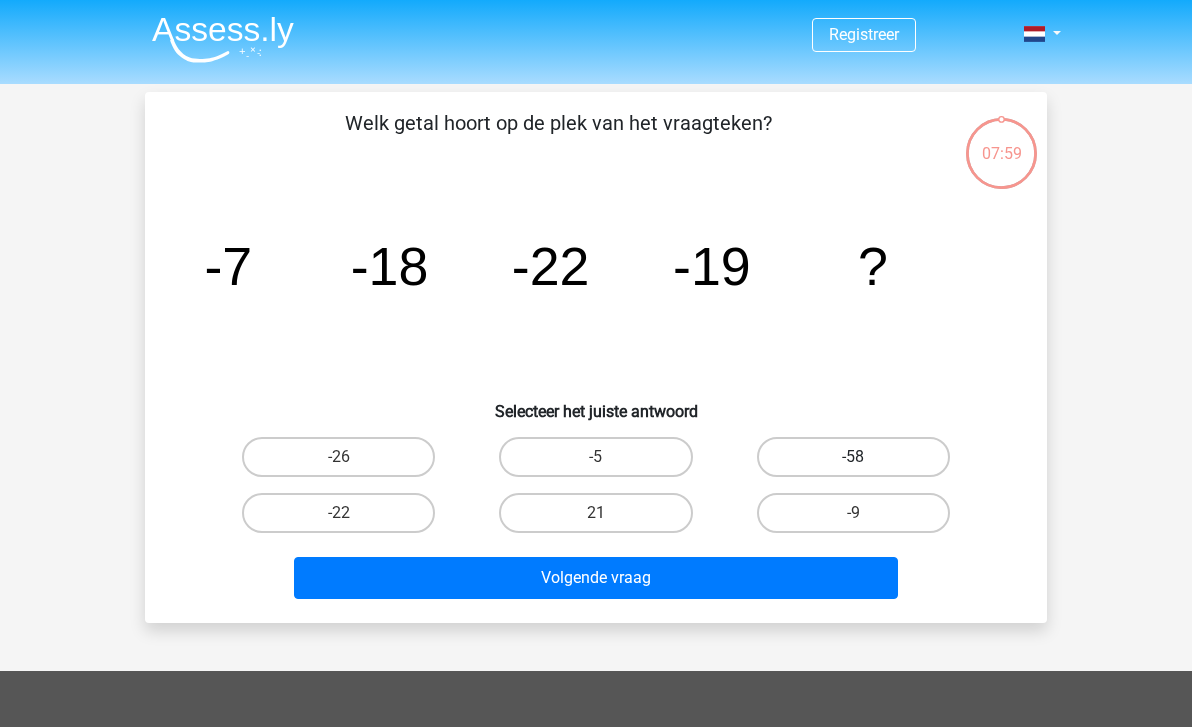 click on "-58" at bounding box center (853, 457) 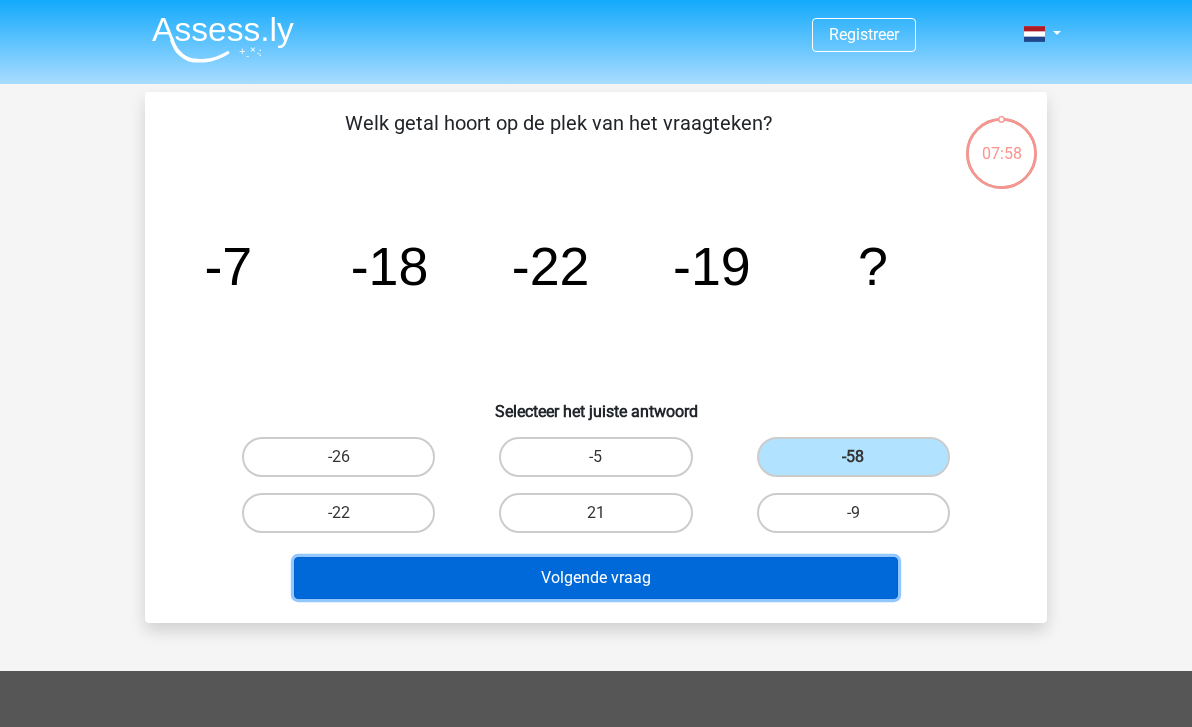 click on "Volgende vraag" at bounding box center (596, 578) 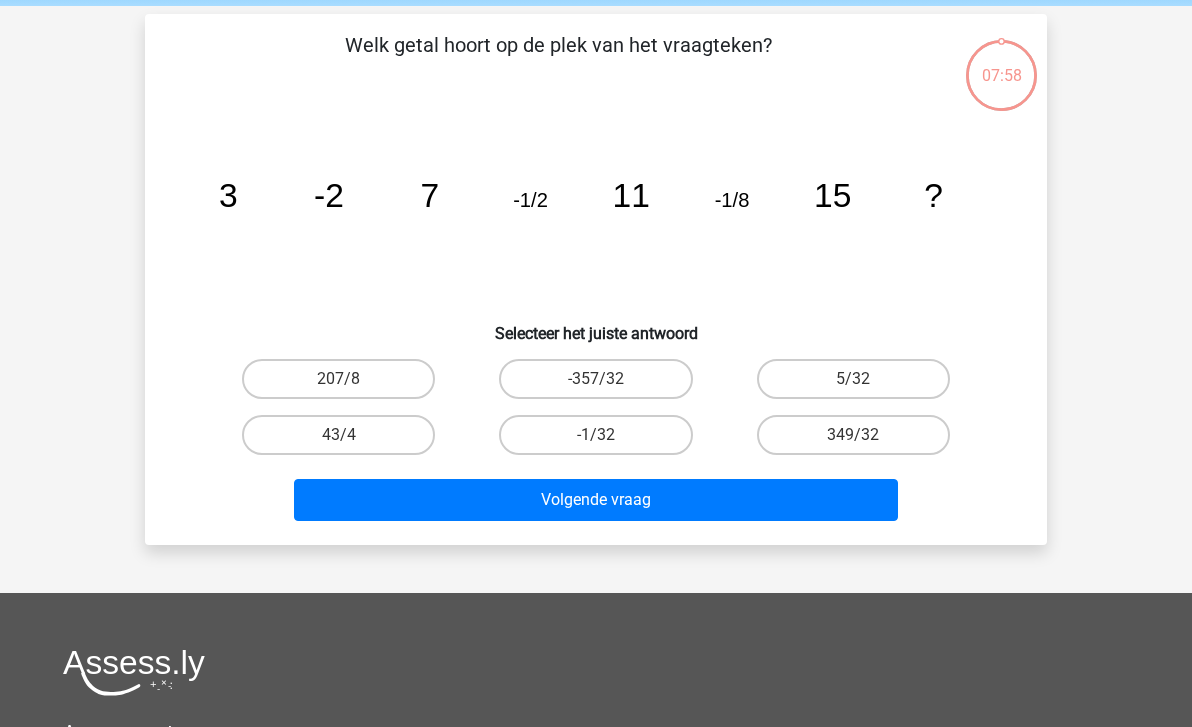 scroll, scrollTop: 92, scrollLeft: 0, axis: vertical 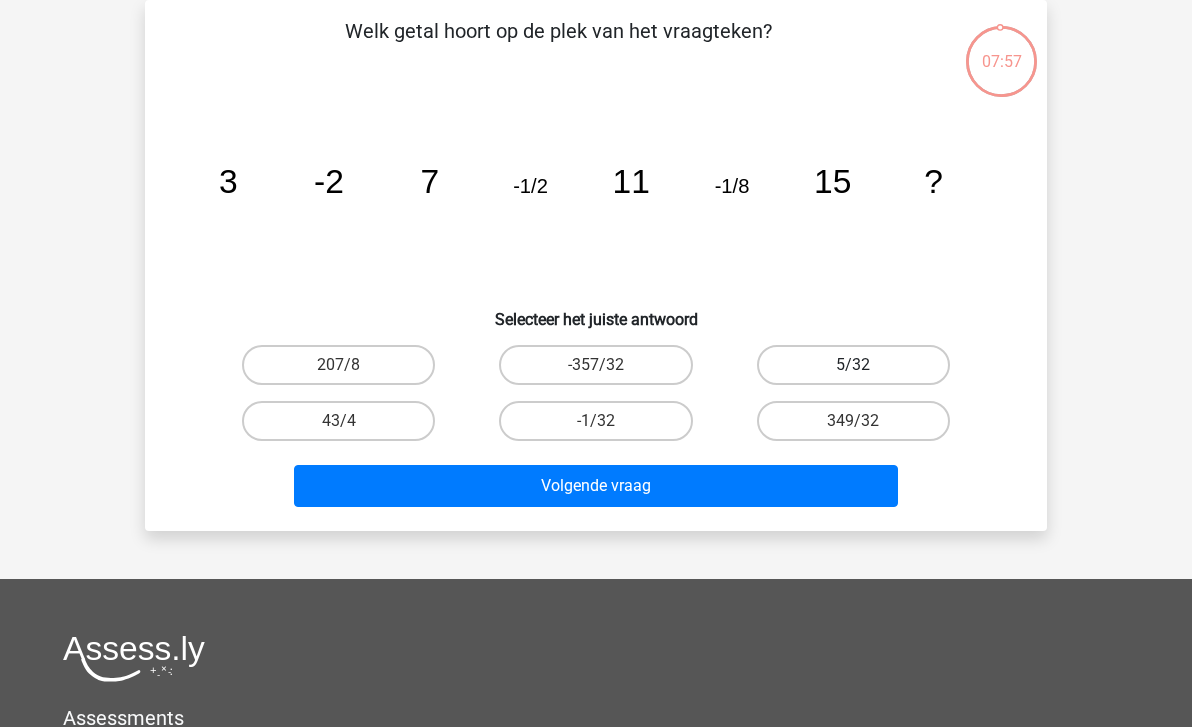 click on "5/32" at bounding box center [853, 365] 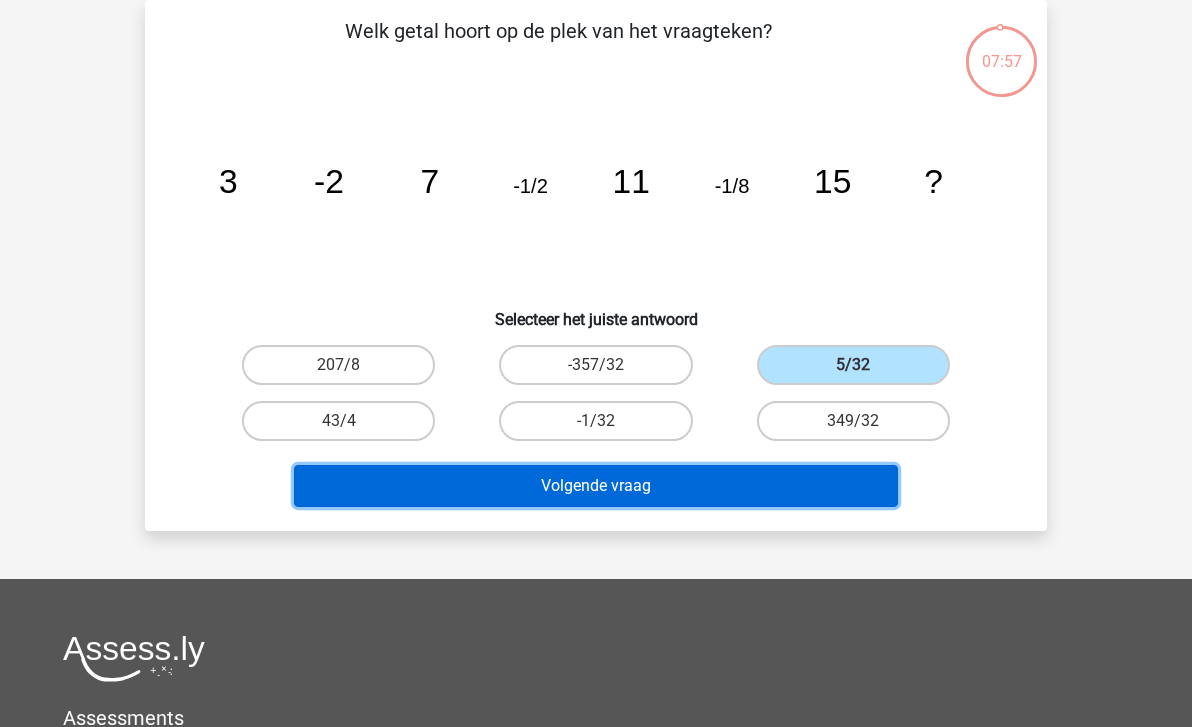 click on "Volgende vraag" at bounding box center [596, 486] 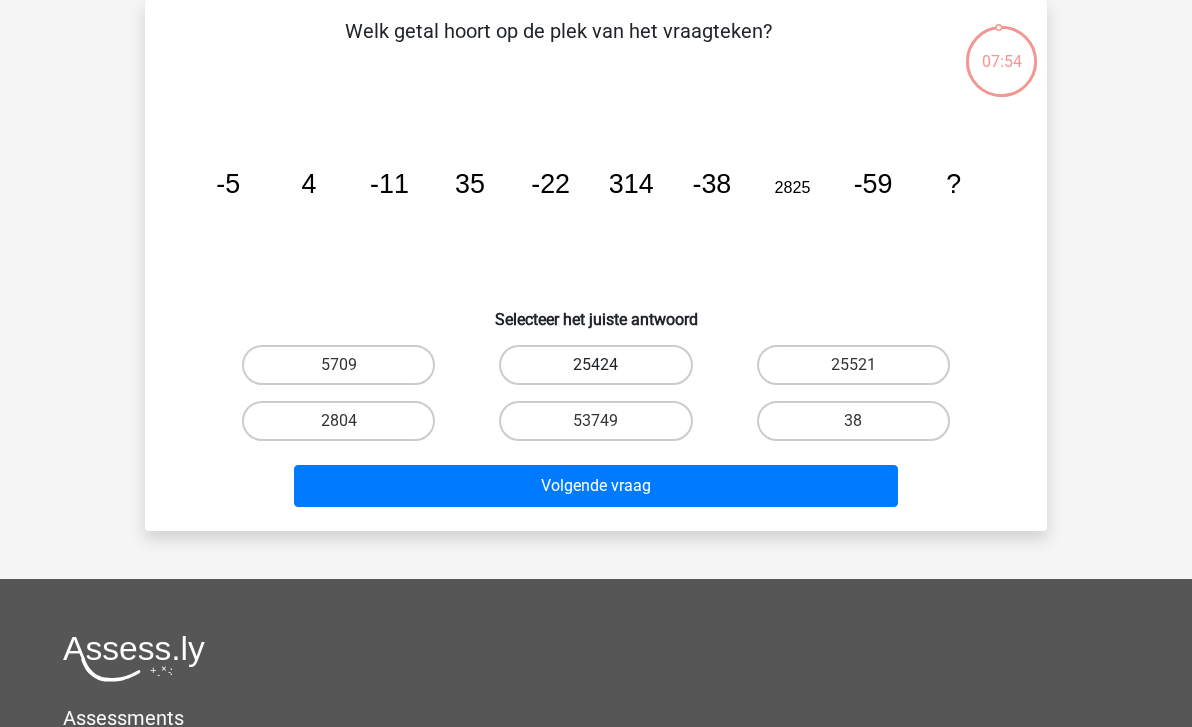 click on "25424" at bounding box center [595, 365] 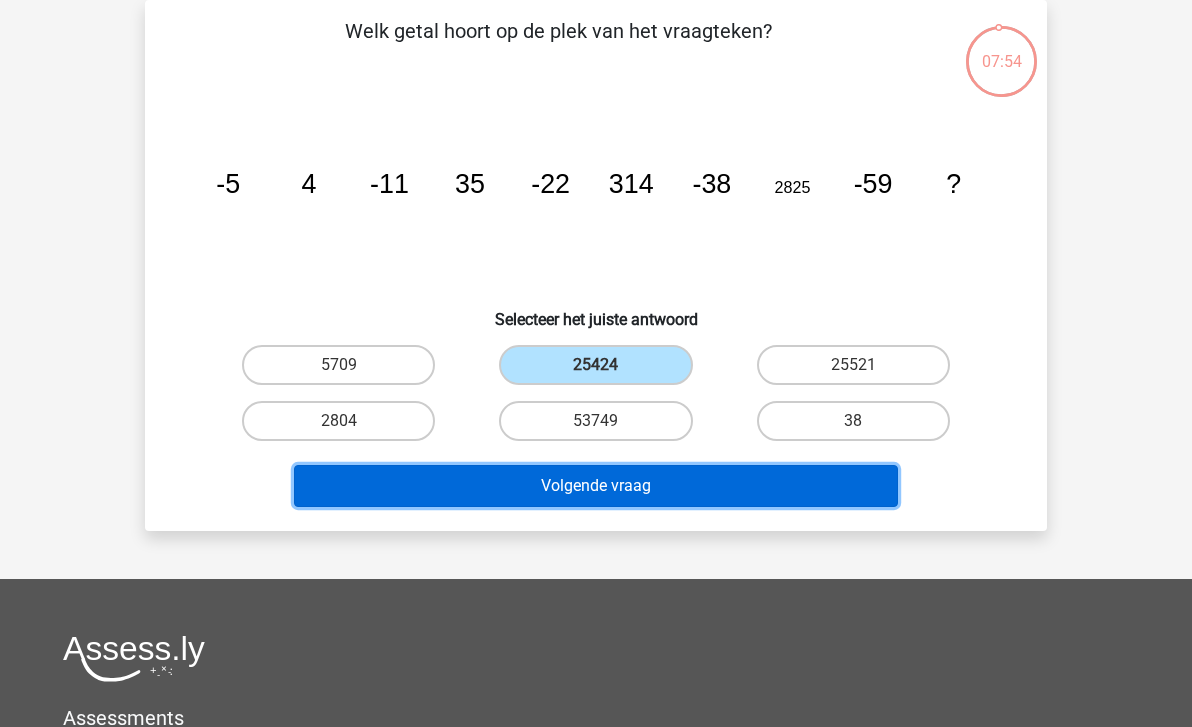 click on "Volgende vraag" at bounding box center [596, 486] 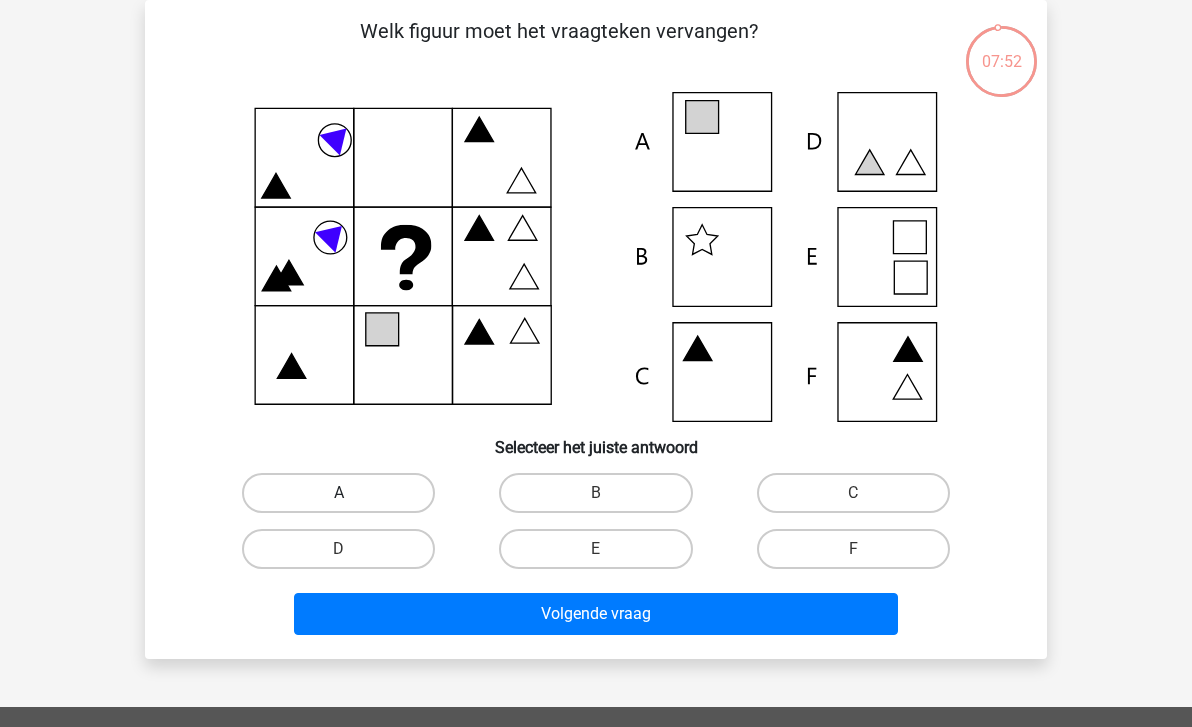 click on "A" at bounding box center [338, 493] 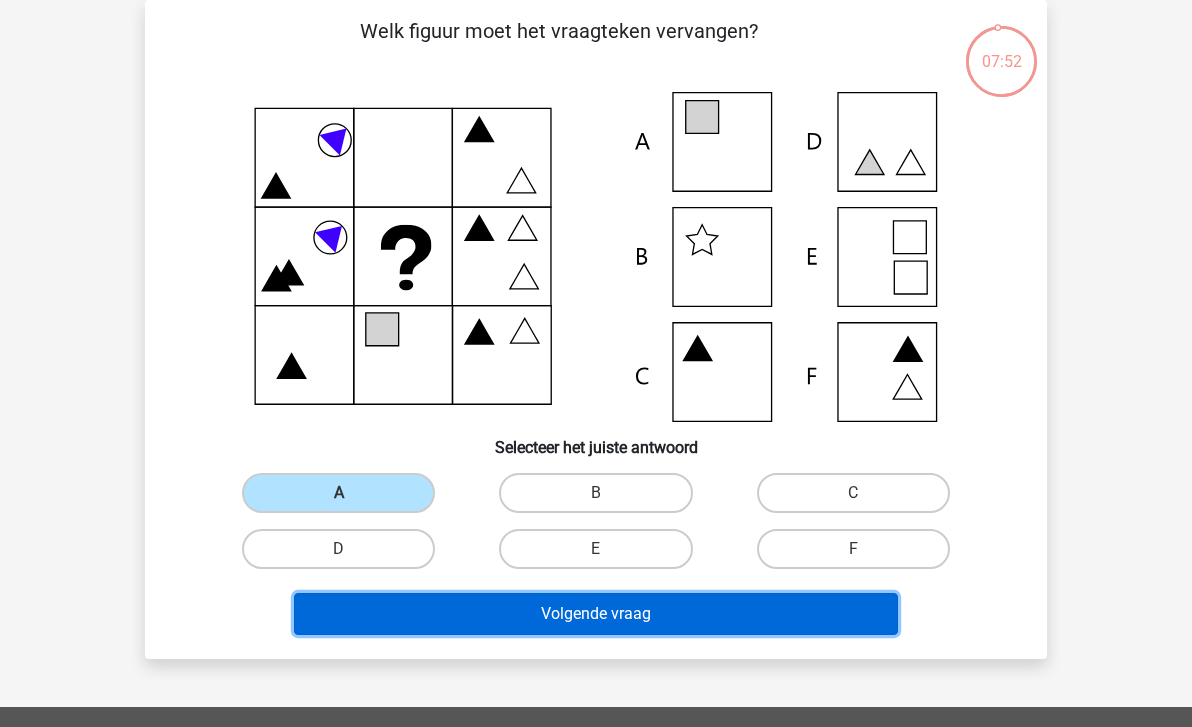 click on "Volgende vraag" at bounding box center (596, 614) 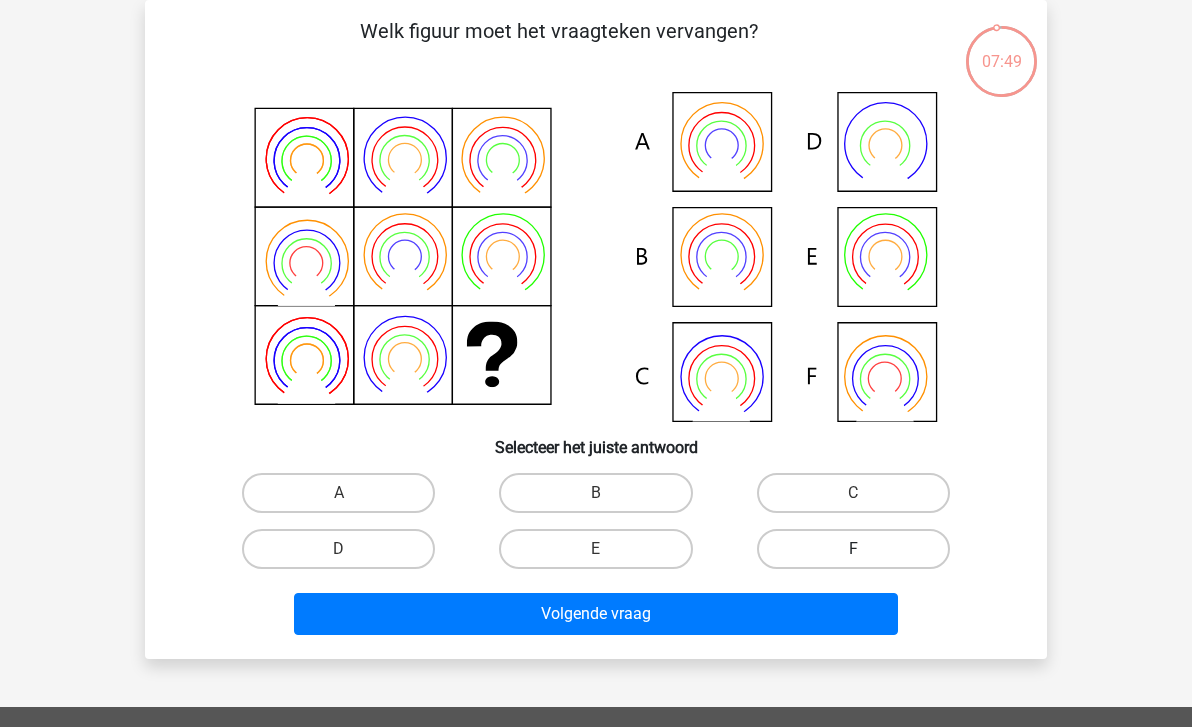 click on "F" at bounding box center (853, 549) 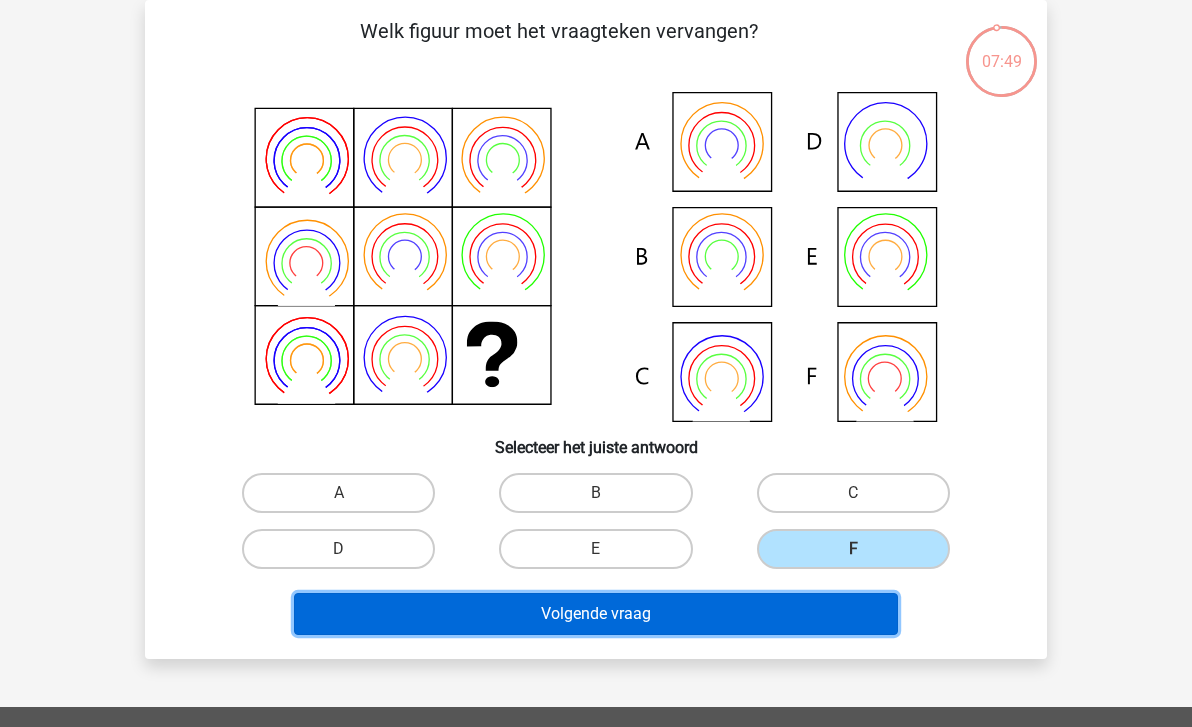 click on "Volgende vraag" at bounding box center [596, 614] 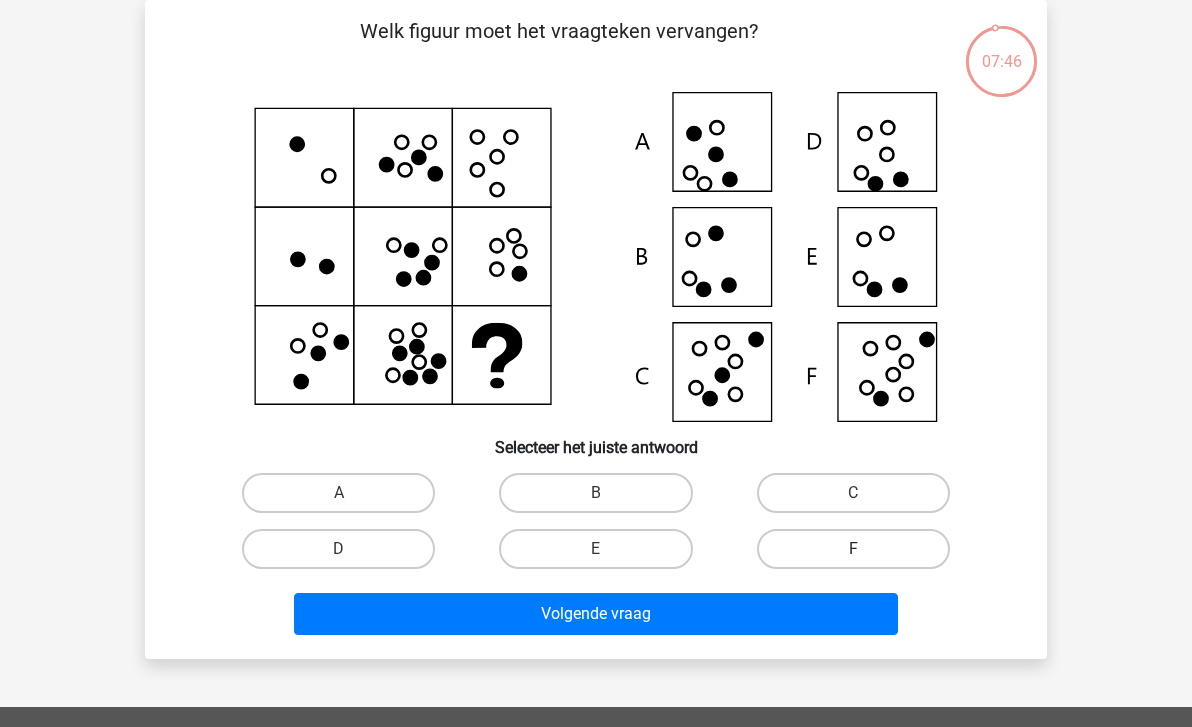 click on "F" at bounding box center [853, 549] 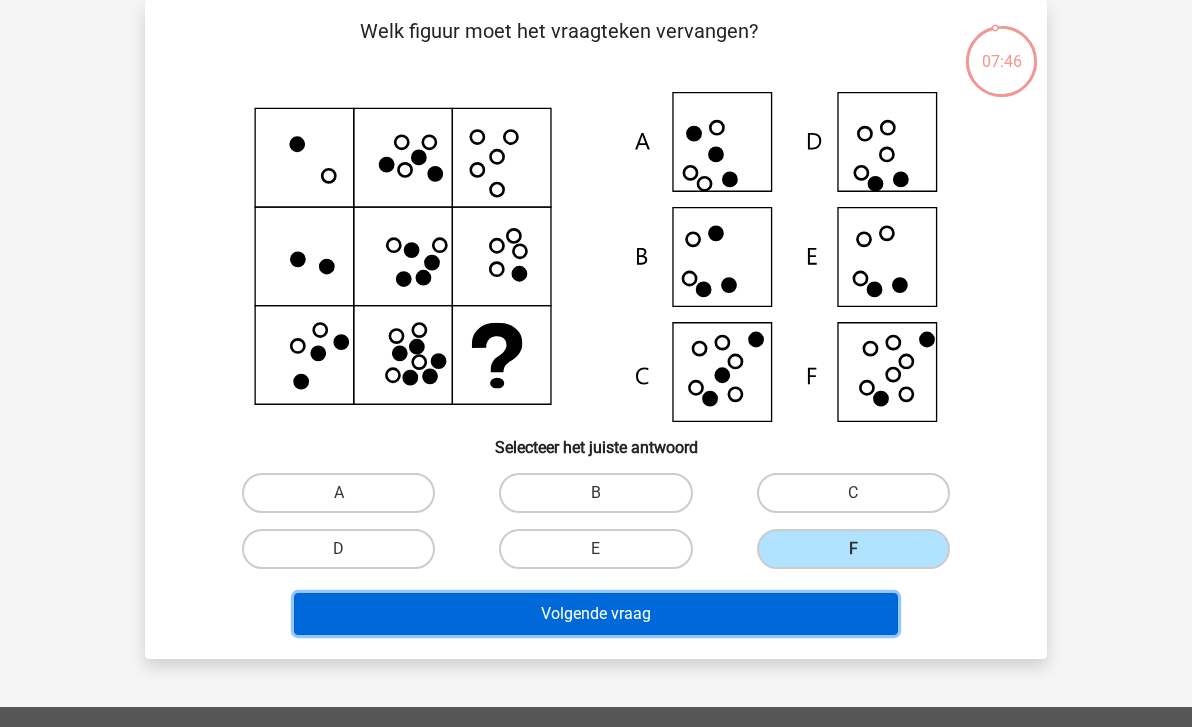 click on "Volgende vraag" at bounding box center (596, 614) 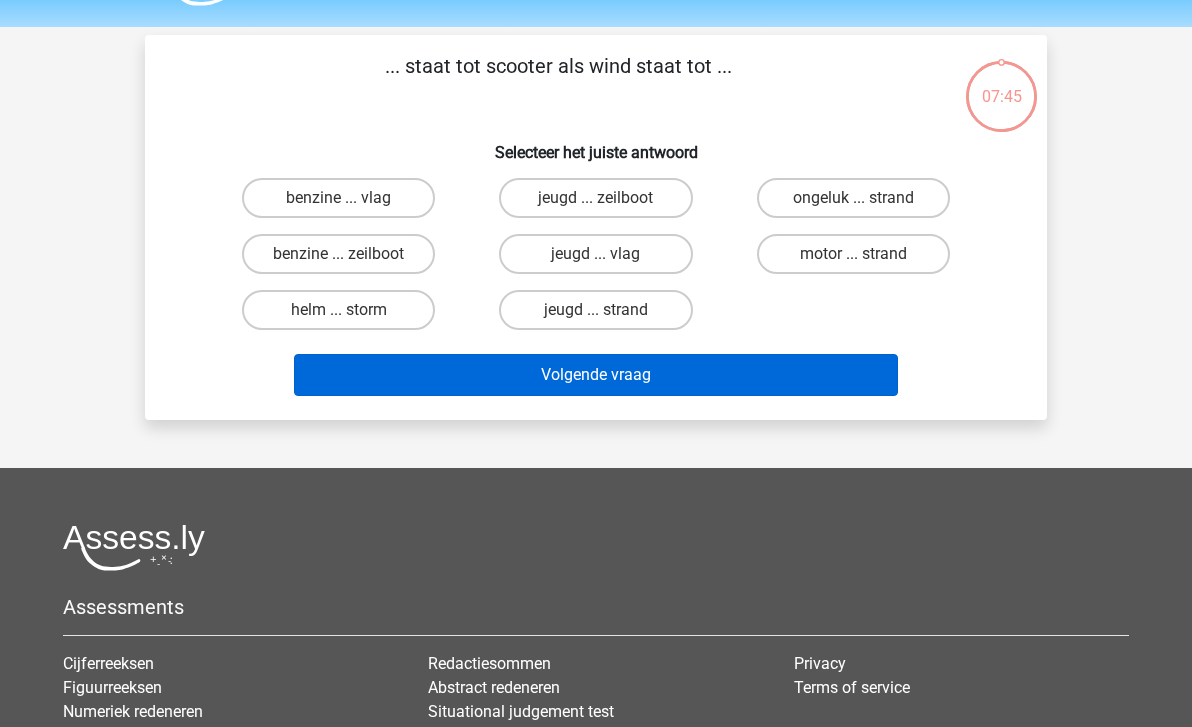 scroll, scrollTop: 49, scrollLeft: 0, axis: vertical 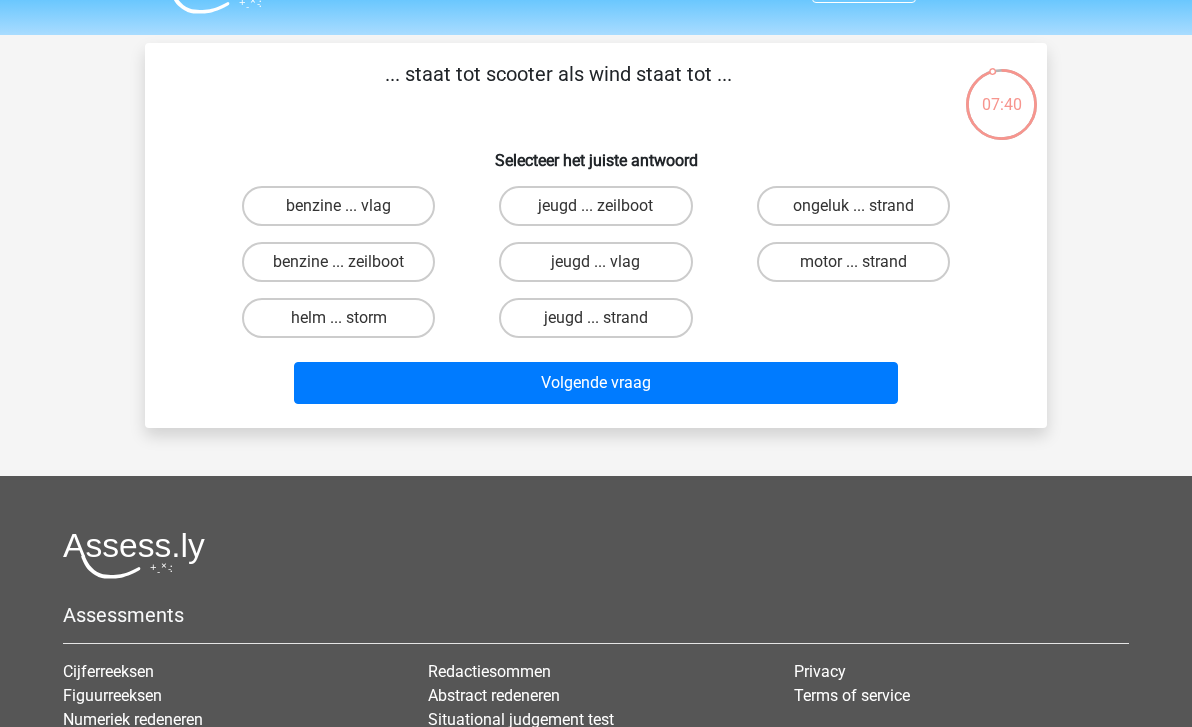 click on "benzine ... zeilboot" at bounding box center [345, 268] 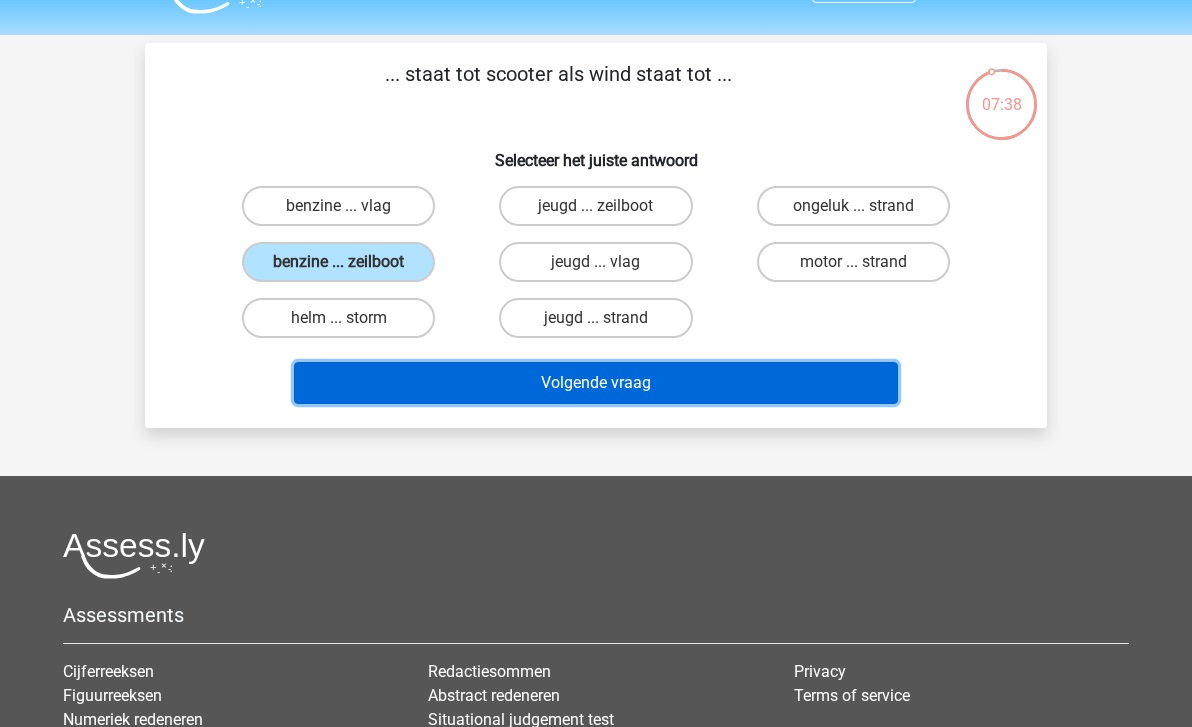 click on "Volgende vraag" at bounding box center (596, 383) 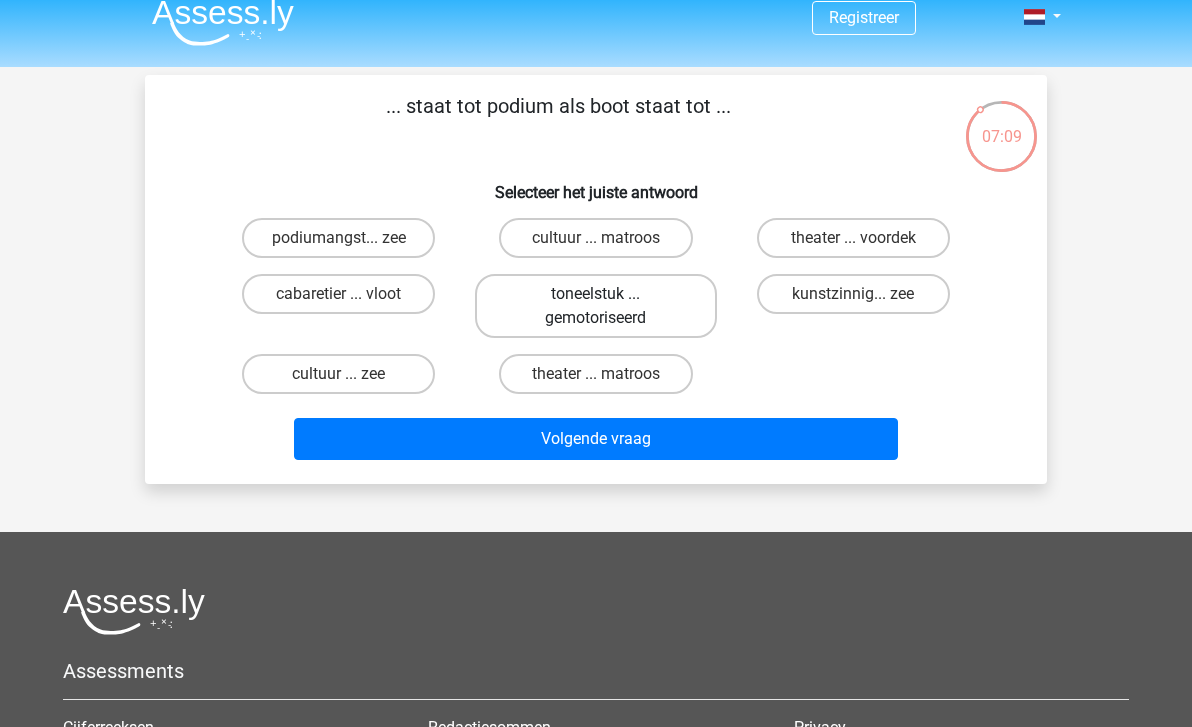 scroll, scrollTop: 0, scrollLeft: 0, axis: both 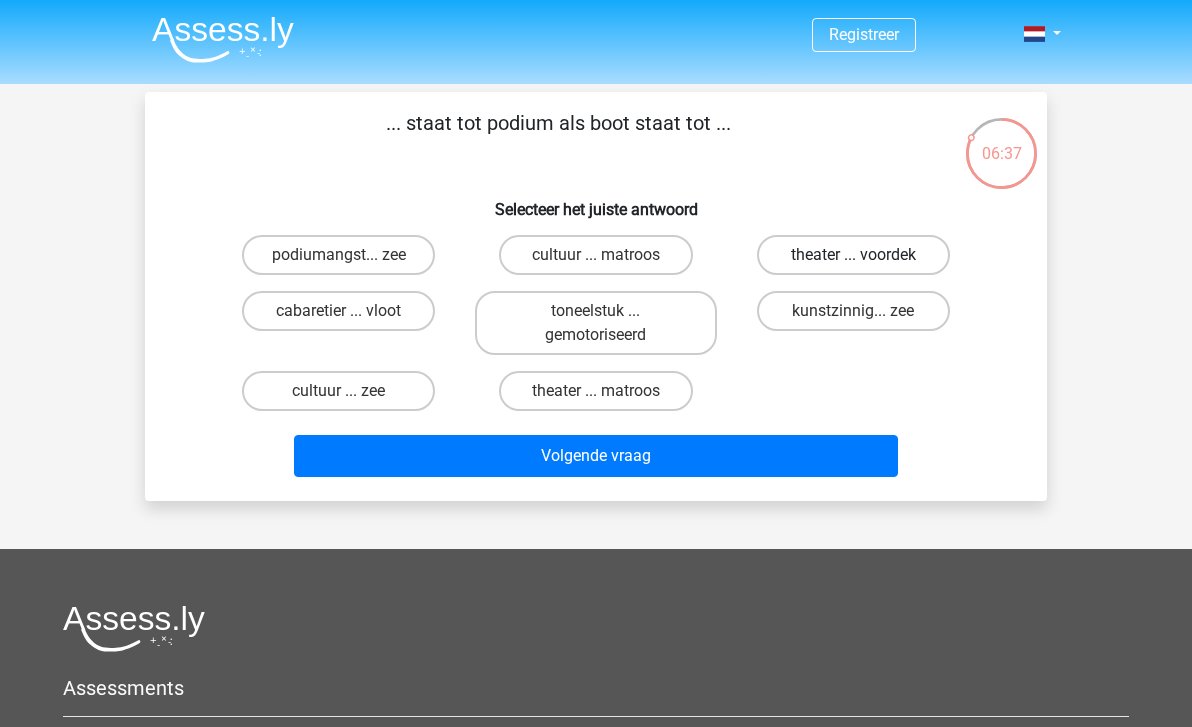 click on "theater ... voordek" at bounding box center (853, 255) 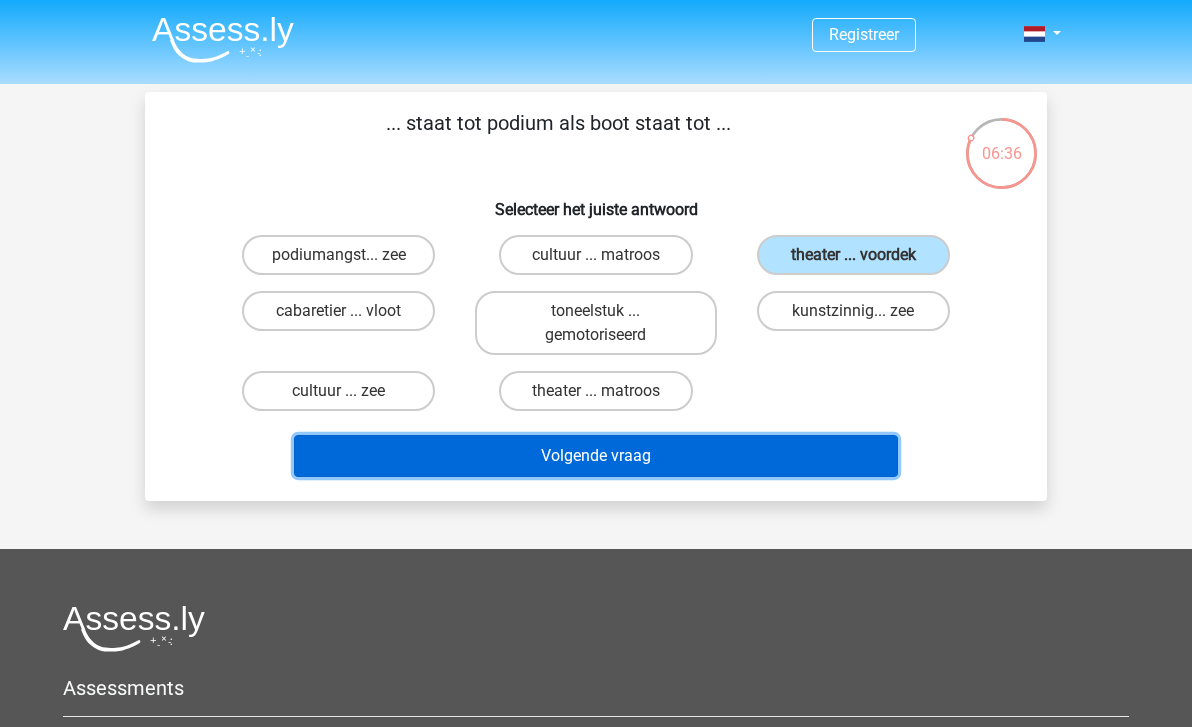 click on "Volgende vraag" at bounding box center [596, 456] 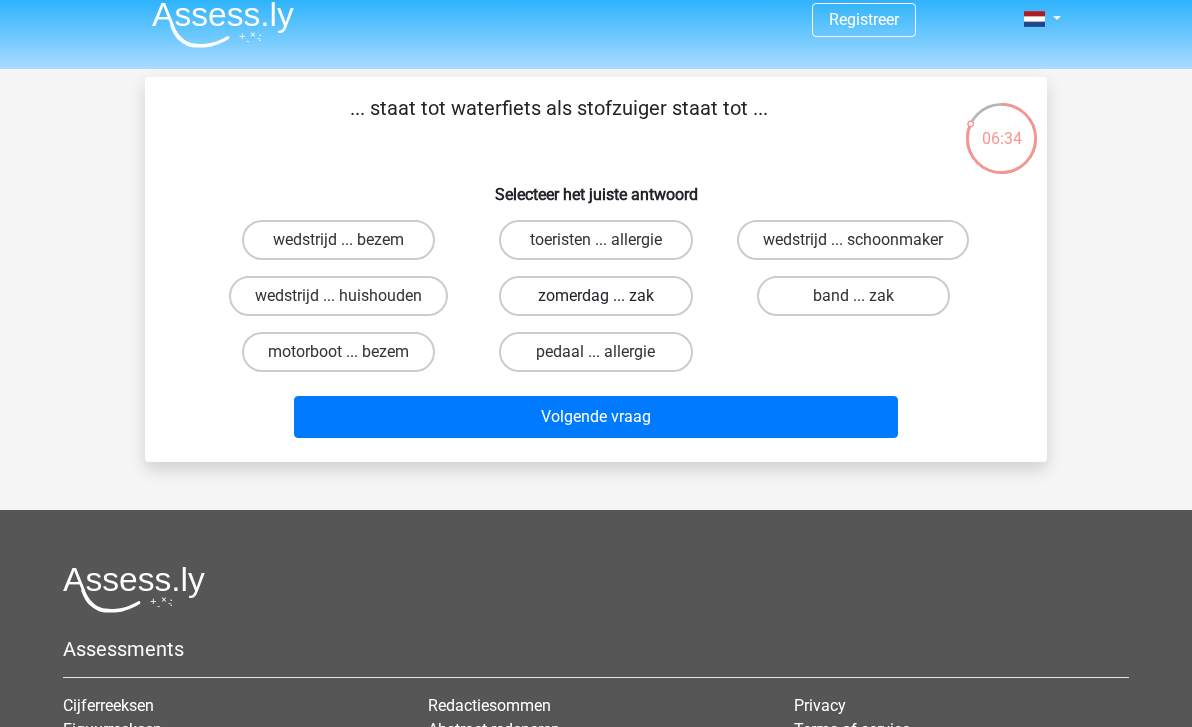 scroll, scrollTop: 0, scrollLeft: 0, axis: both 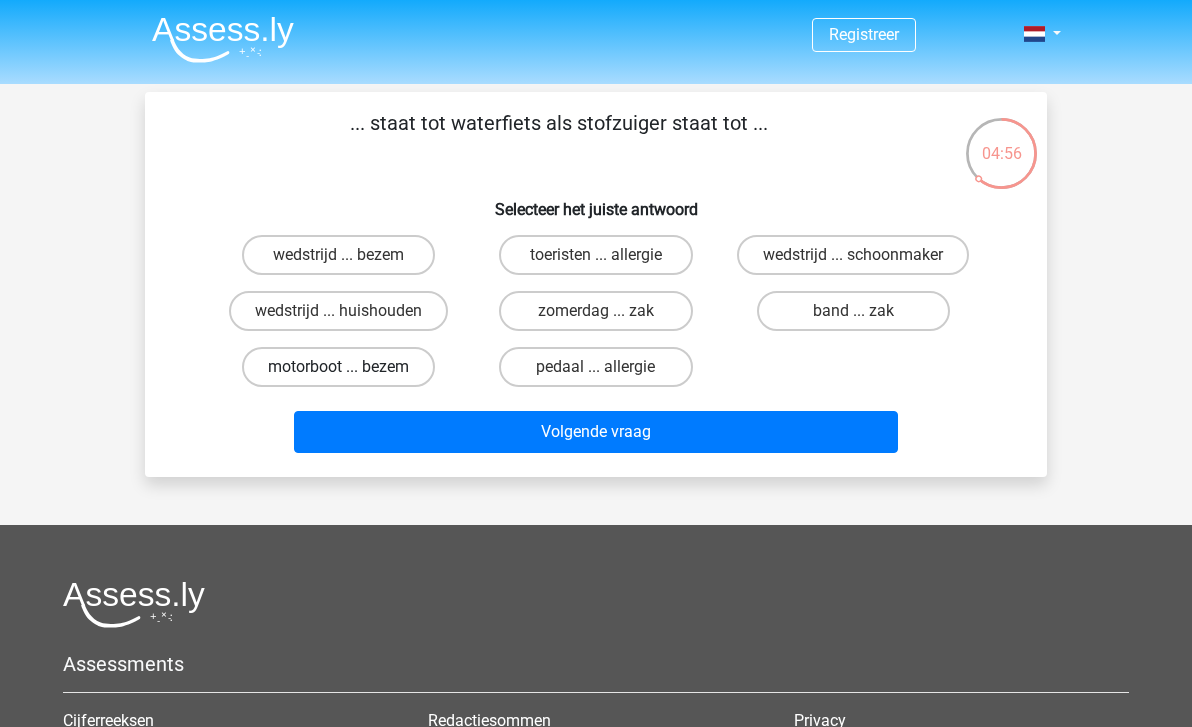 click on "motorboot ... bezem" at bounding box center (338, 367) 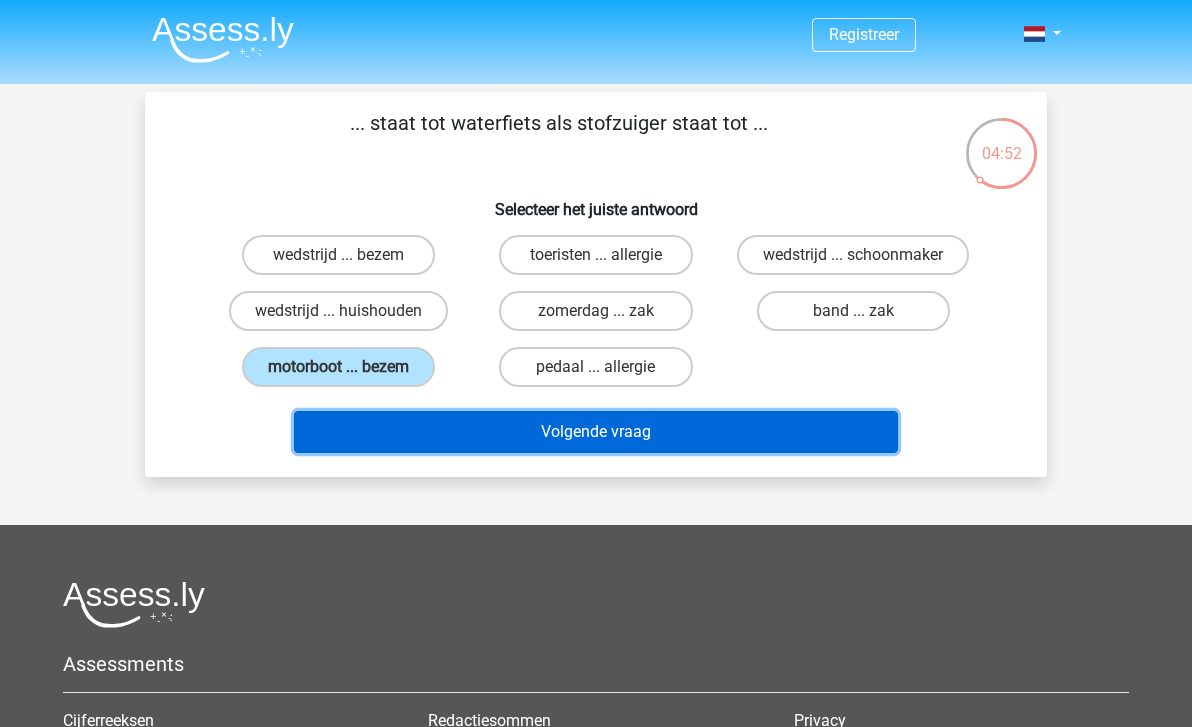 click on "Volgende vraag" at bounding box center [596, 432] 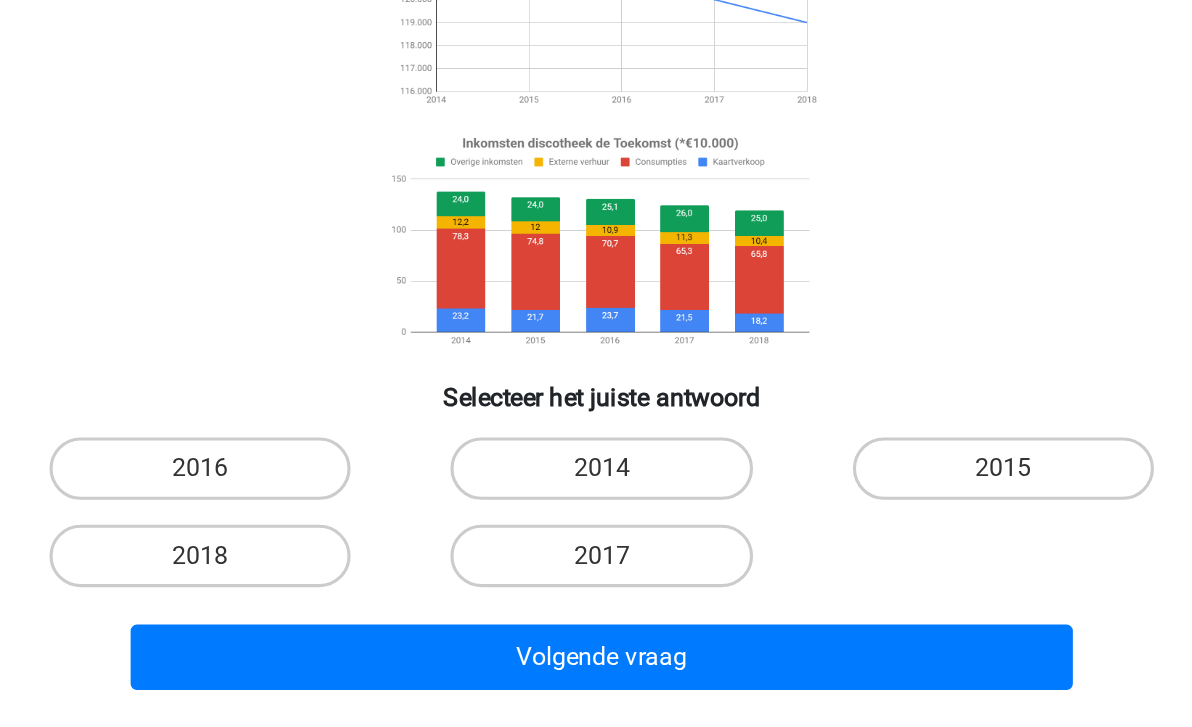 scroll, scrollTop: 27, scrollLeft: 0, axis: vertical 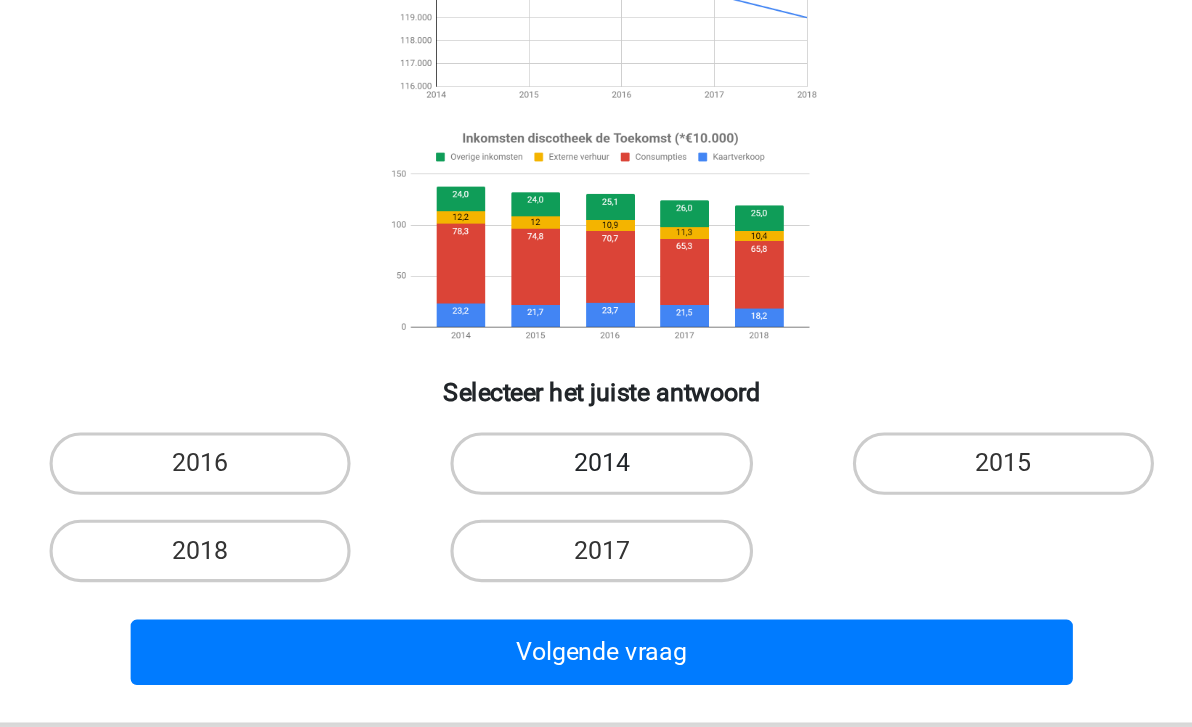 click on "2014" at bounding box center (595, 558) 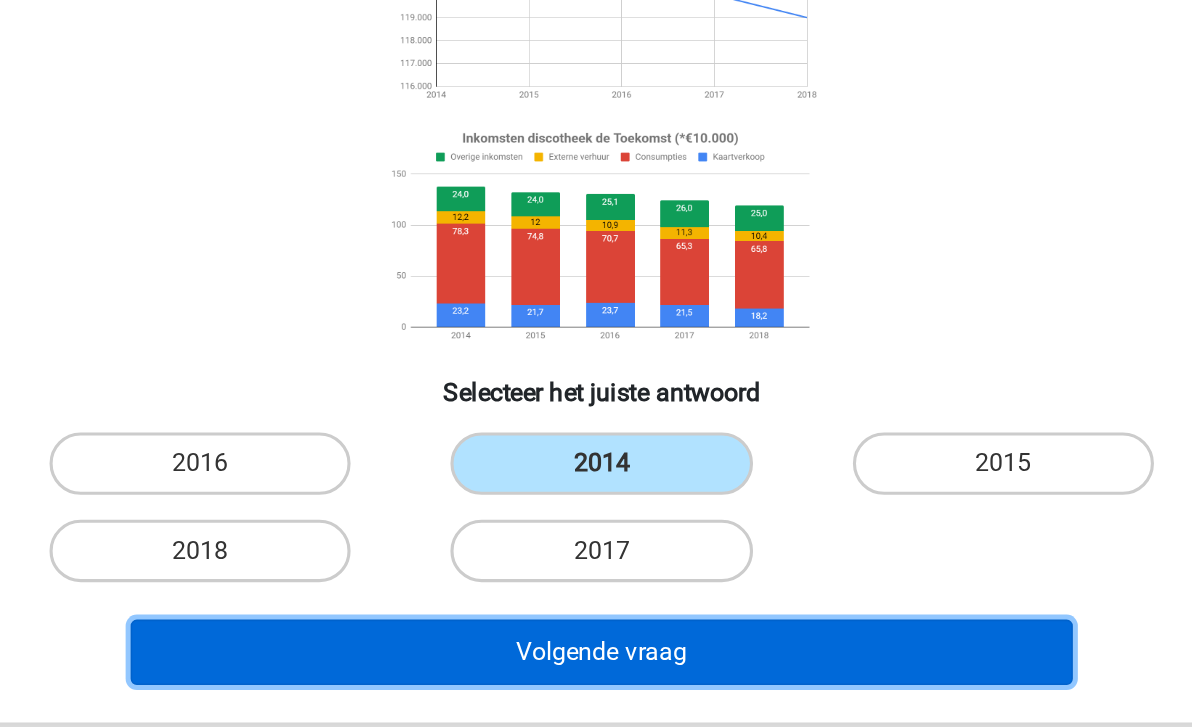 click on "Volgende vraag" at bounding box center (596, 679) 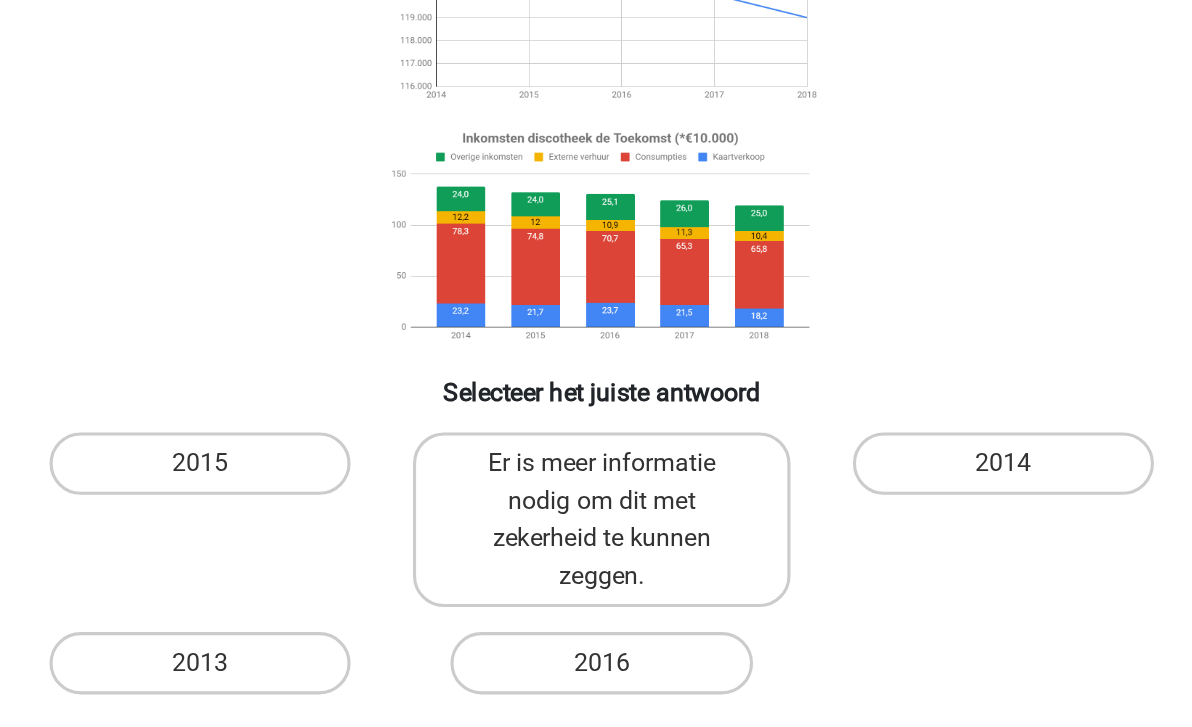 scroll, scrollTop: 26, scrollLeft: 0, axis: vertical 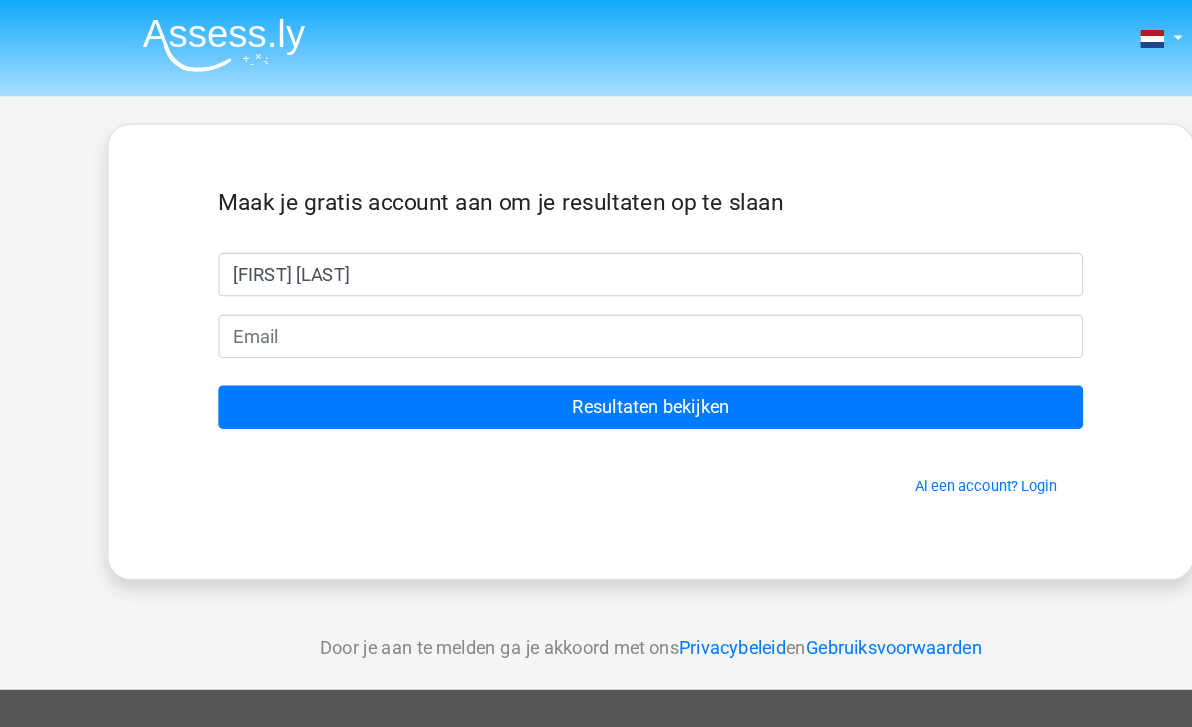 type on "[FIRST] [LAST]" 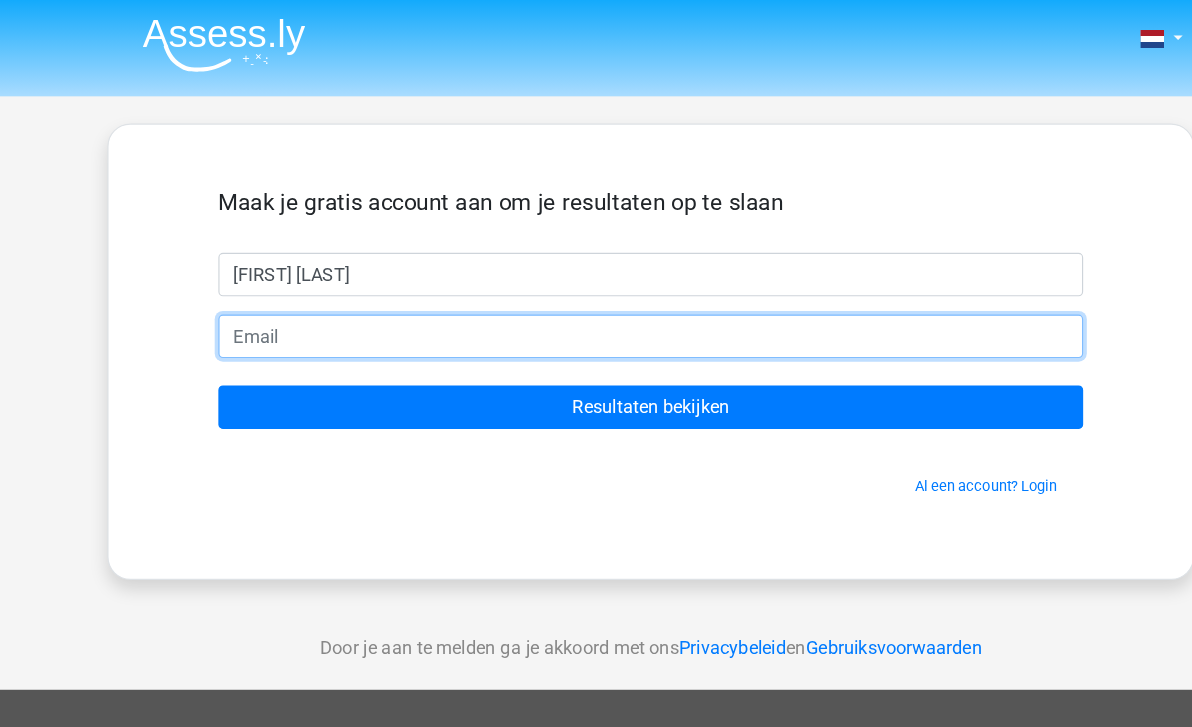 click at bounding box center [596, 294] 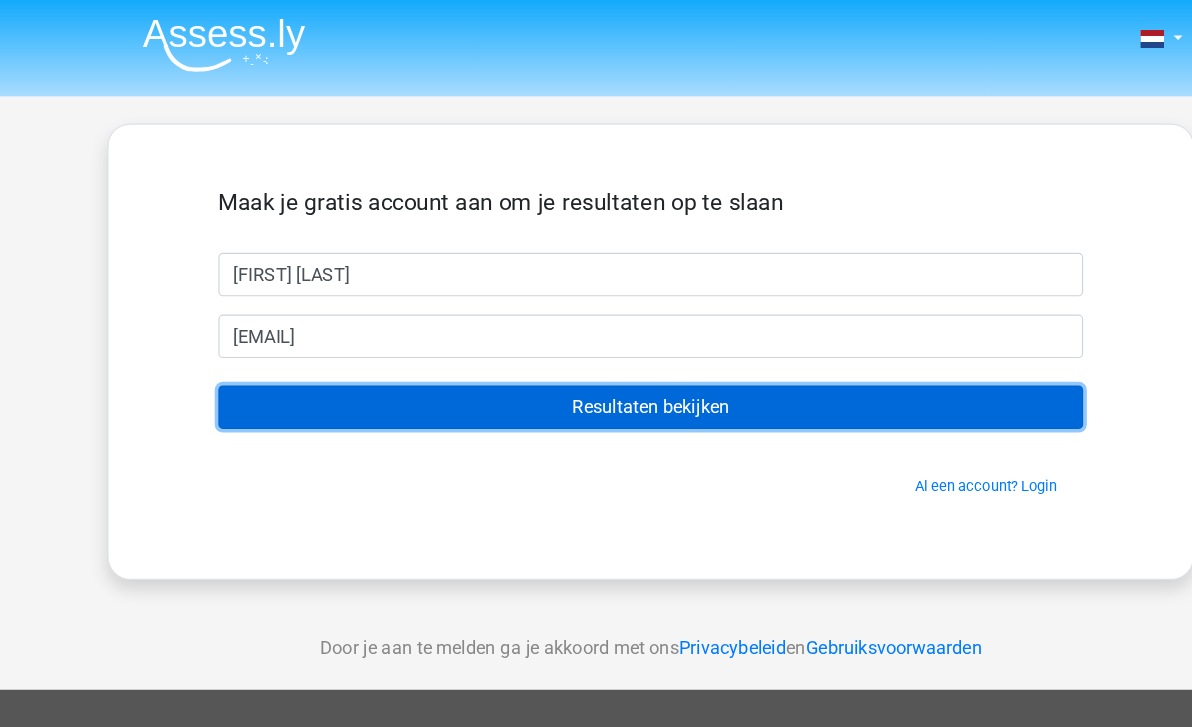 click on "Resultaten bekijken" at bounding box center (596, 356) 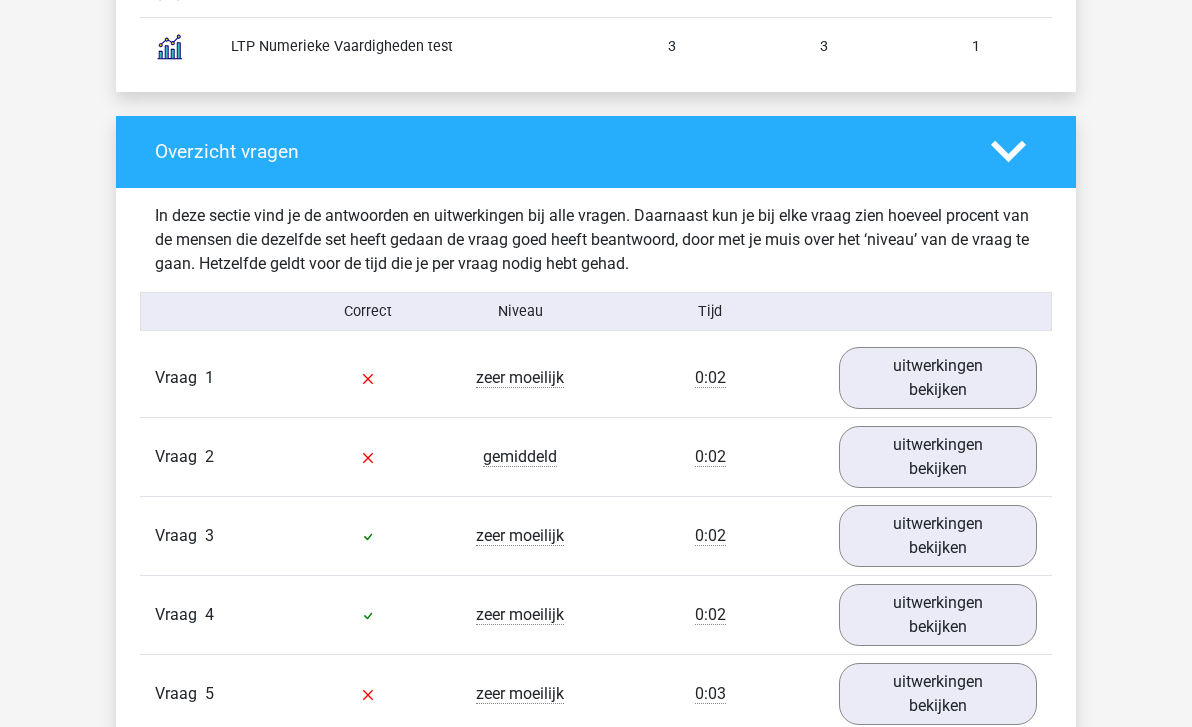 scroll, scrollTop: 1904, scrollLeft: 0, axis: vertical 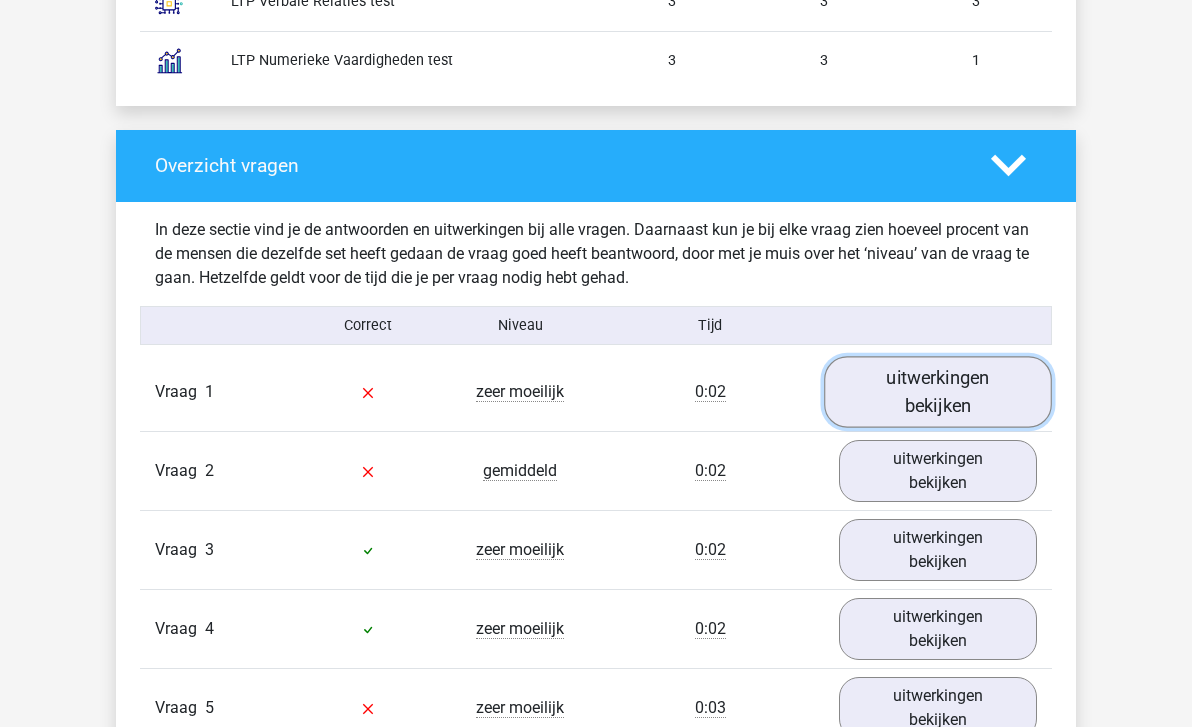 click on "uitwerkingen bekijken" at bounding box center (938, 391) 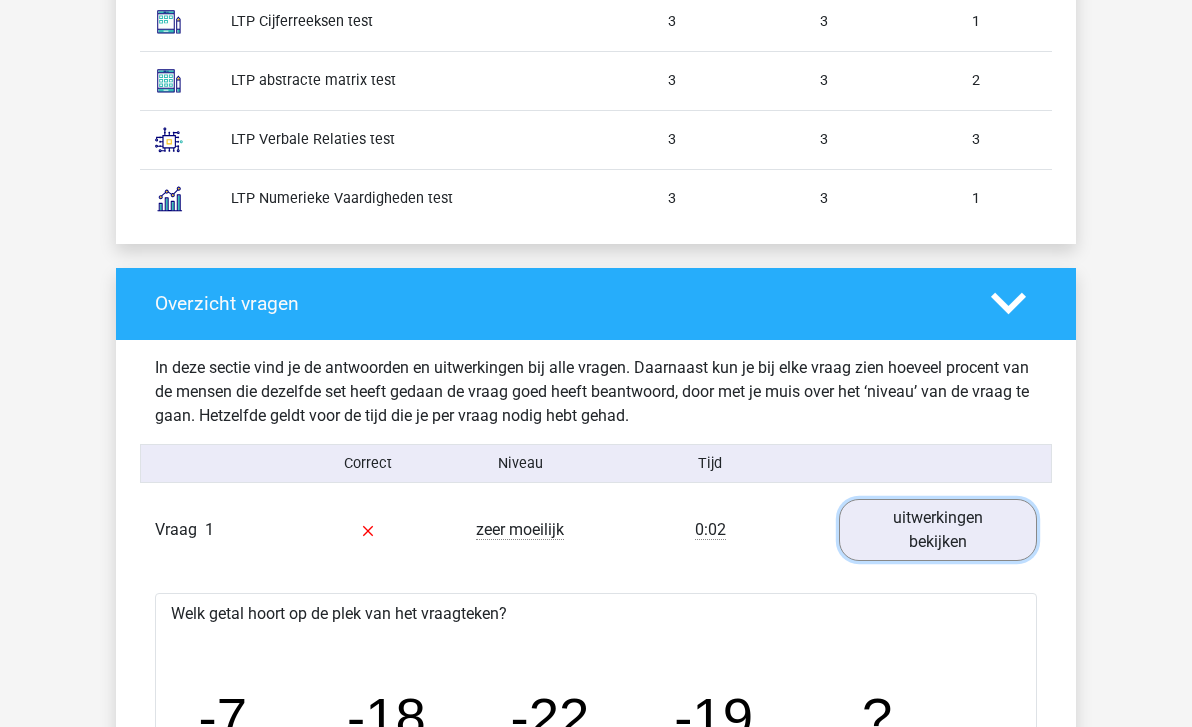 scroll, scrollTop: 1764, scrollLeft: 0, axis: vertical 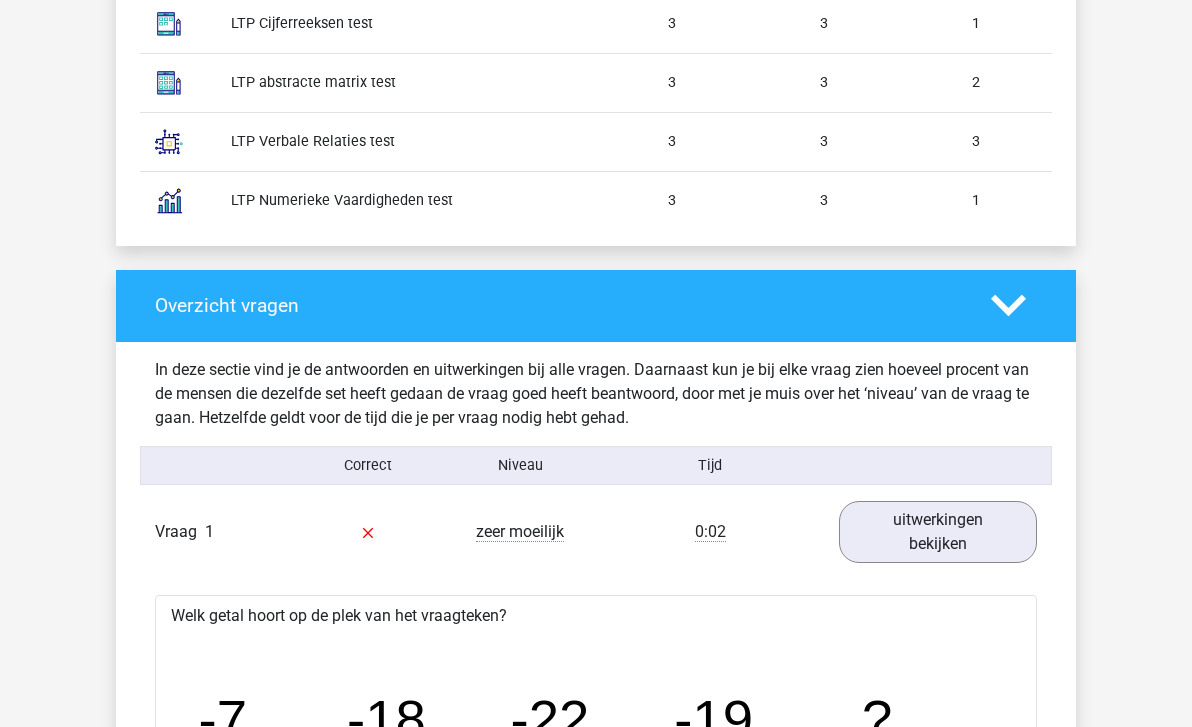 click 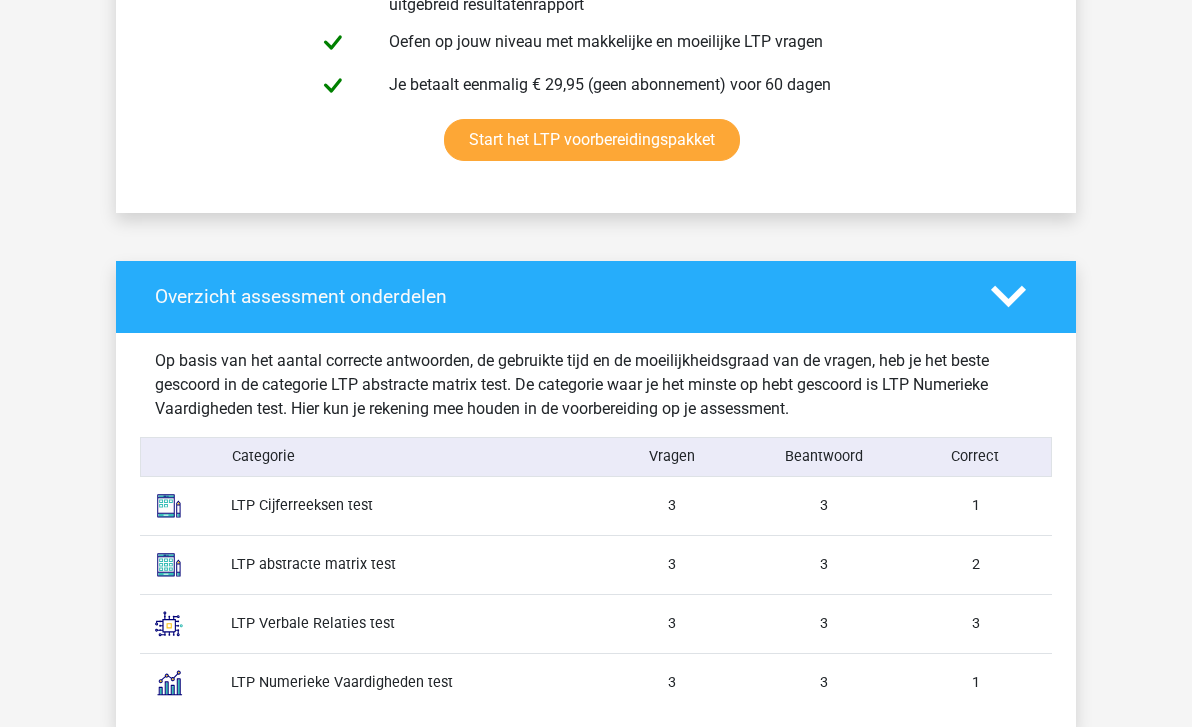 scroll, scrollTop: 1294, scrollLeft: 0, axis: vertical 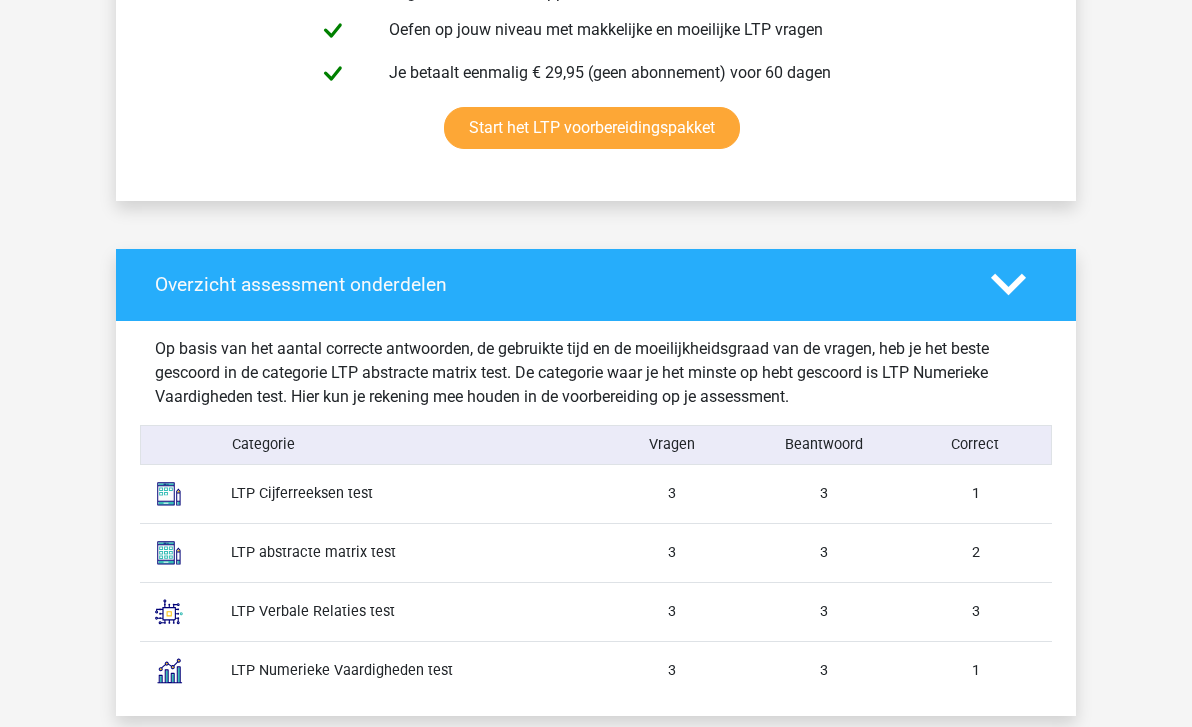 click 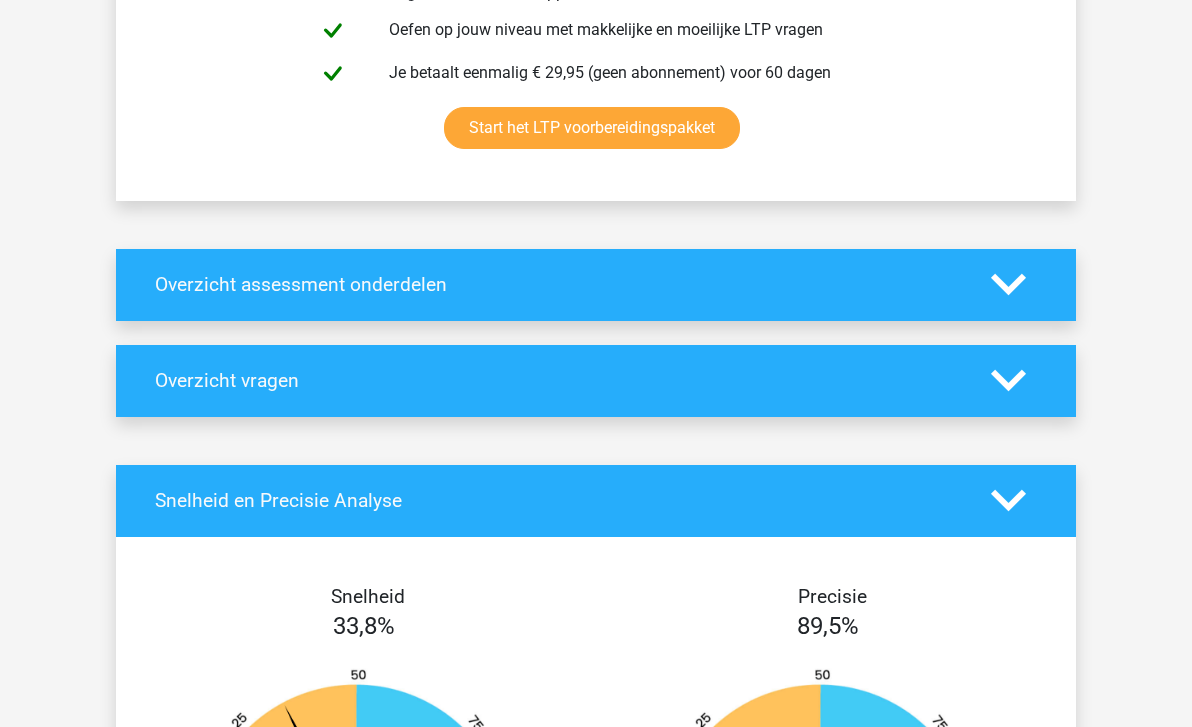 click 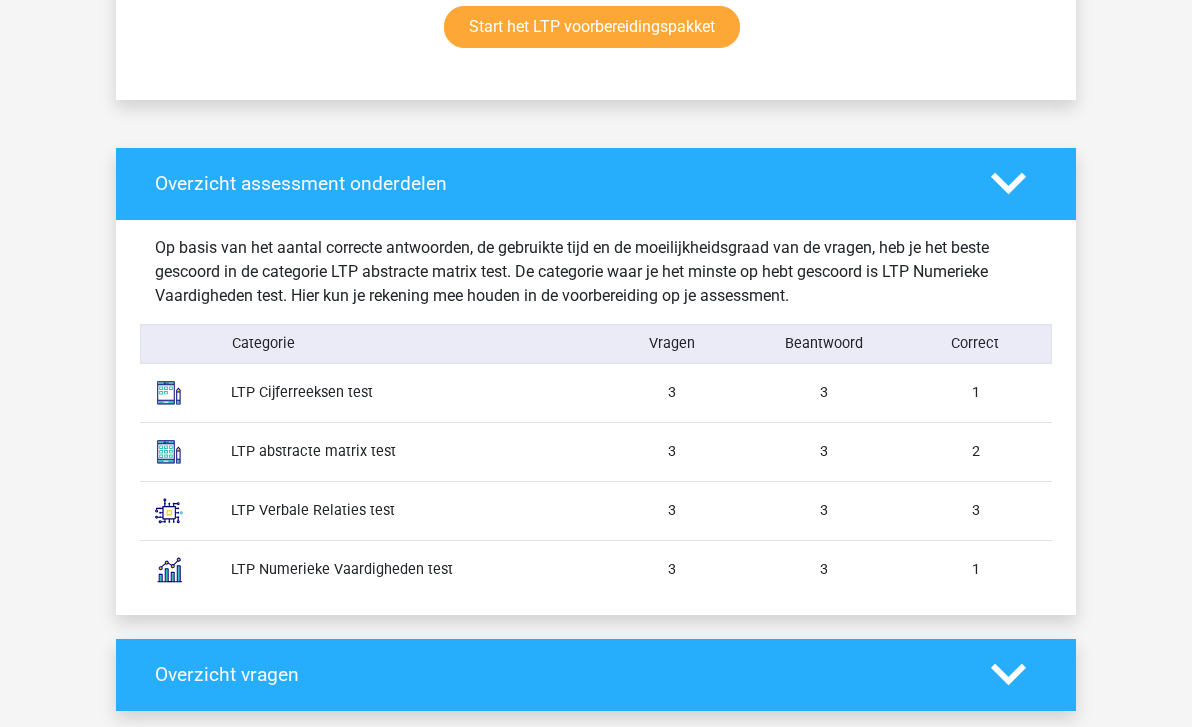 scroll, scrollTop: 1458, scrollLeft: 0, axis: vertical 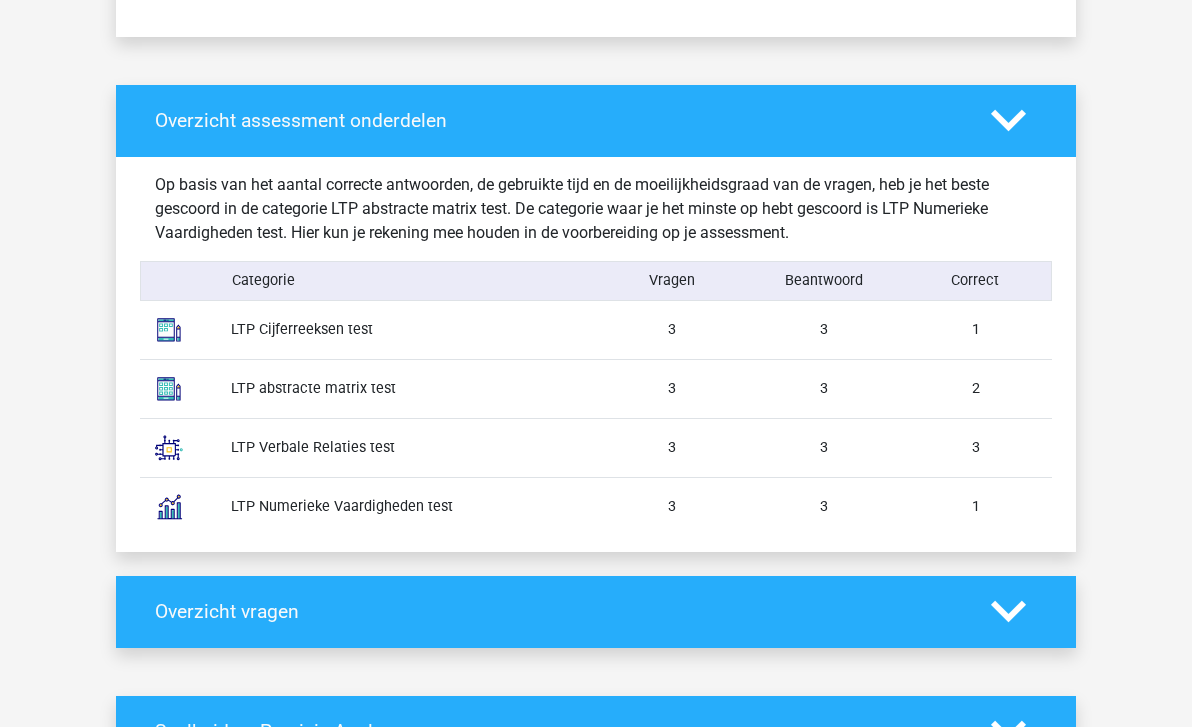 click on "Kies  premium
Karlijn Holle…
karlijnholleman@gmail.com" at bounding box center (596, 668) 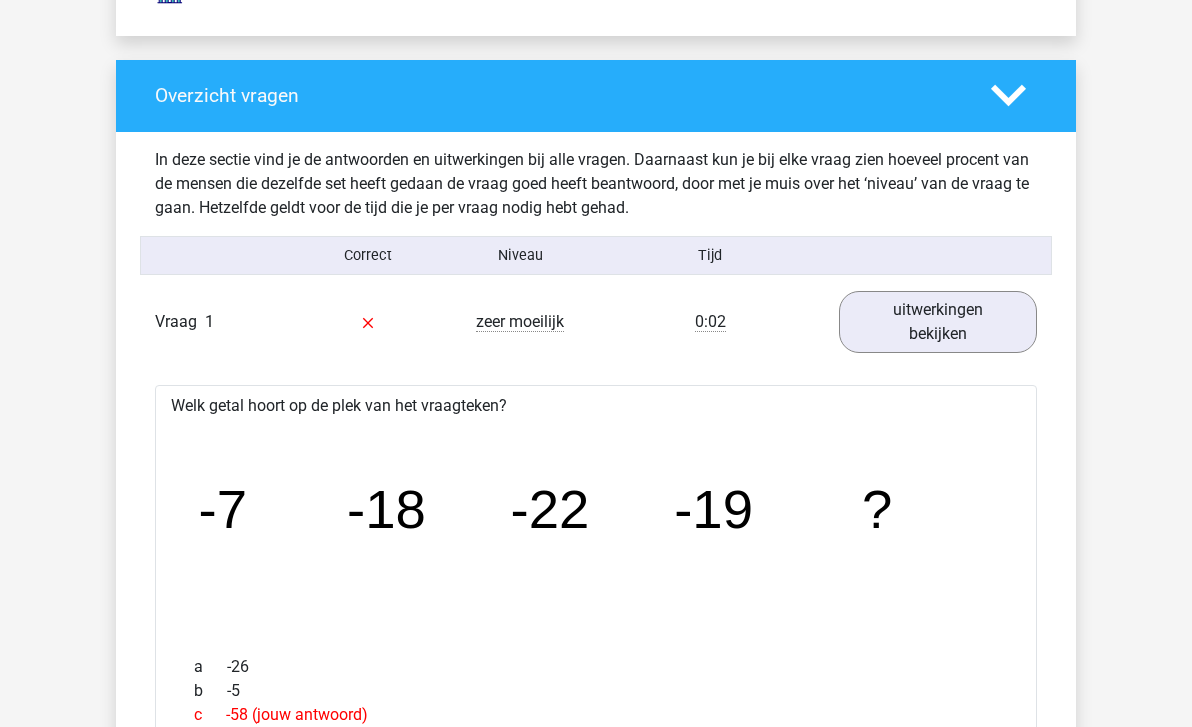scroll, scrollTop: 1981, scrollLeft: 0, axis: vertical 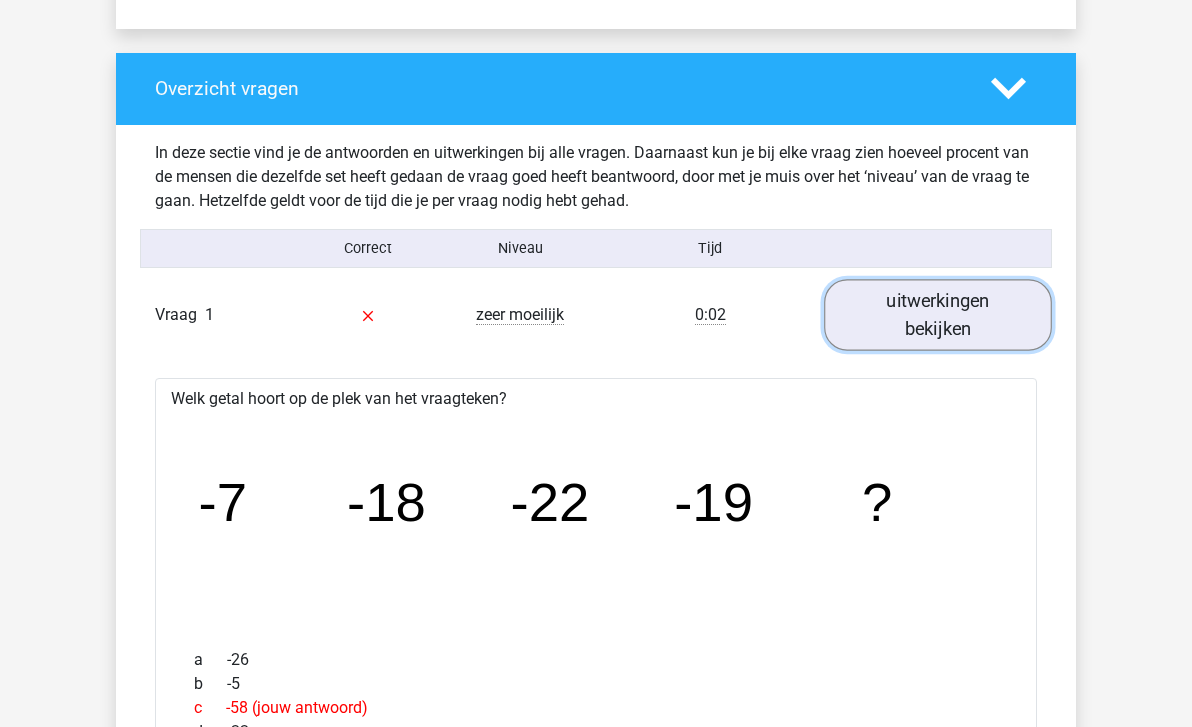 click on "uitwerkingen bekijken" at bounding box center (938, 314) 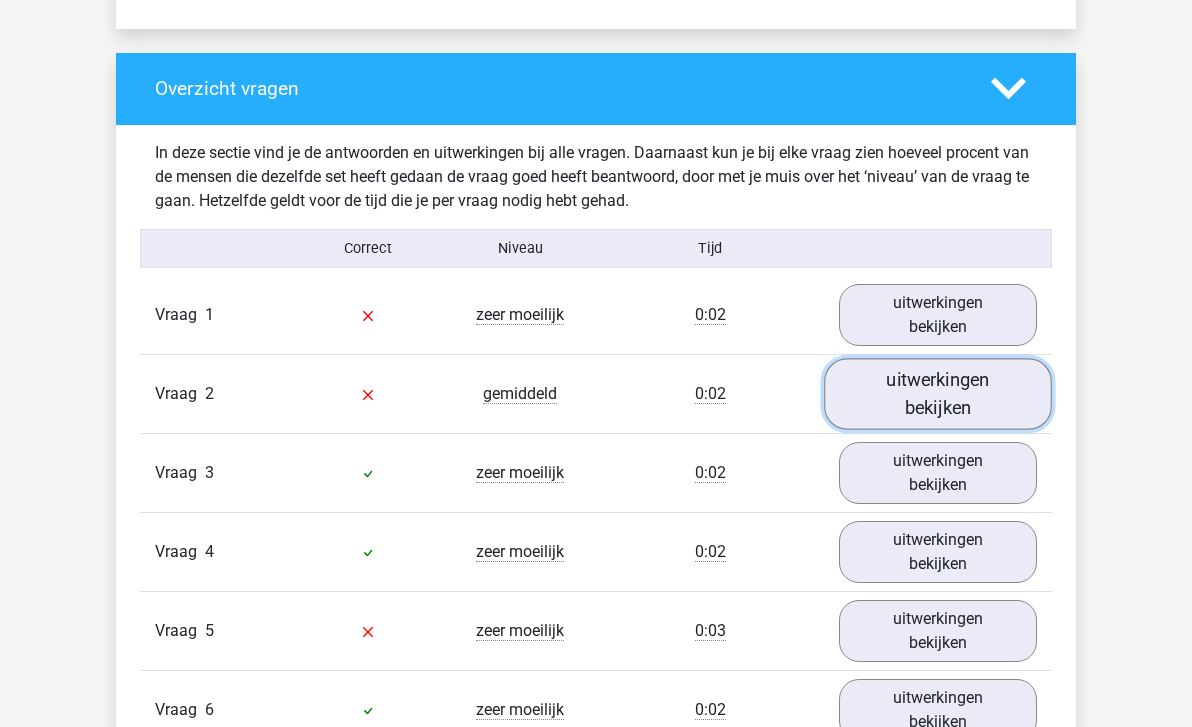 click on "uitwerkingen bekijken" at bounding box center (938, 393) 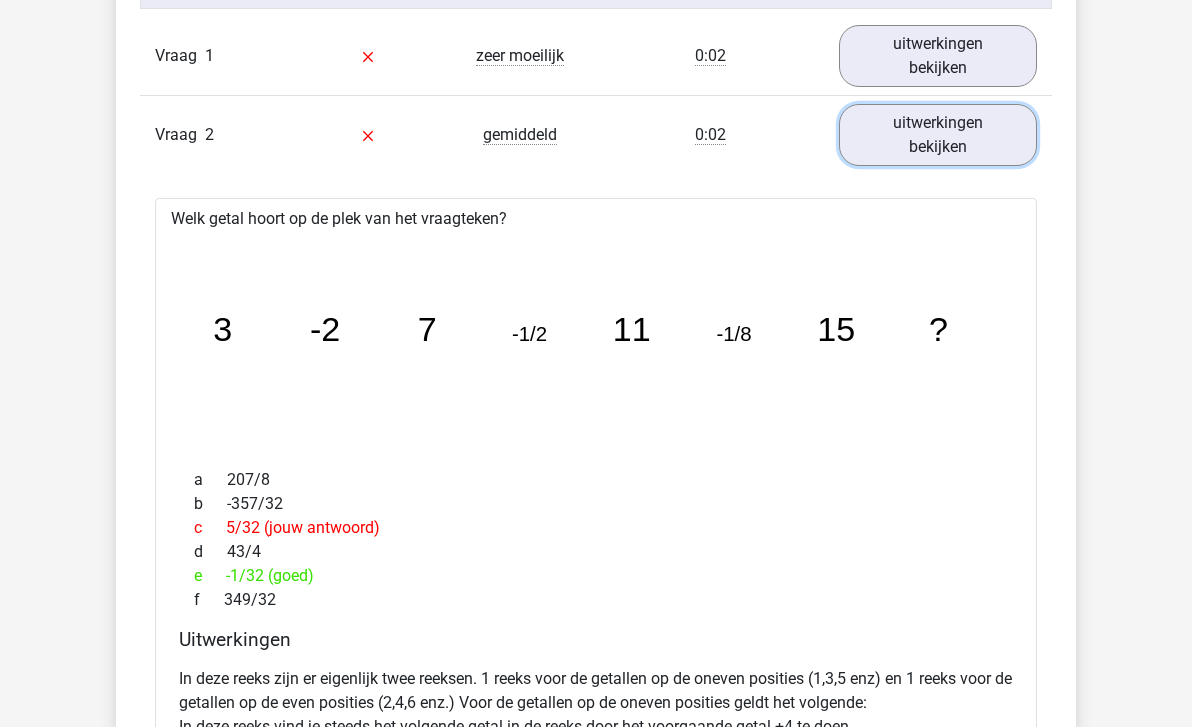 scroll, scrollTop: 2239, scrollLeft: 0, axis: vertical 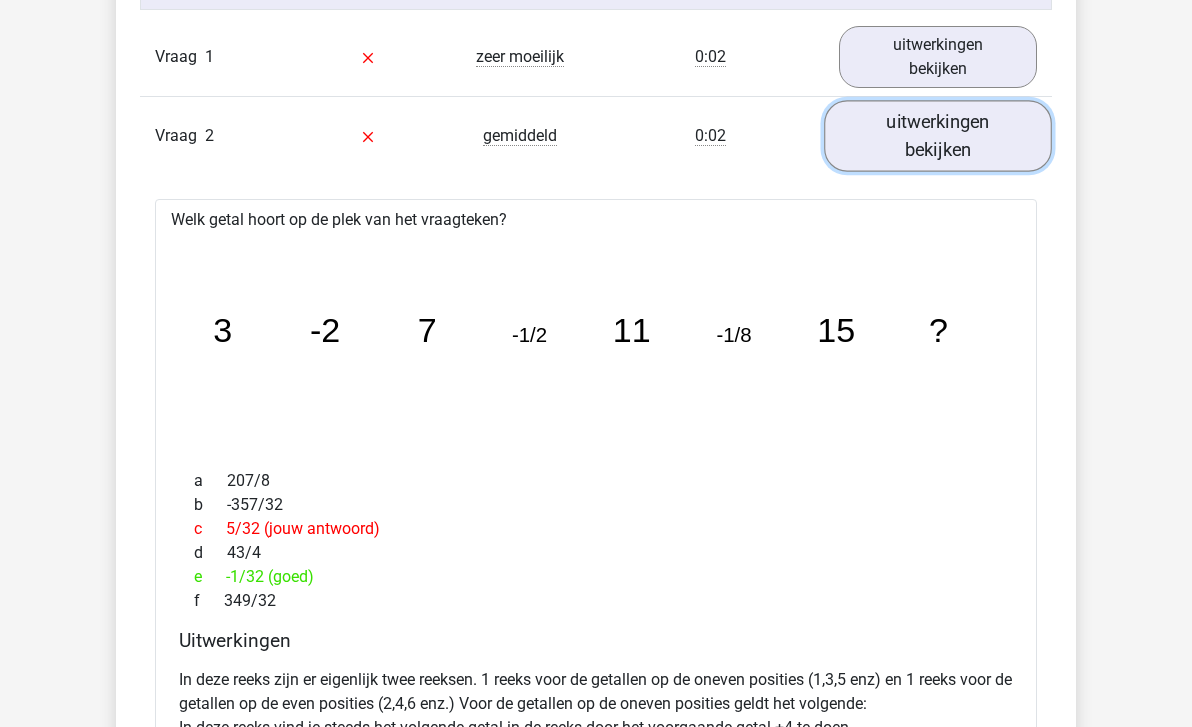 click on "uitwerkingen bekijken" at bounding box center [938, 135] 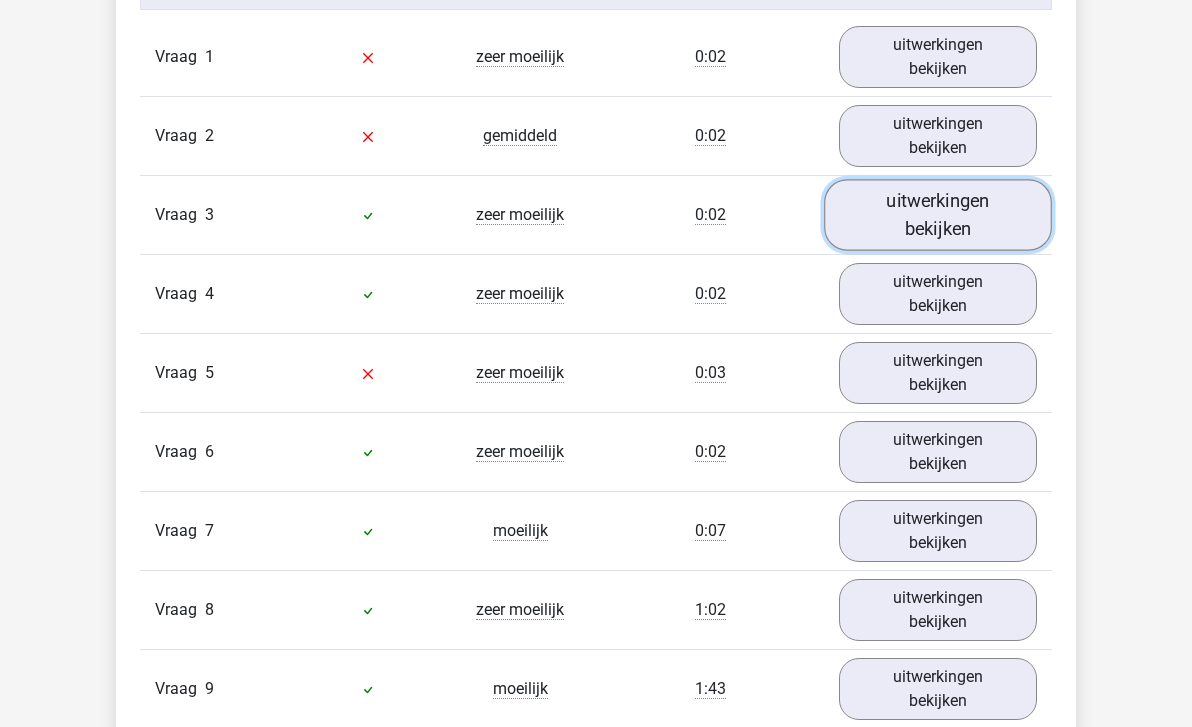 click on "uitwerkingen bekijken" at bounding box center [938, 214] 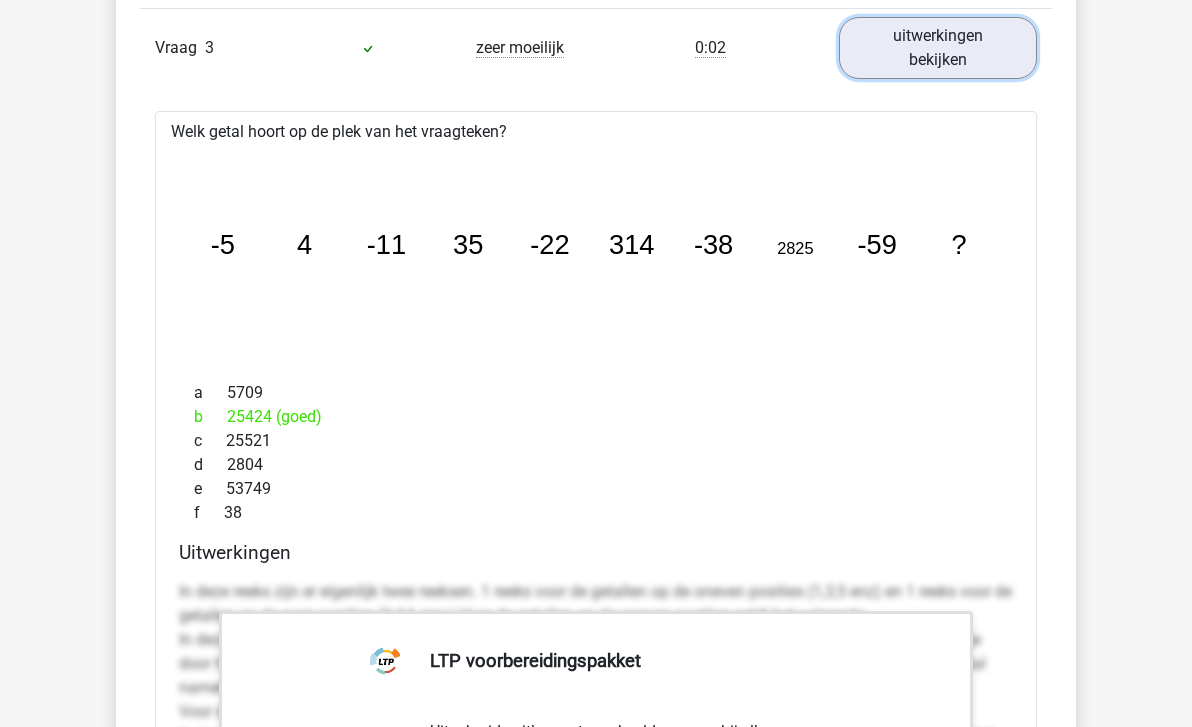 scroll, scrollTop: 2396, scrollLeft: 0, axis: vertical 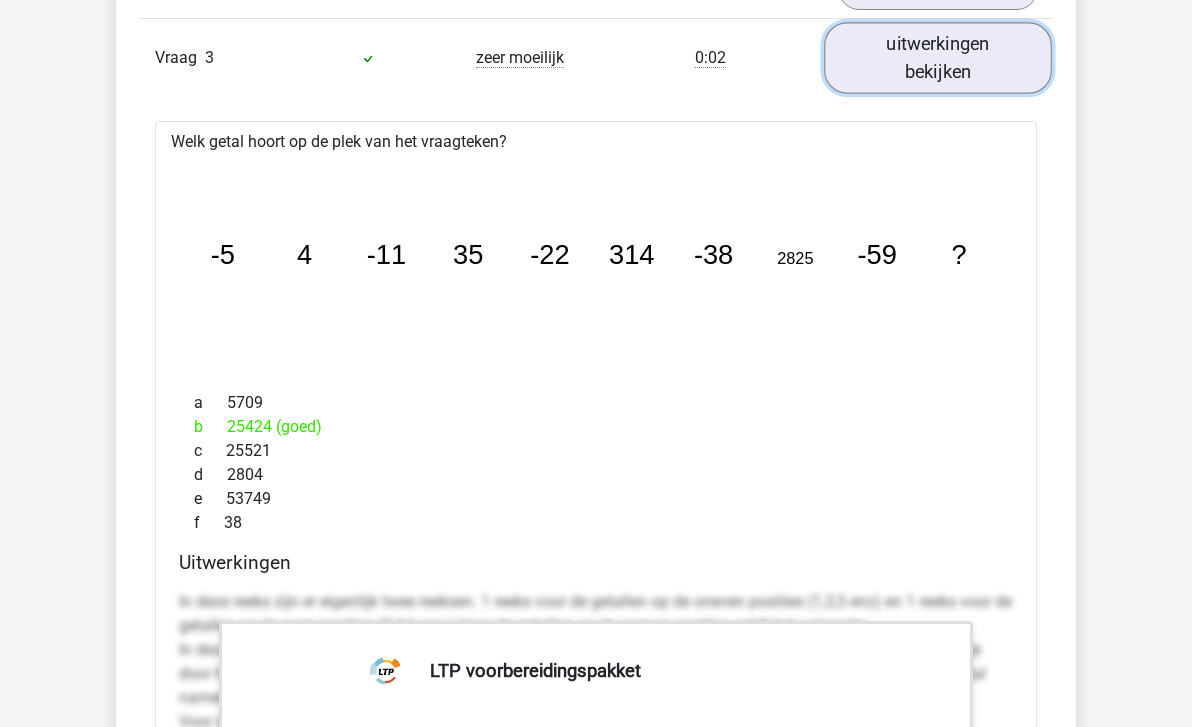 click on "uitwerkingen bekijken" at bounding box center [938, 57] 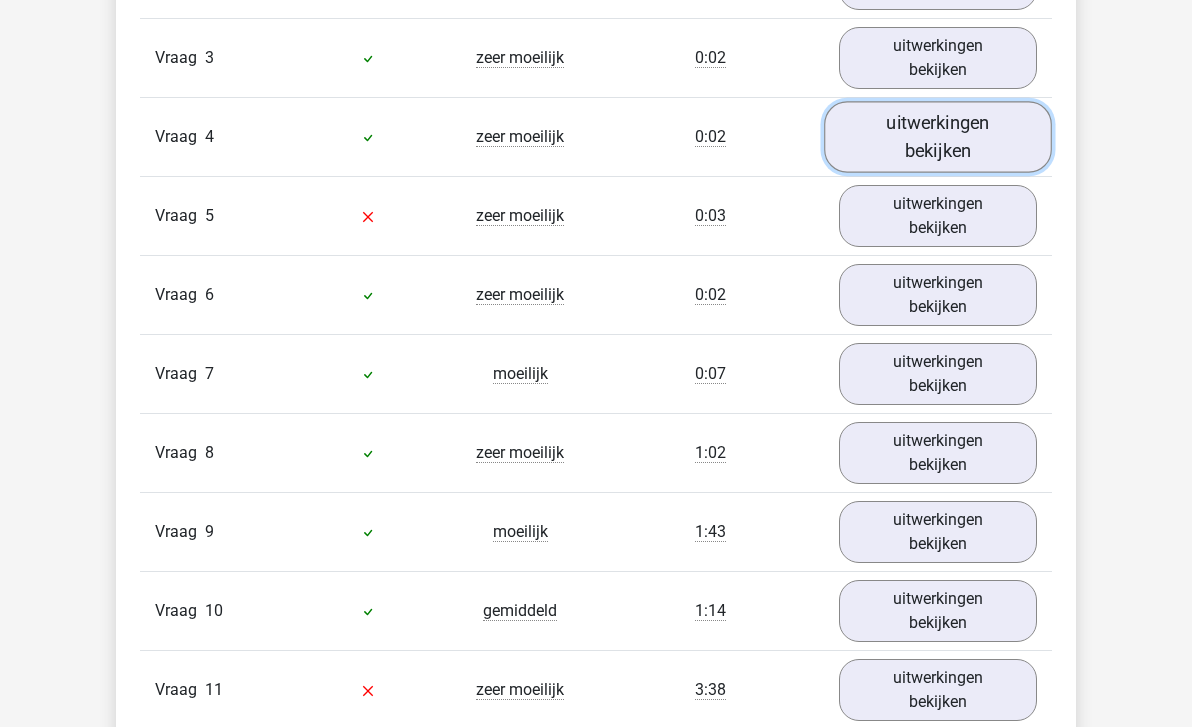 click on "uitwerkingen bekijken" at bounding box center (938, 136) 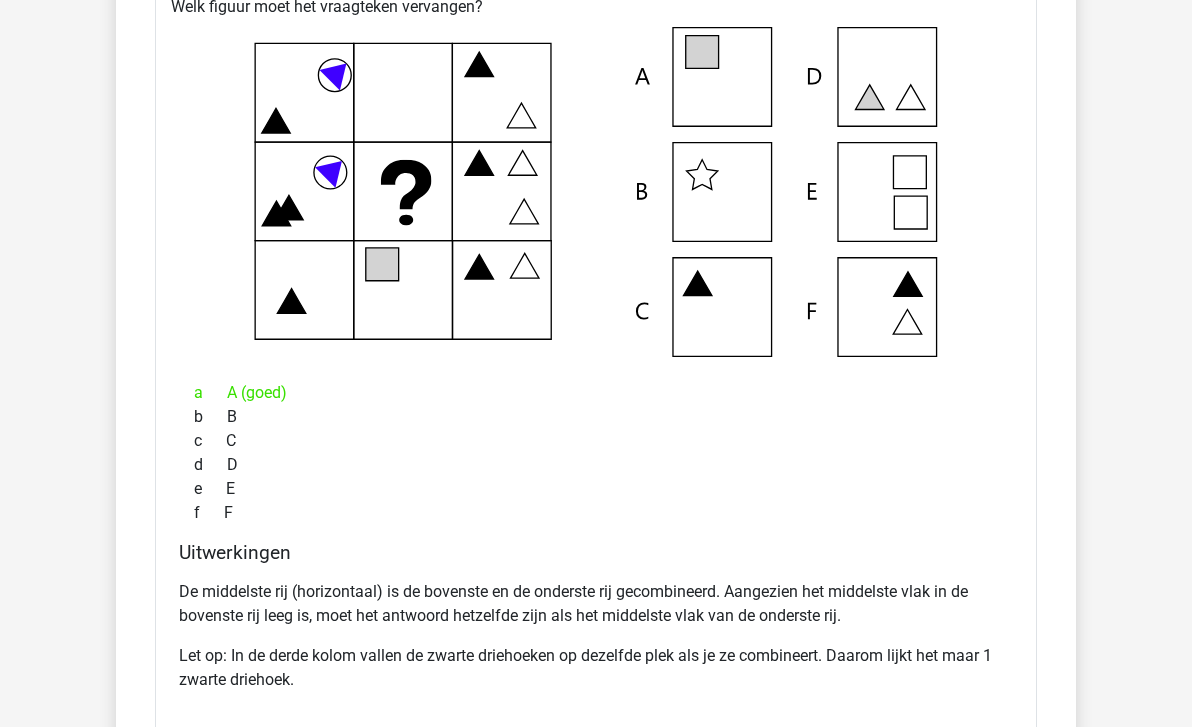 scroll, scrollTop: 2596, scrollLeft: 0, axis: vertical 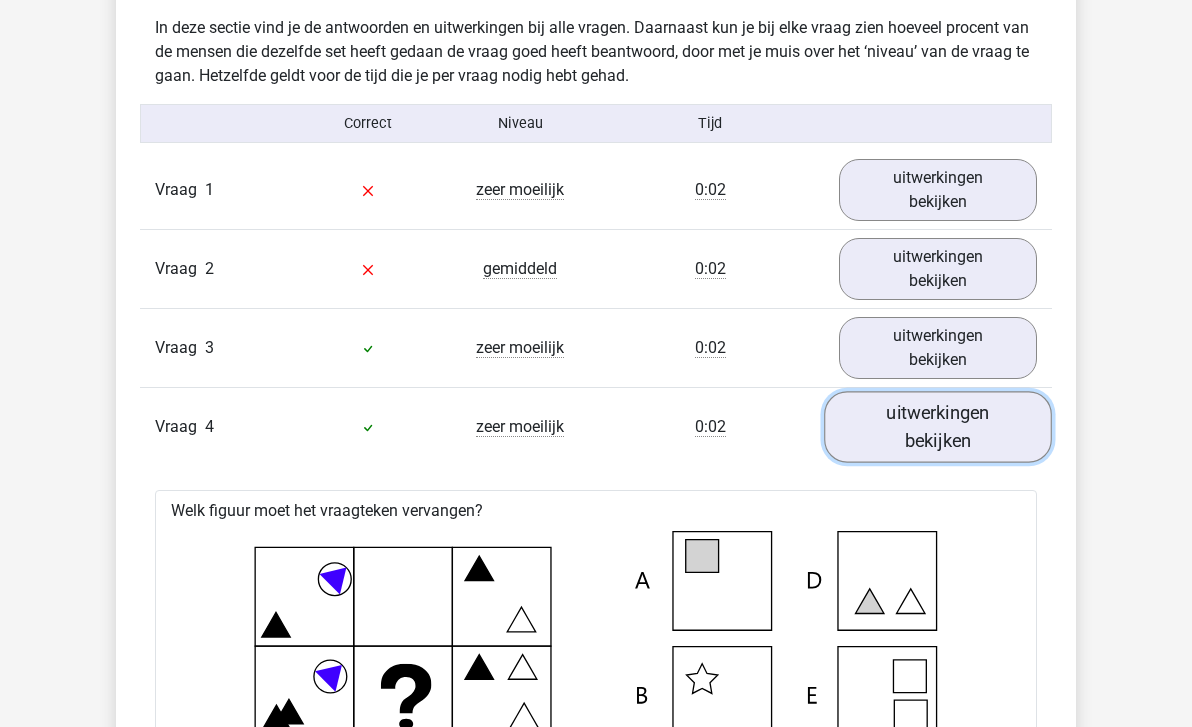 click on "uitwerkingen bekijken" at bounding box center [938, 426] 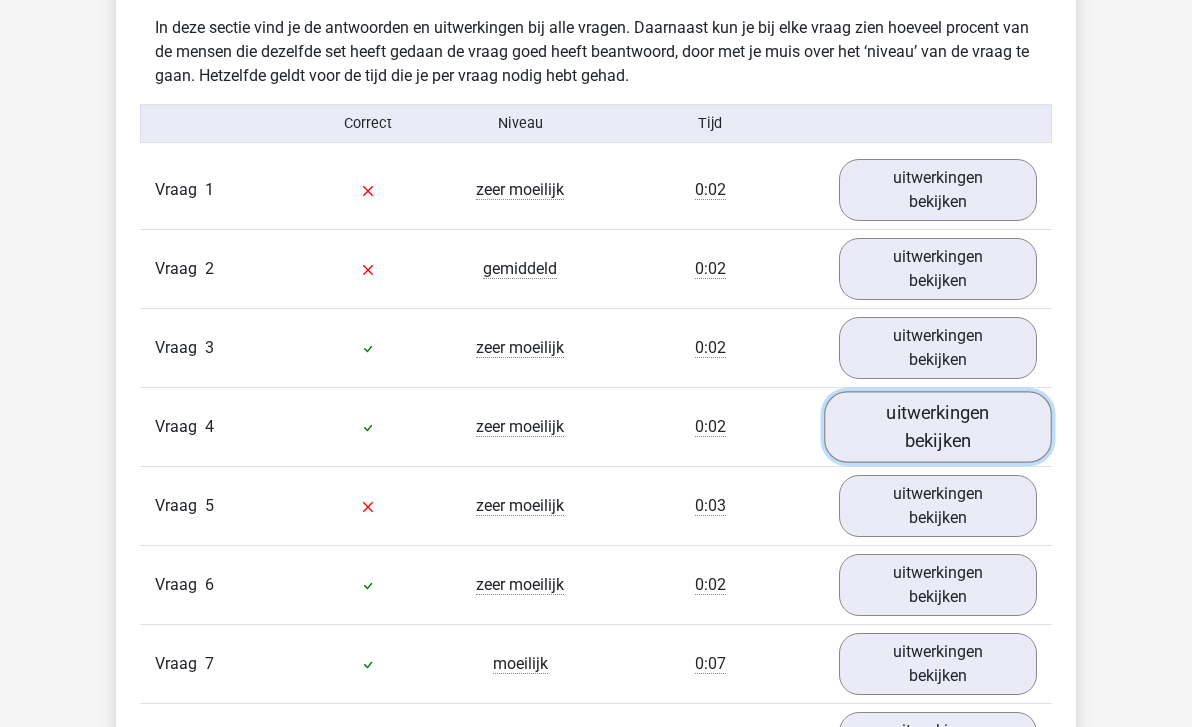 click on "uitwerkingen bekijken" at bounding box center (938, 426) 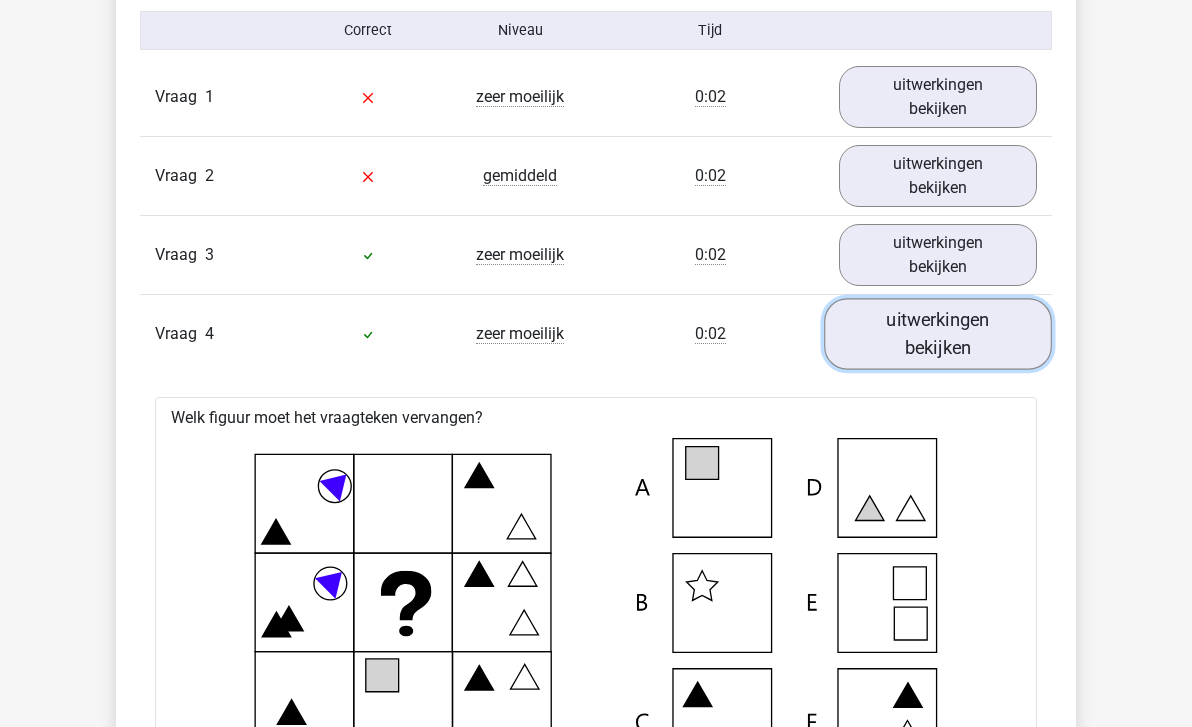 scroll, scrollTop: 2198, scrollLeft: 0, axis: vertical 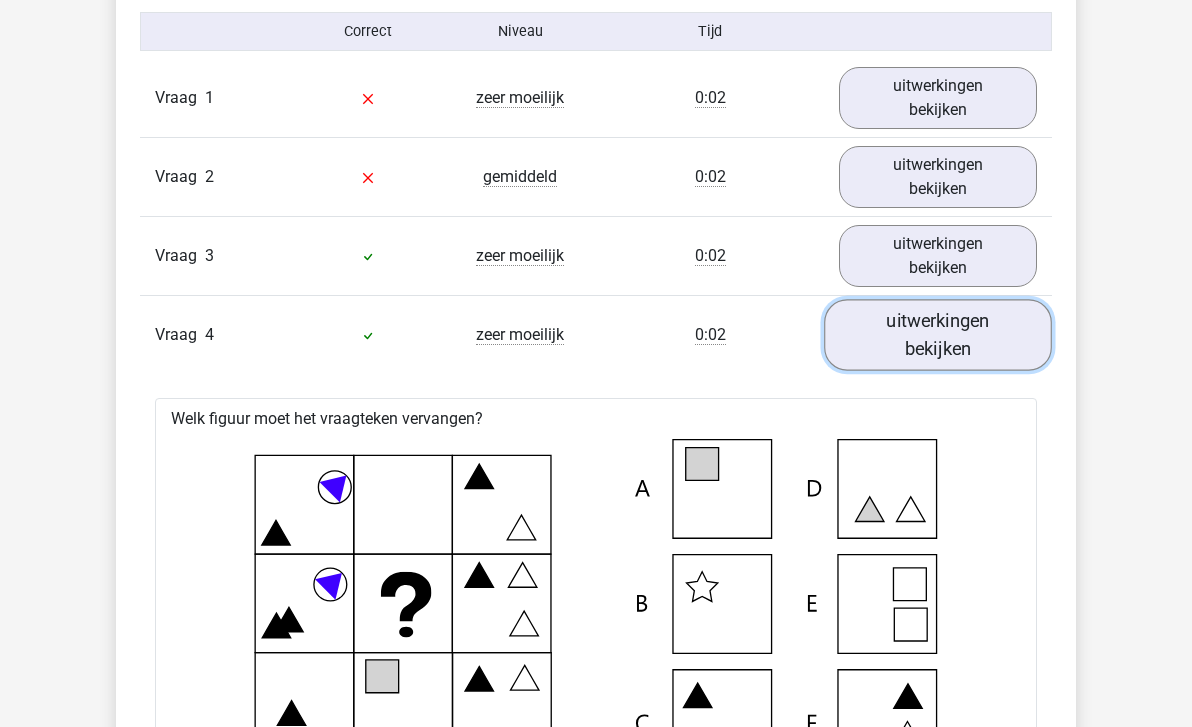 click on "uitwerkingen bekijken" at bounding box center [938, 334] 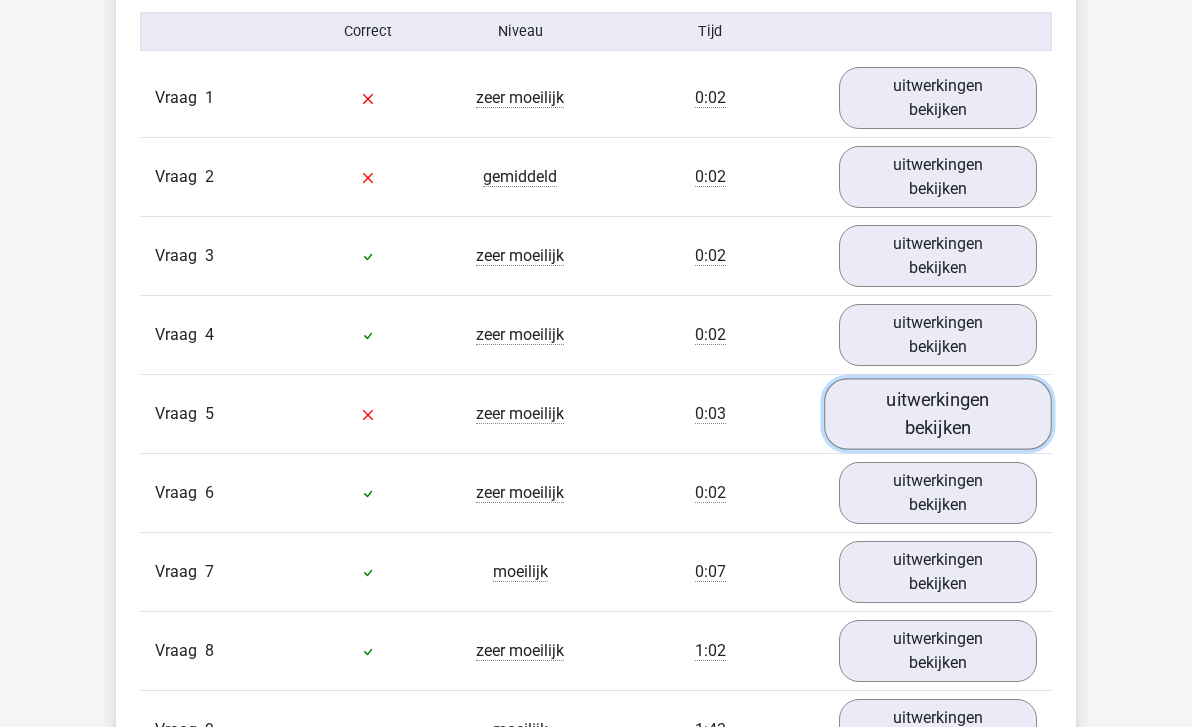 click on "uitwerkingen bekijken" at bounding box center (938, 413) 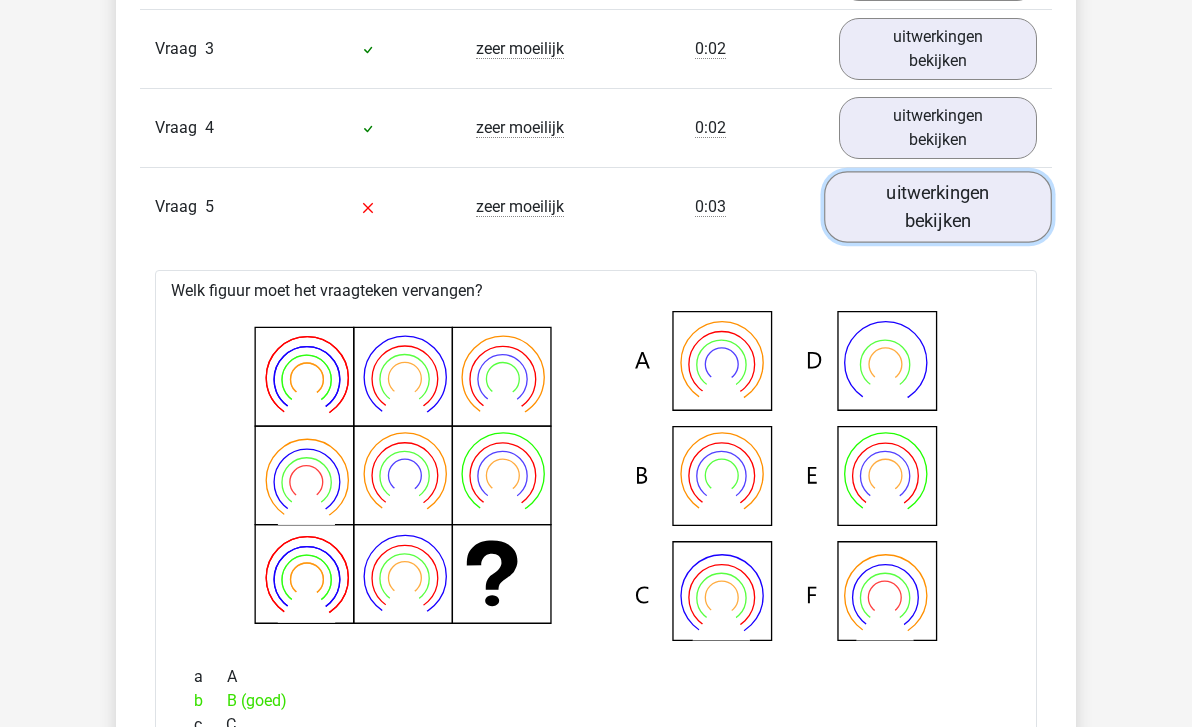scroll, scrollTop: 2383, scrollLeft: 0, axis: vertical 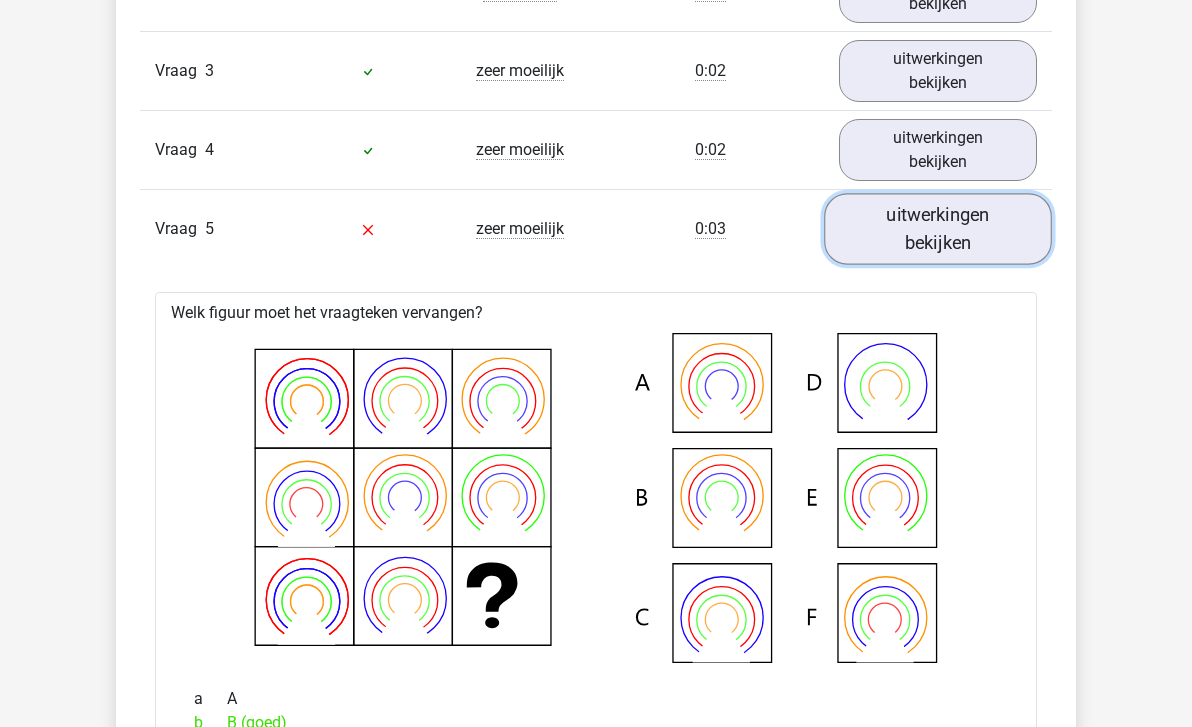click on "uitwerkingen bekijken" at bounding box center [938, 228] 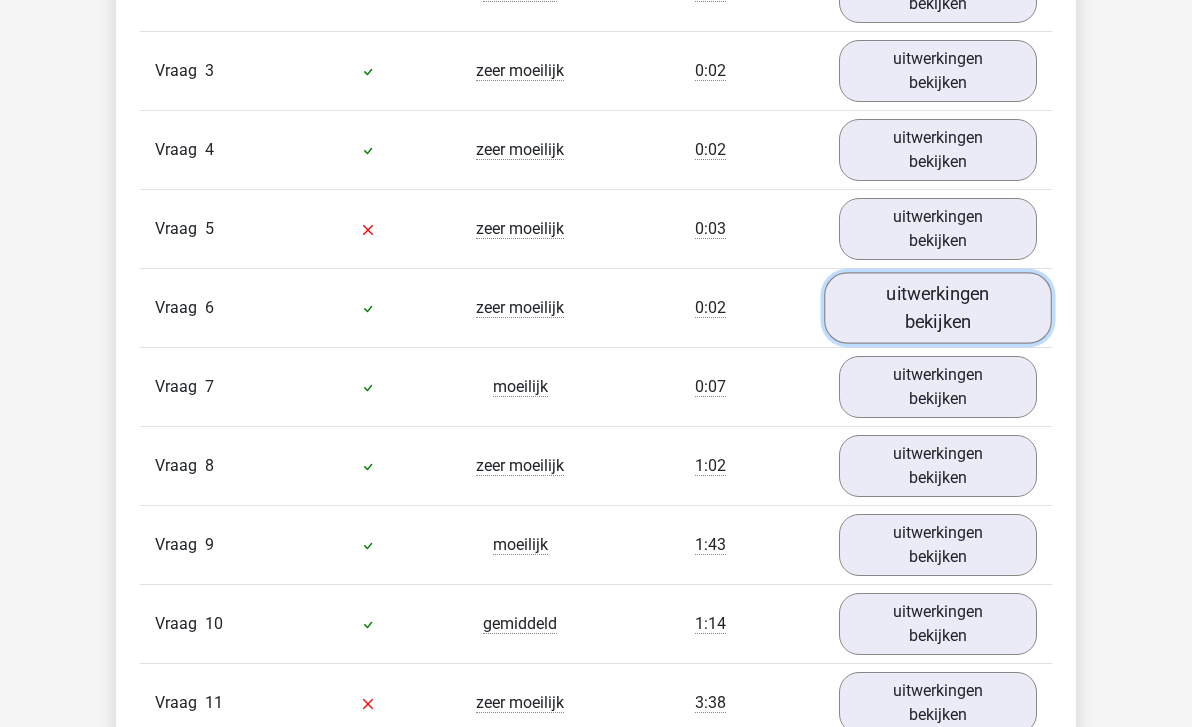 click on "uitwerkingen bekijken" at bounding box center (938, 307) 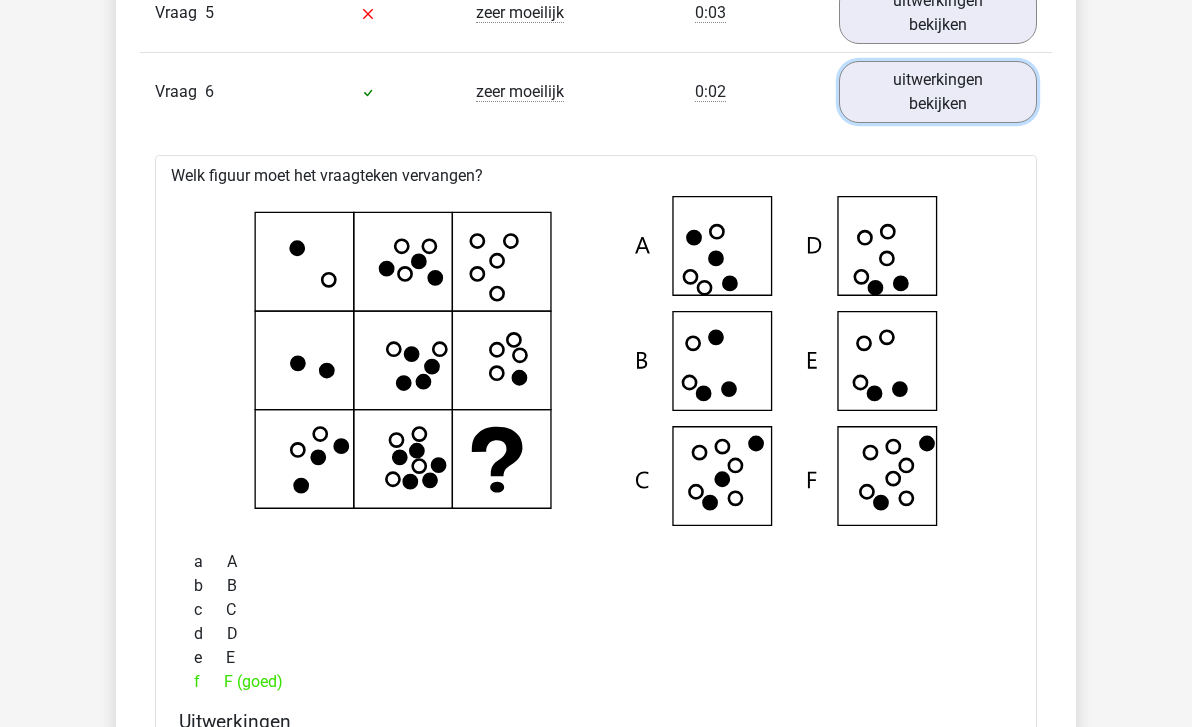 scroll, scrollTop: 2582, scrollLeft: 0, axis: vertical 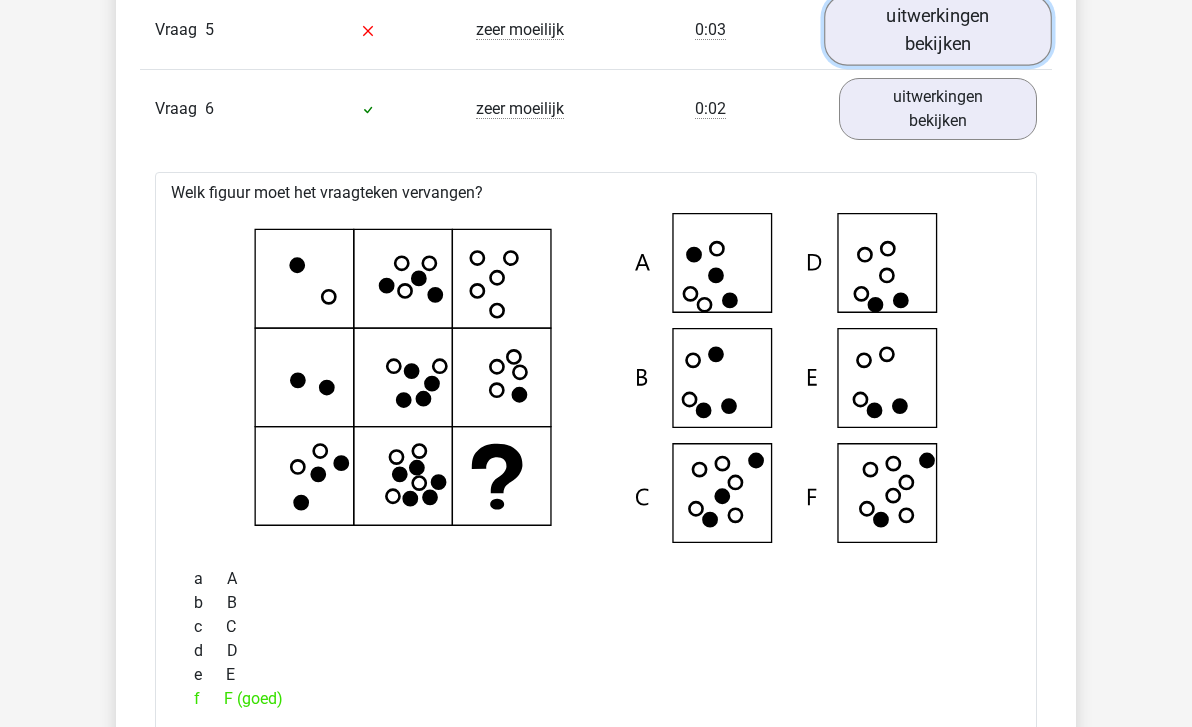 click on "uitwerkingen bekijken" at bounding box center (938, 29) 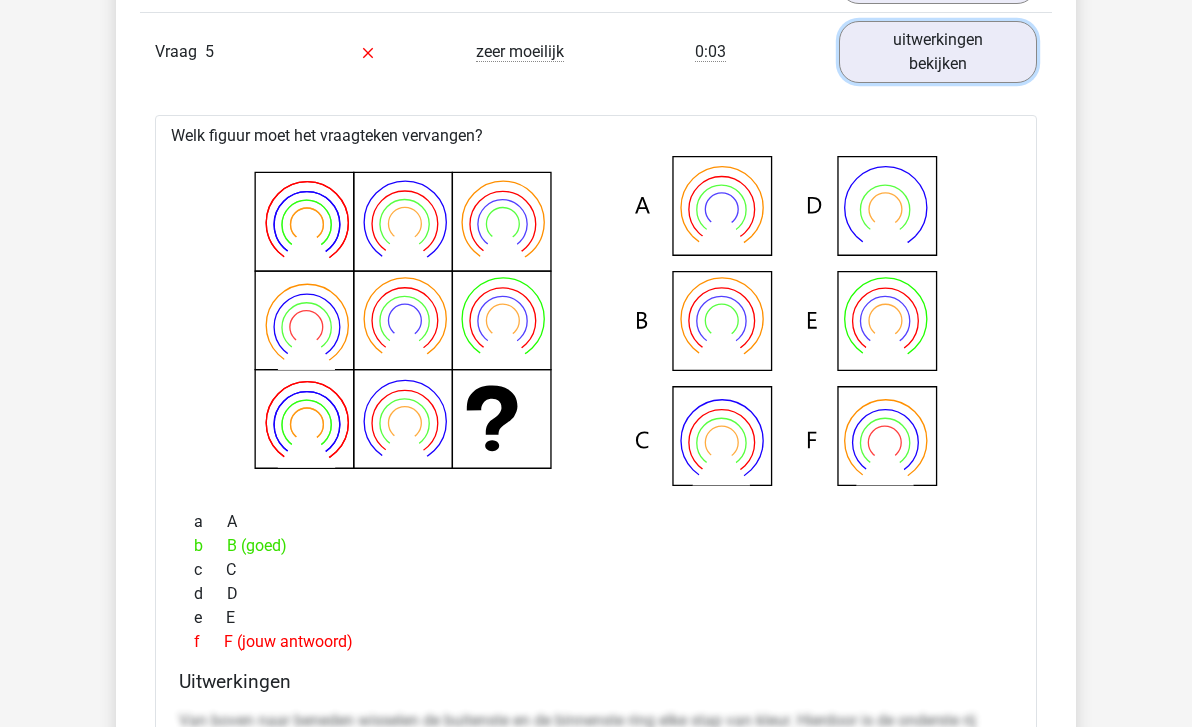 scroll, scrollTop: 2522, scrollLeft: 0, axis: vertical 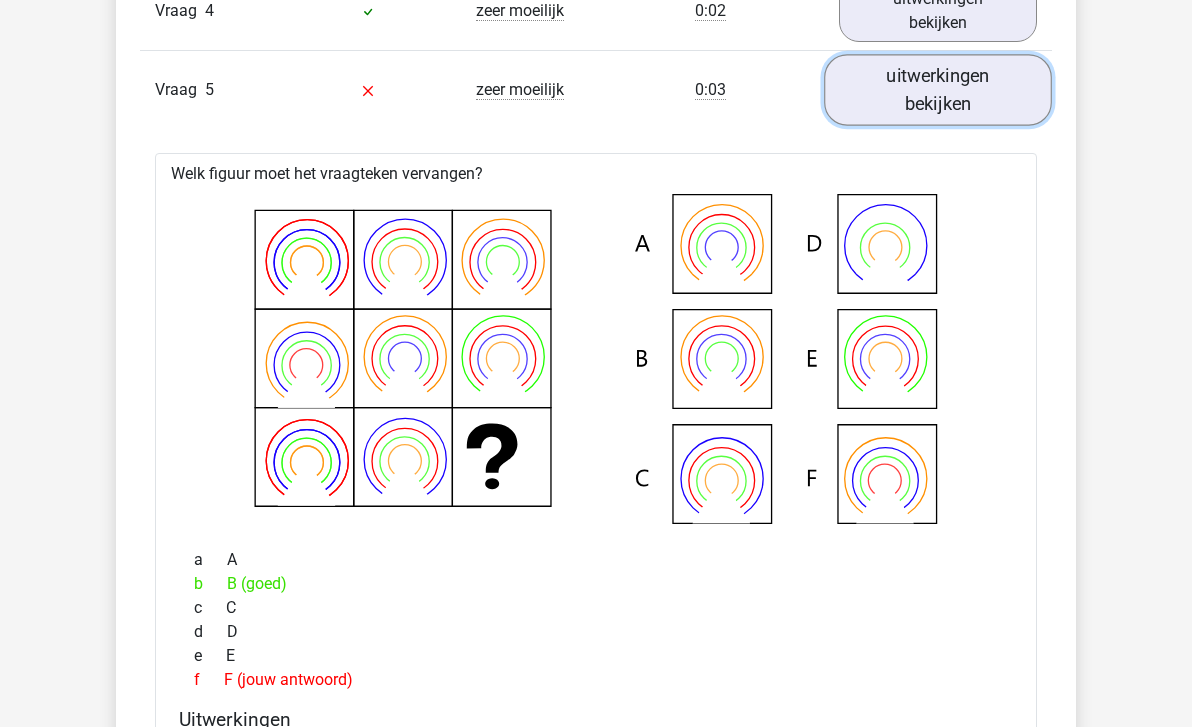 click on "uitwerkingen bekijken" at bounding box center [938, 89] 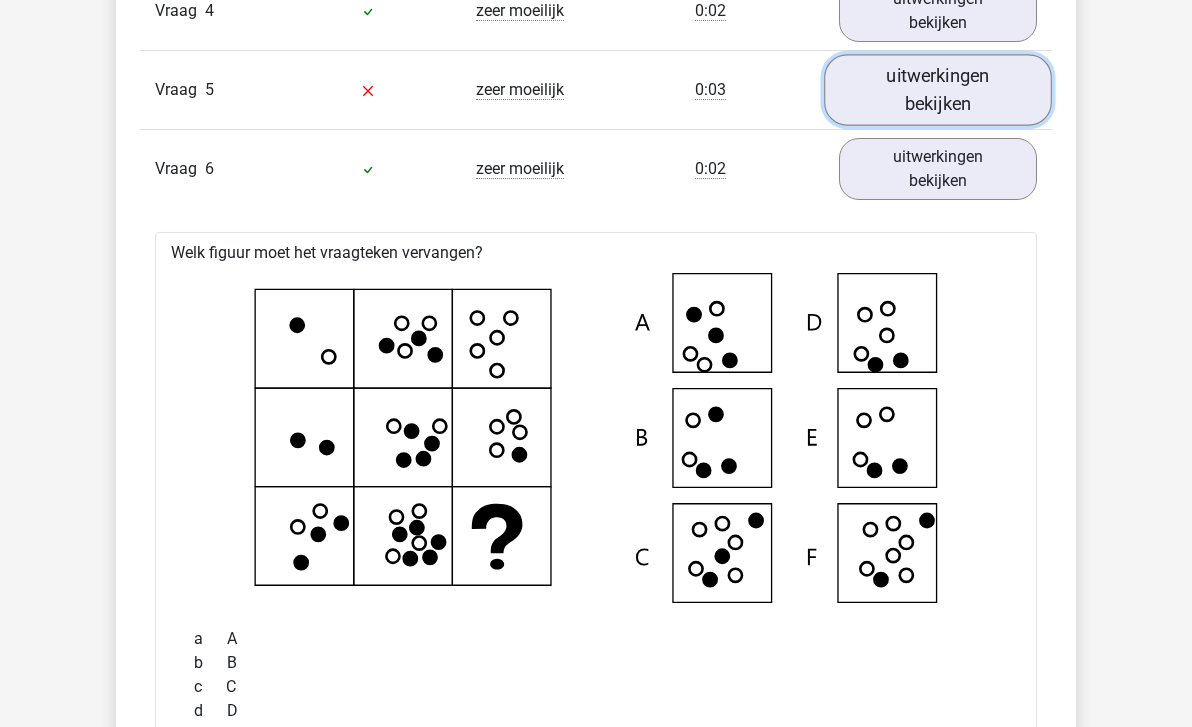 click on "uitwerkingen bekijken" at bounding box center [938, 89] 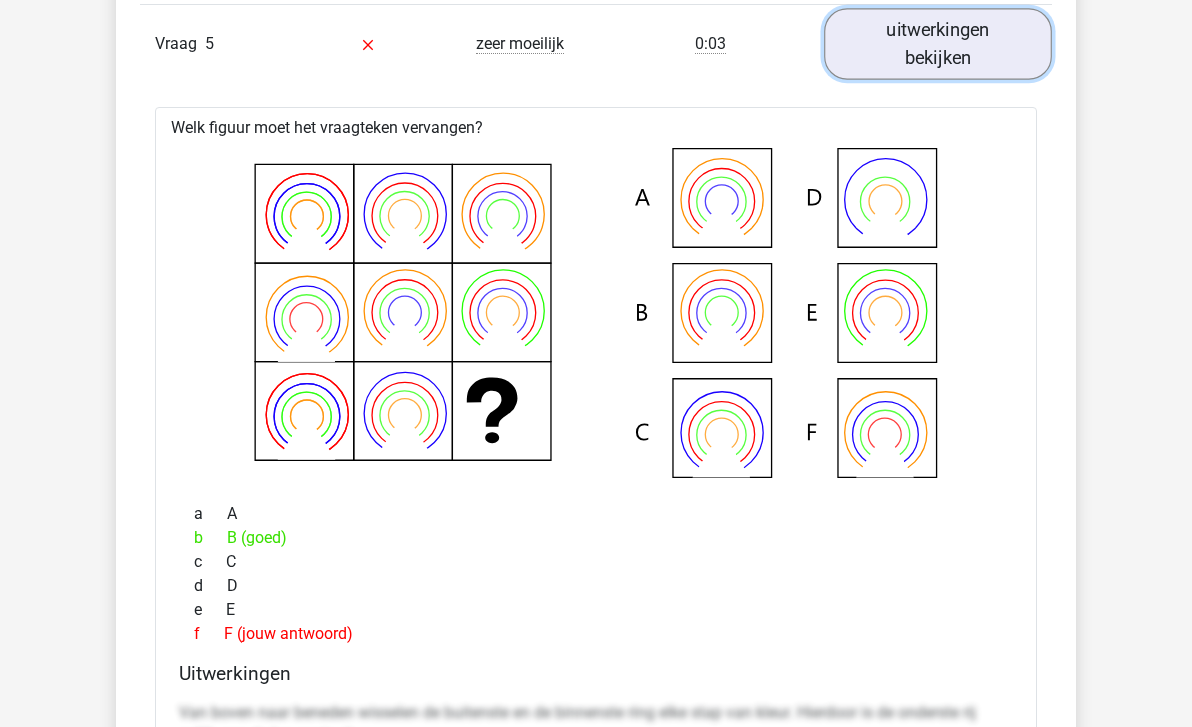 scroll, scrollTop: 2562, scrollLeft: 0, axis: vertical 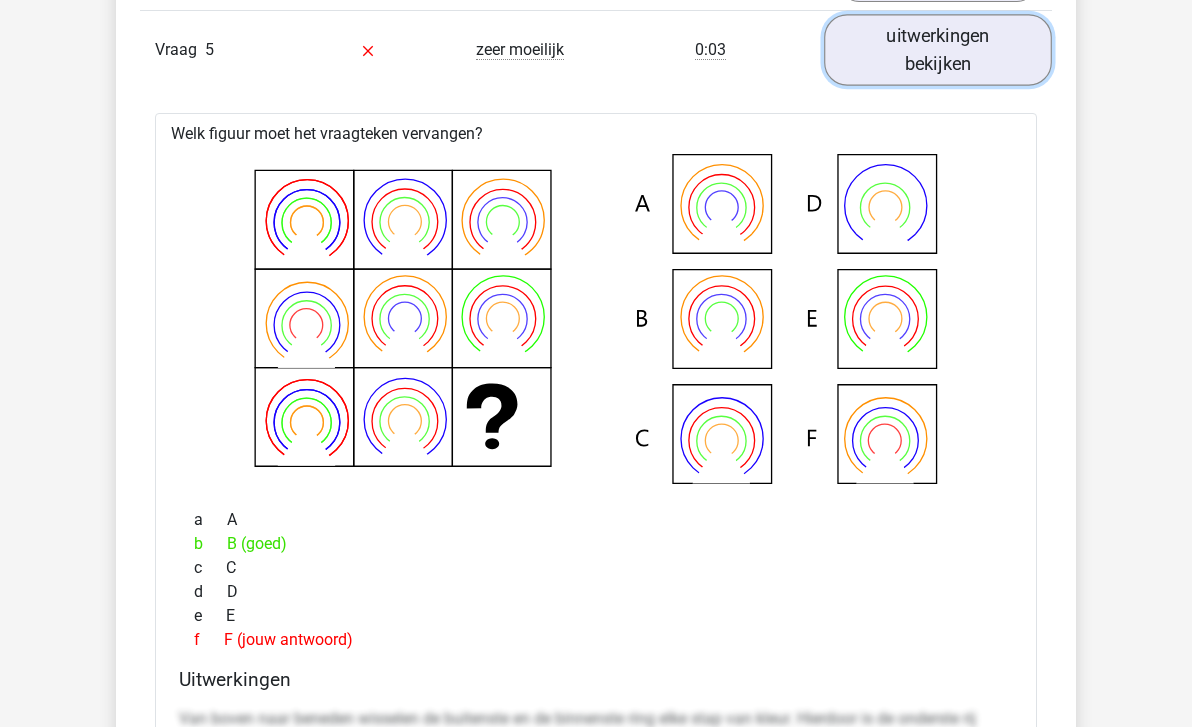 click on "uitwerkingen bekijken" at bounding box center (938, 49) 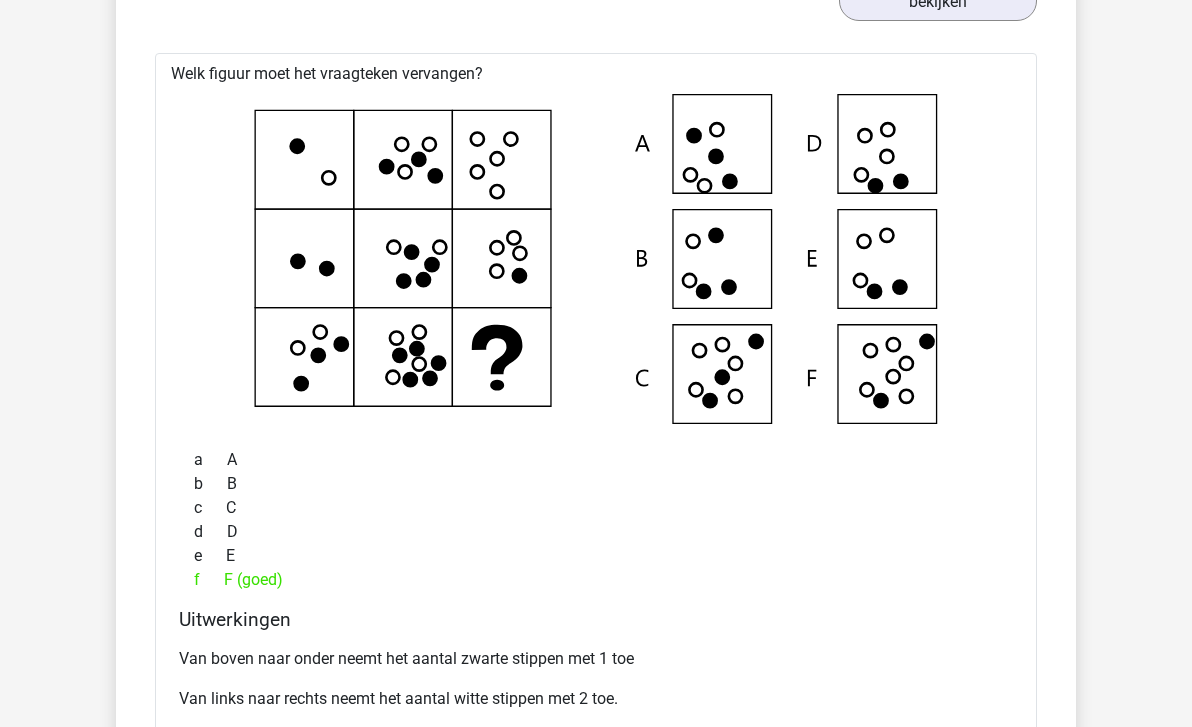 scroll, scrollTop: 2529, scrollLeft: 0, axis: vertical 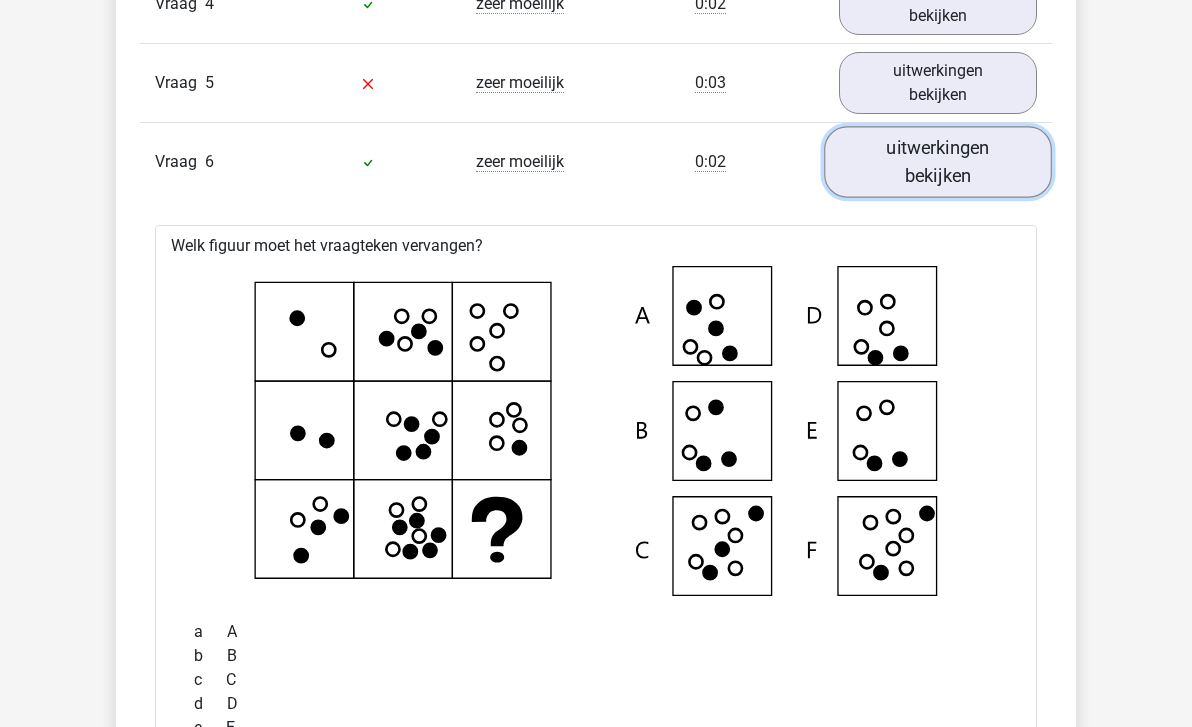 click on "uitwerkingen bekijken" at bounding box center (938, 161) 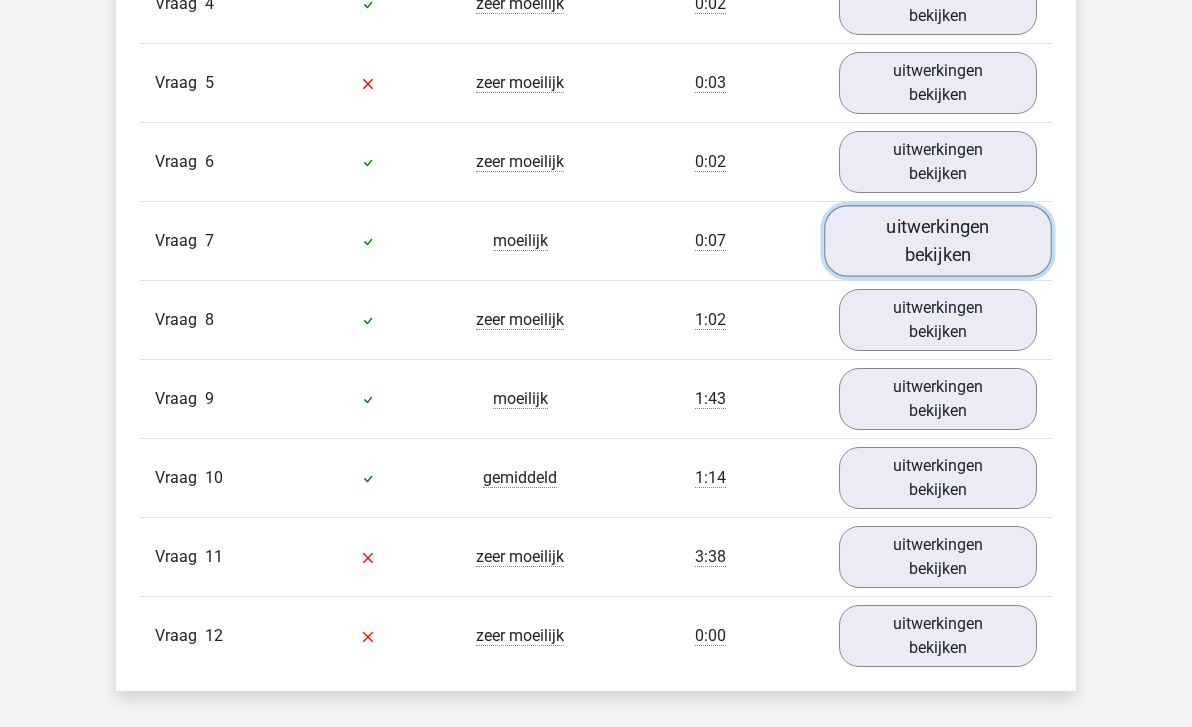 click on "uitwerkingen bekijken" at bounding box center [938, 240] 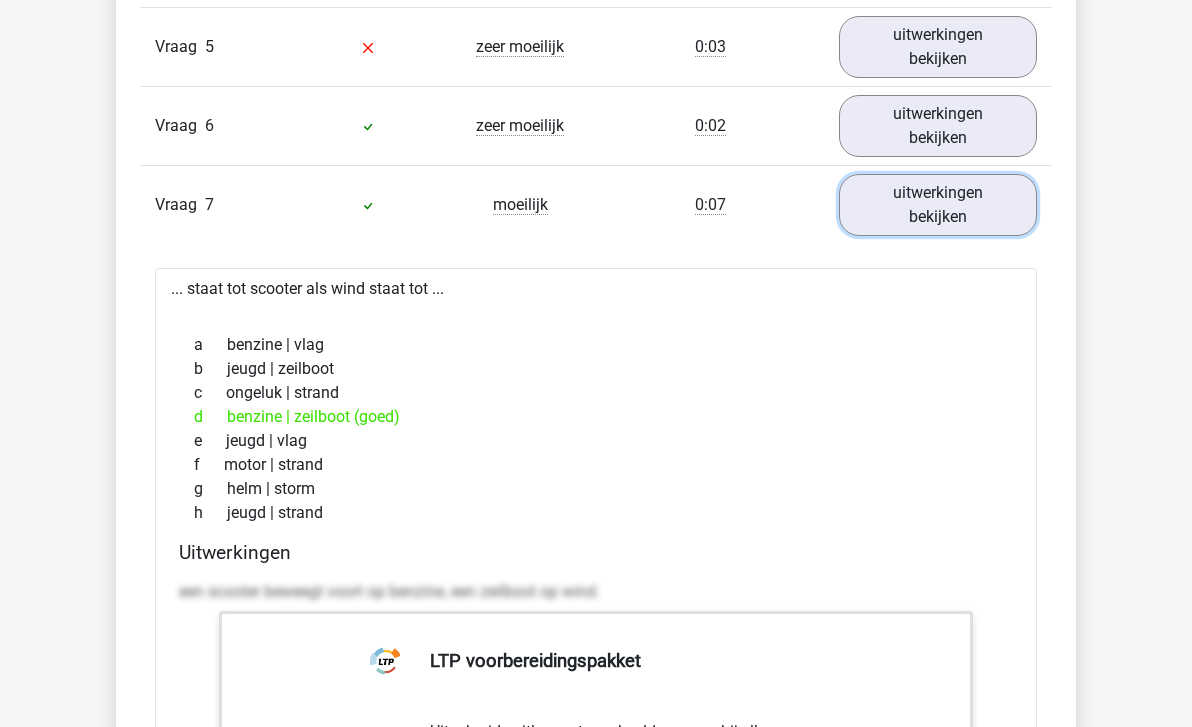 scroll, scrollTop: 2581, scrollLeft: 0, axis: vertical 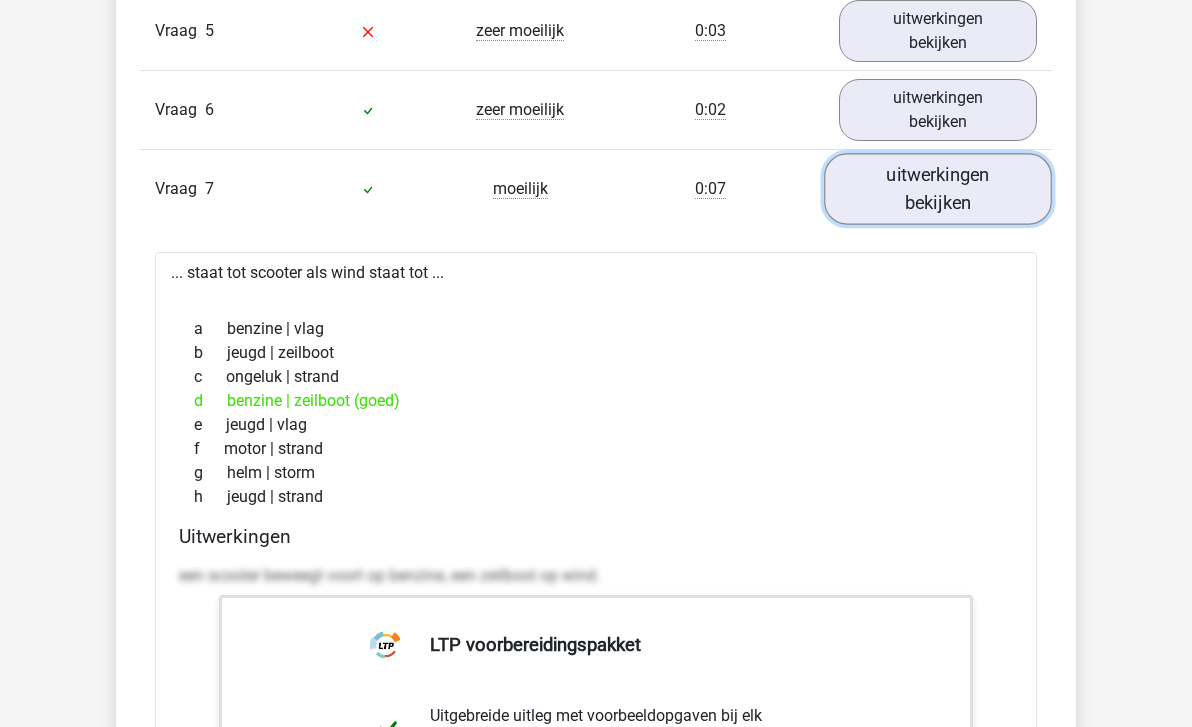click on "uitwerkingen bekijken" at bounding box center (938, 188) 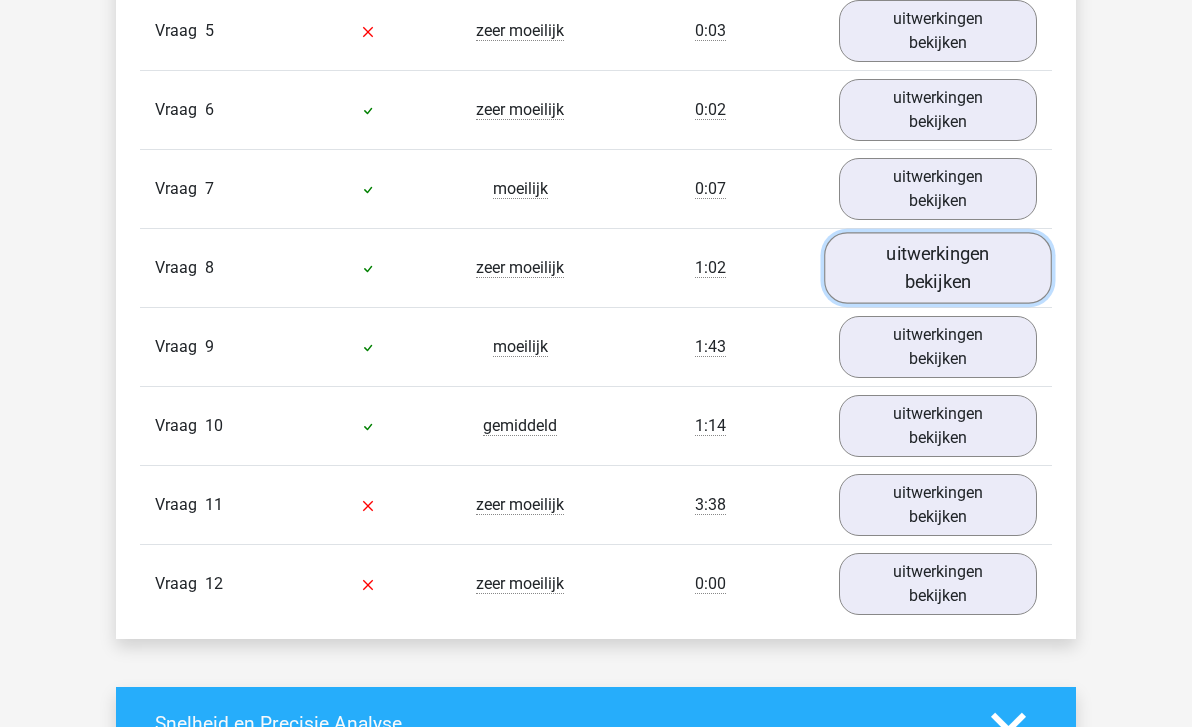 click on "uitwerkingen bekijken" at bounding box center (938, 267) 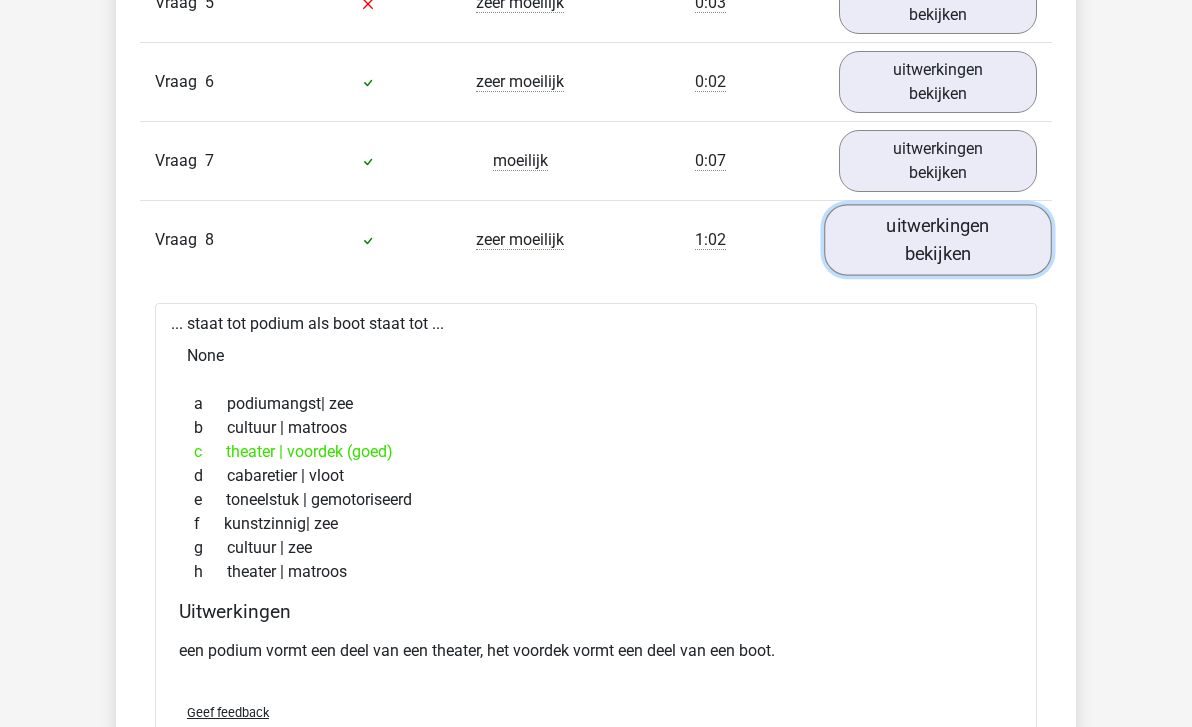 scroll, scrollTop: 2611, scrollLeft: 0, axis: vertical 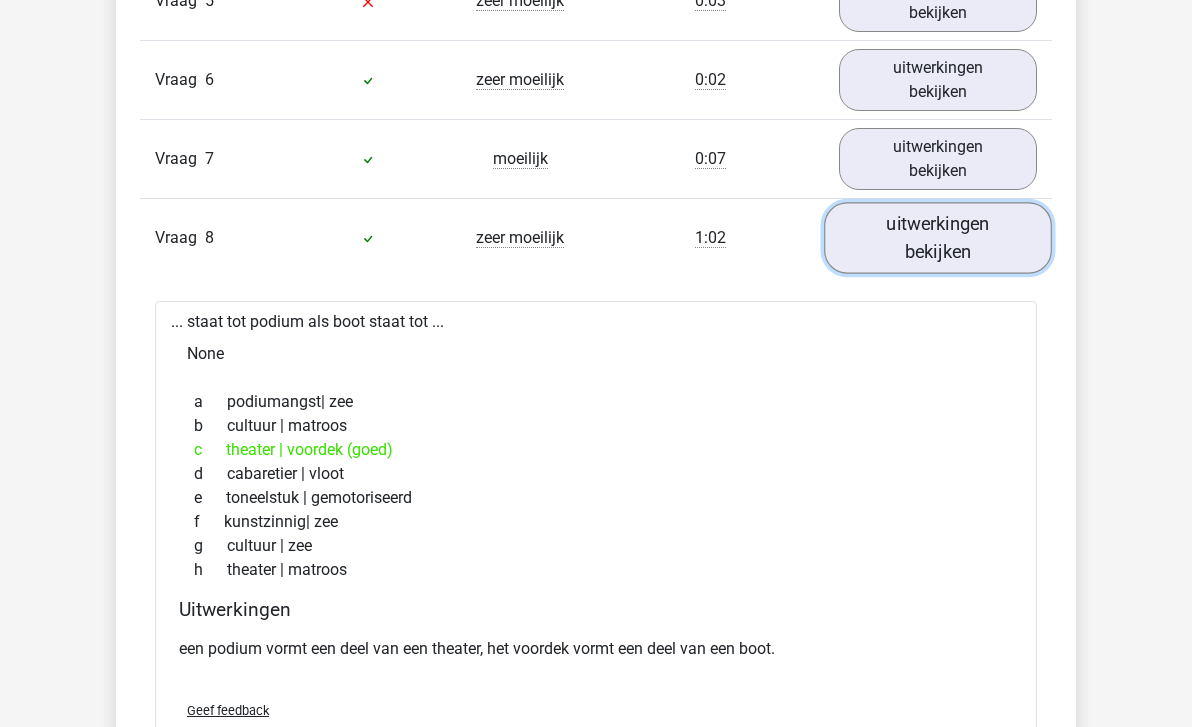 click on "uitwerkingen bekijken" at bounding box center [938, 237] 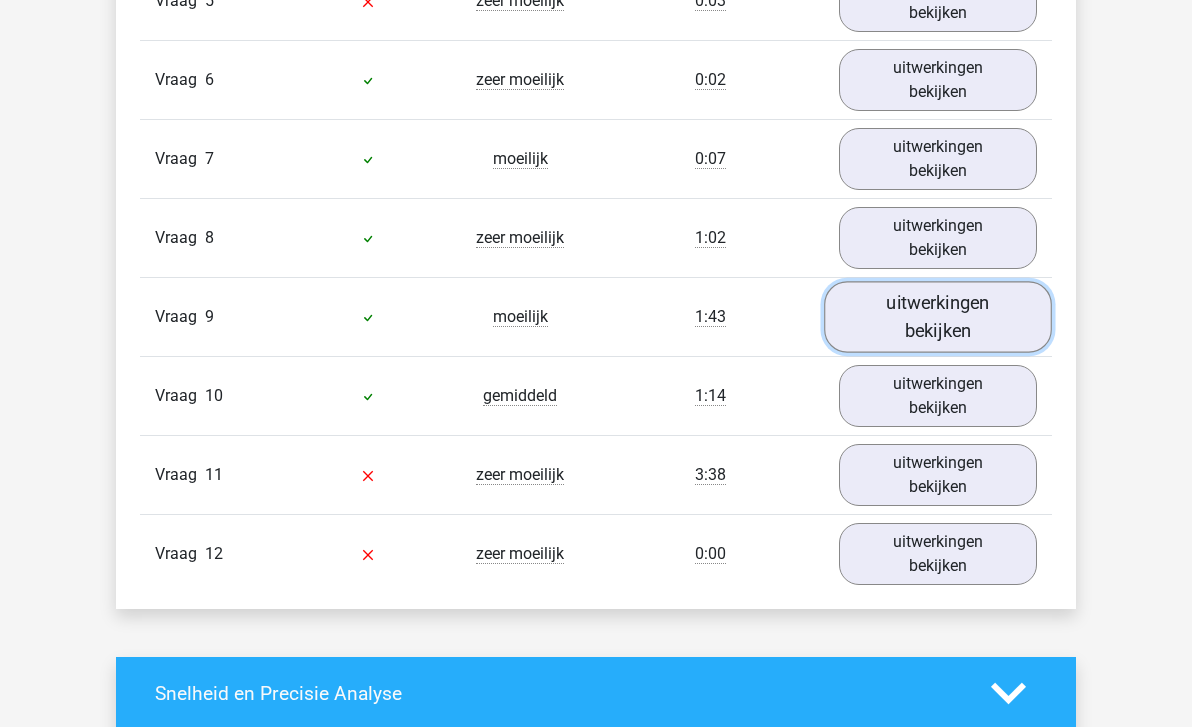 click on "uitwerkingen bekijken" at bounding box center (938, 316) 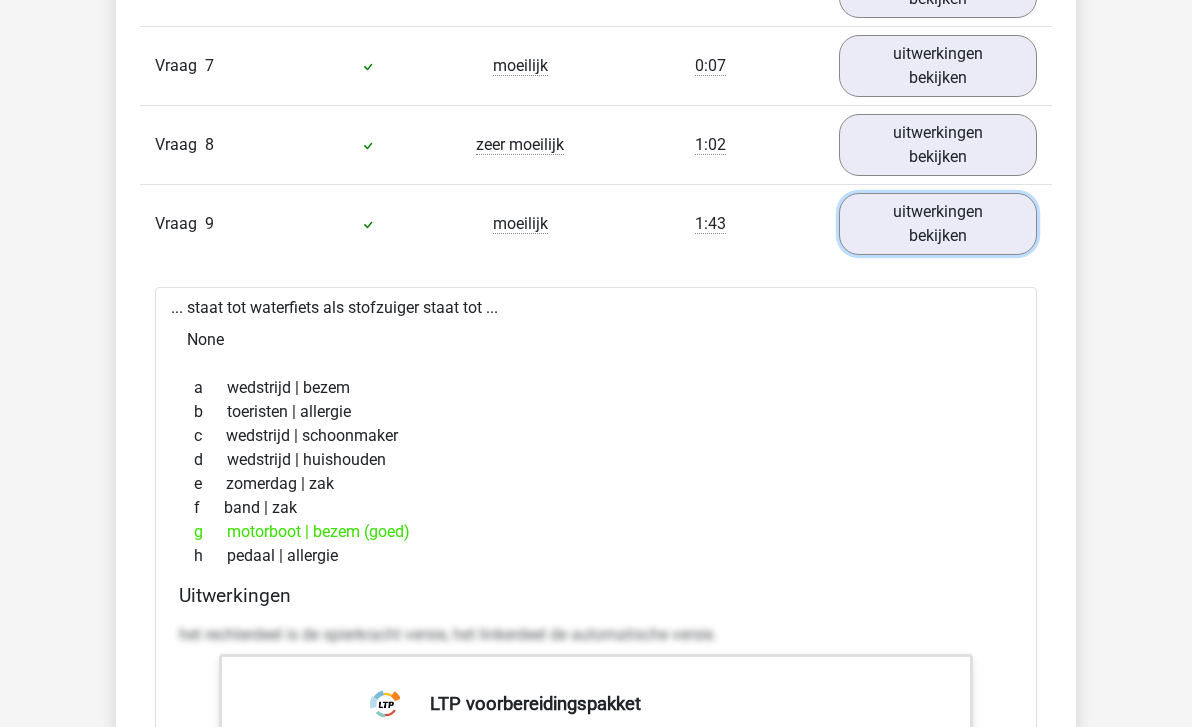 scroll, scrollTop: 2703, scrollLeft: 0, axis: vertical 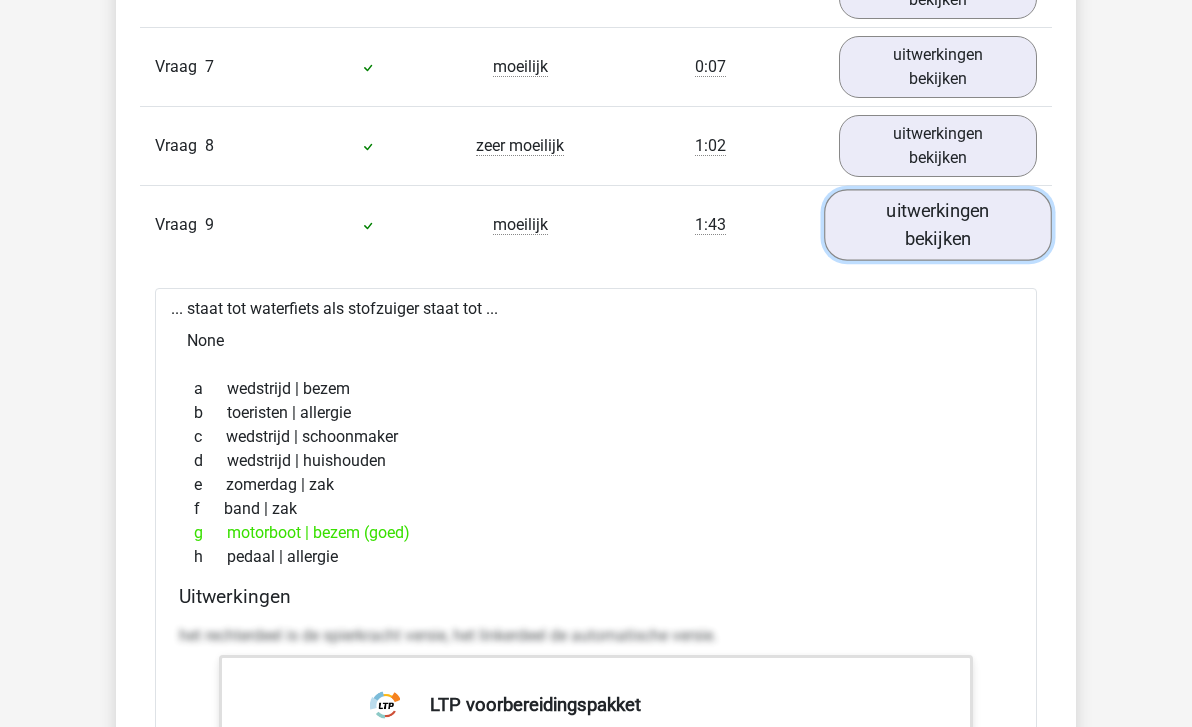 click on "uitwerkingen bekijken" at bounding box center (938, 224) 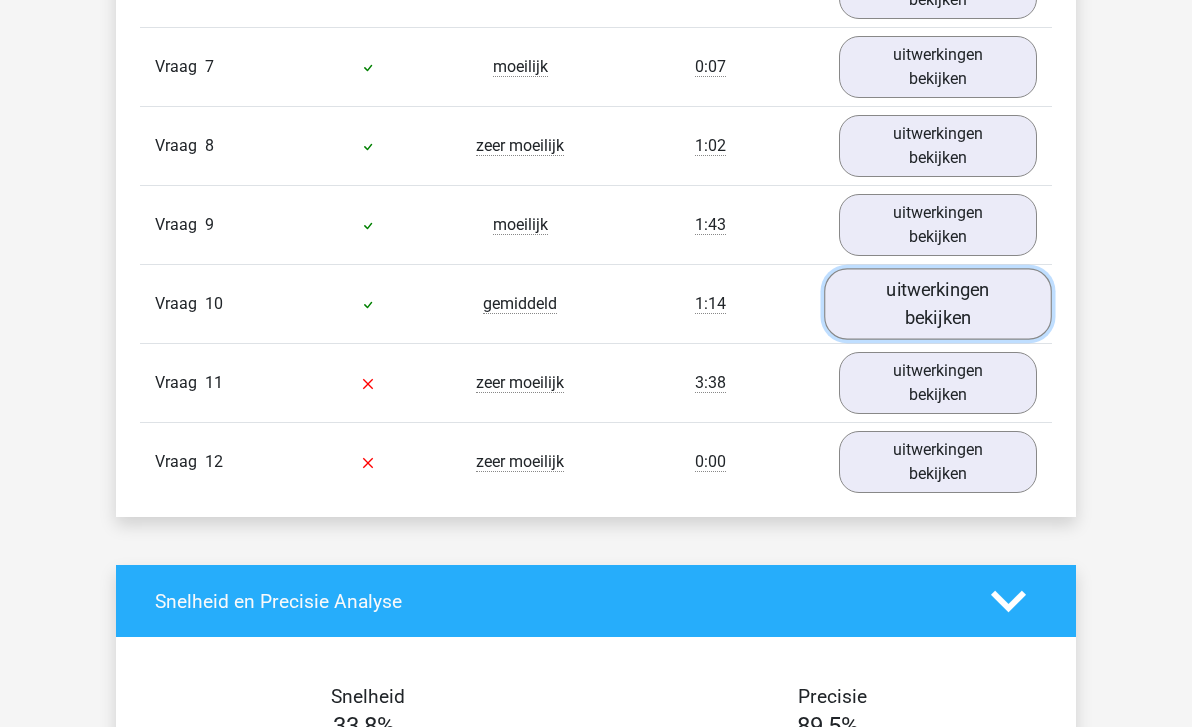 click on "uitwerkingen bekijken" at bounding box center (938, 303) 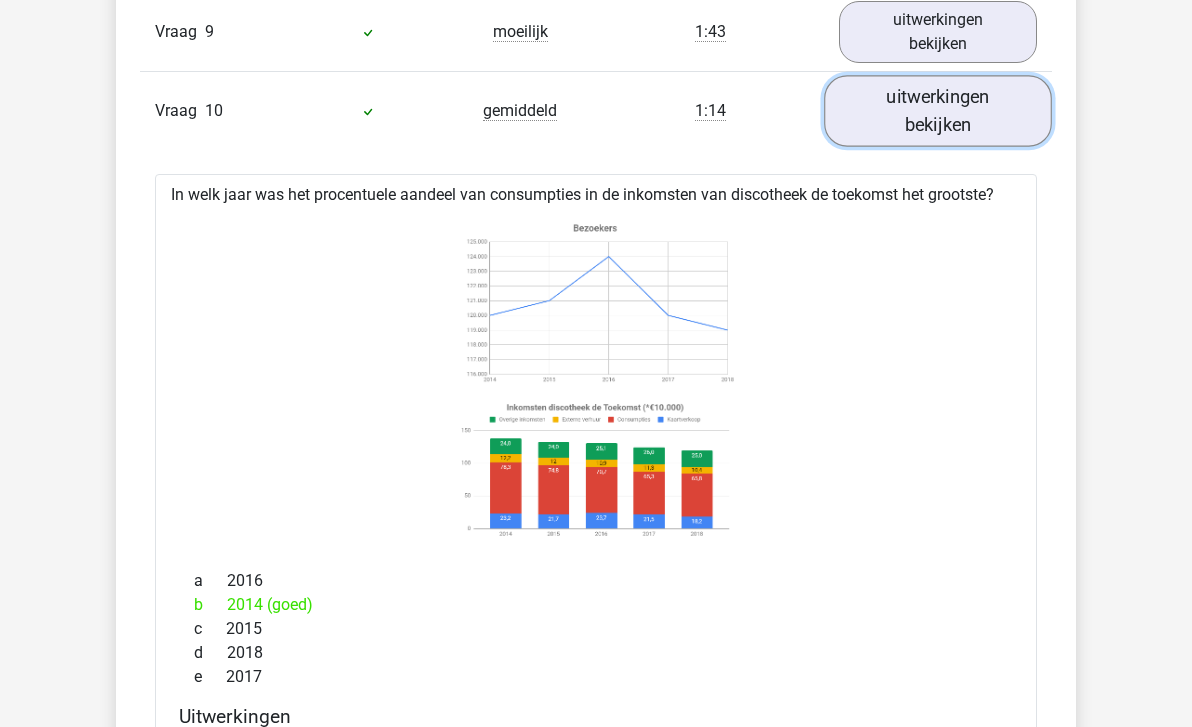 scroll, scrollTop: 2900, scrollLeft: 0, axis: vertical 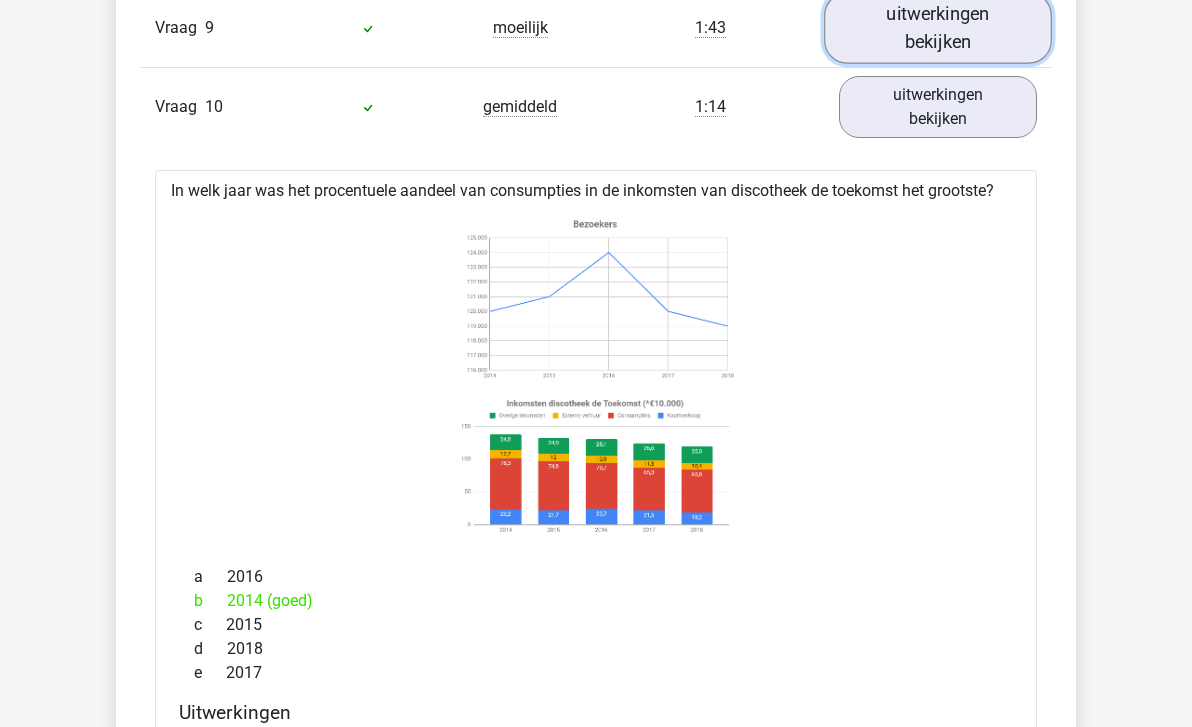 click on "uitwerkingen bekijken" at bounding box center [938, 27] 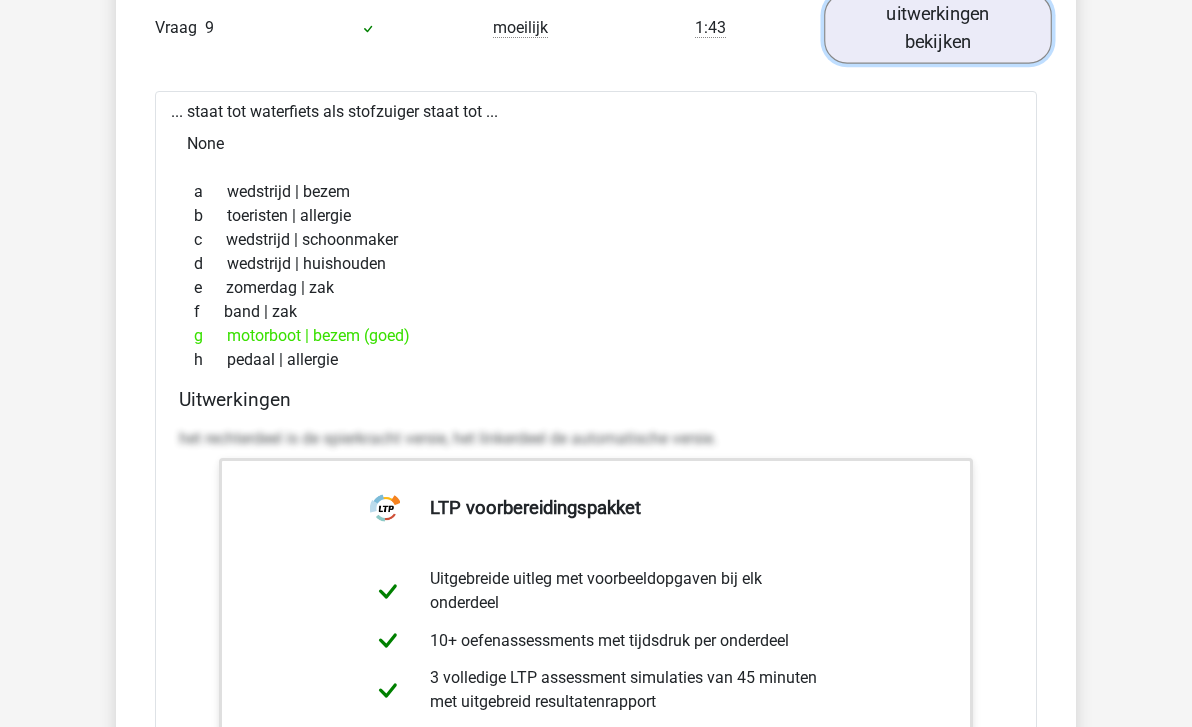 click on "uitwerkingen bekijken" at bounding box center (938, 27) 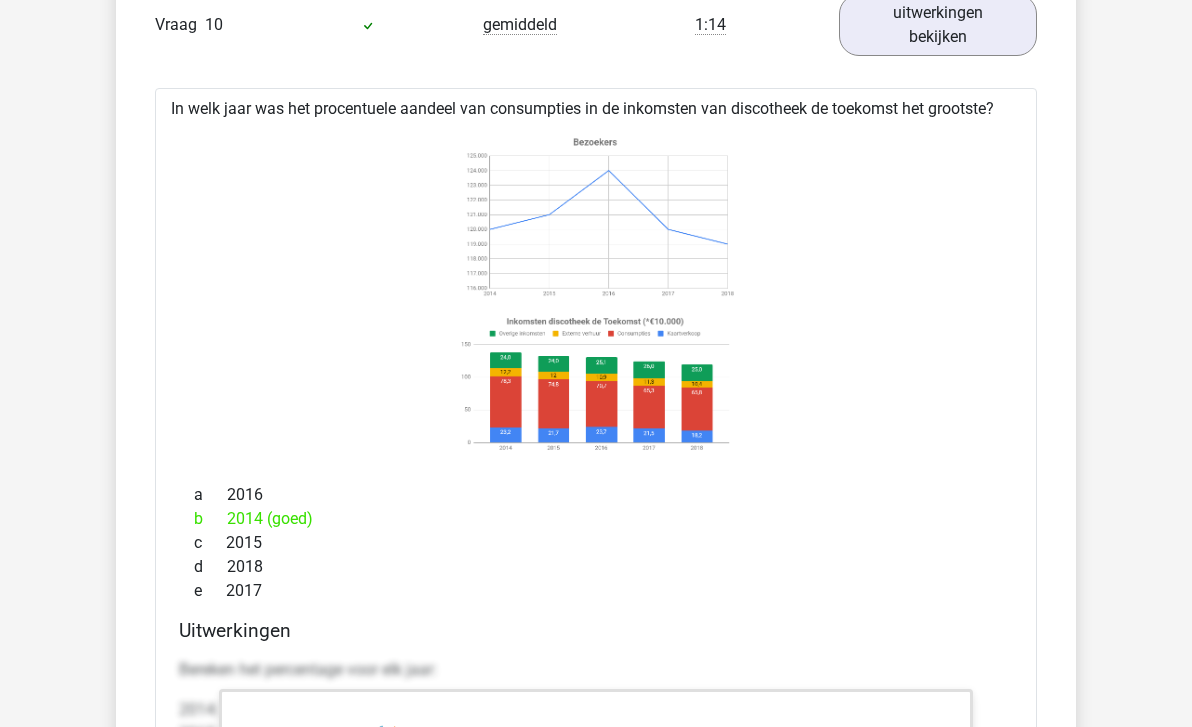 scroll, scrollTop: 2979, scrollLeft: 0, axis: vertical 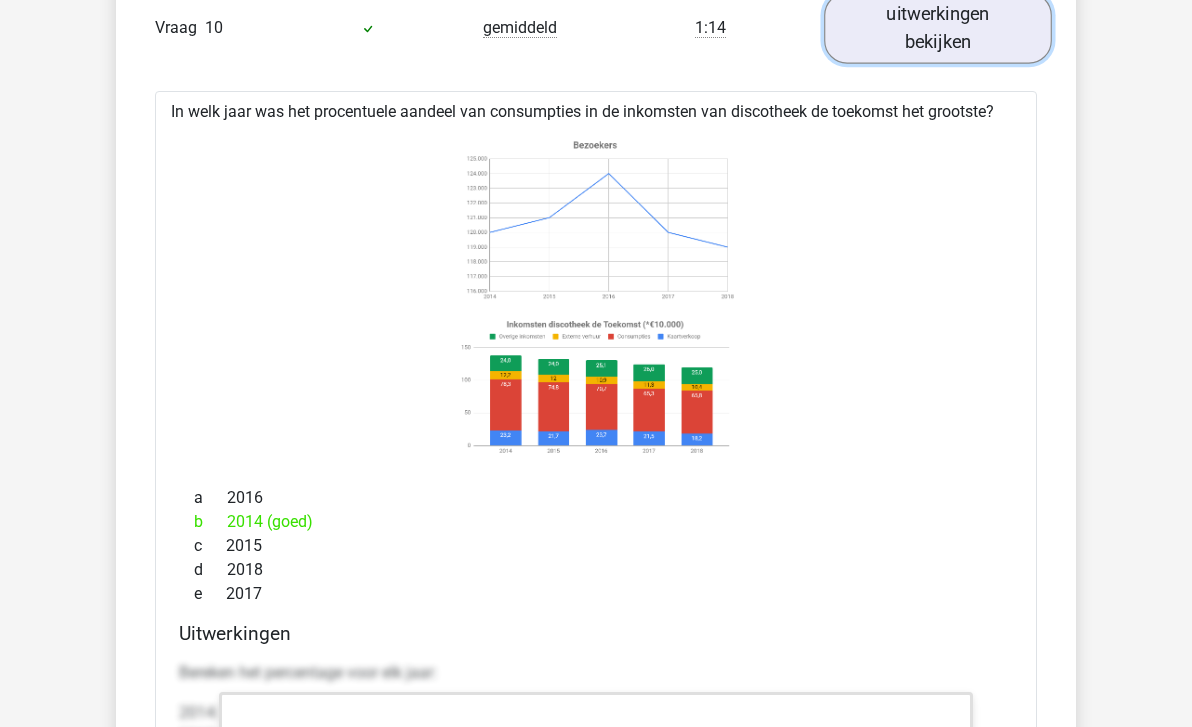 click on "uitwerkingen bekijken" at bounding box center [938, 27] 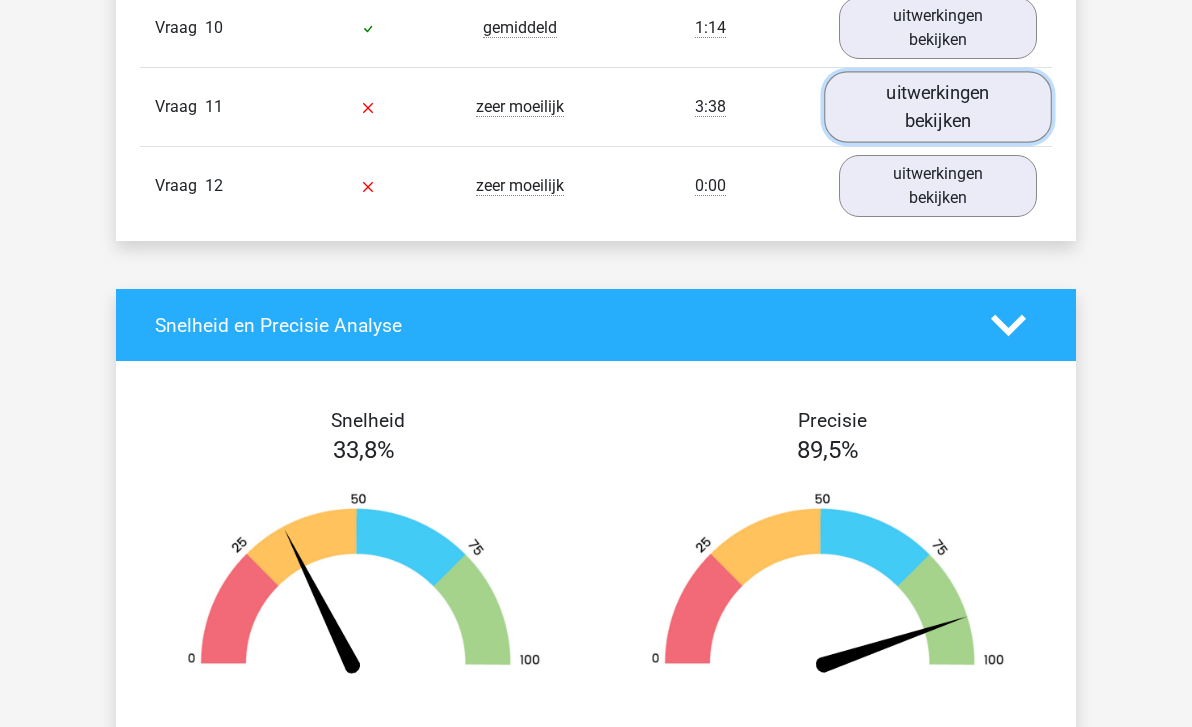 click on "uitwerkingen bekijken" at bounding box center (938, 106) 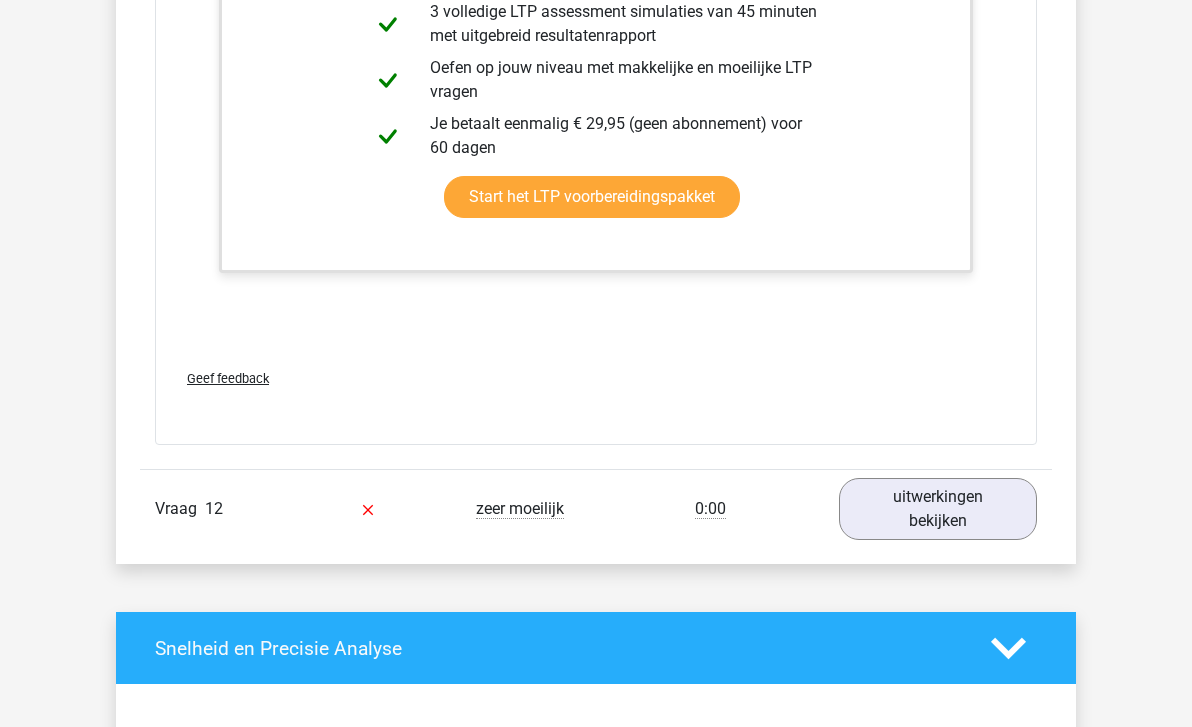 scroll, scrollTop: 3971, scrollLeft: 0, axis: vertical 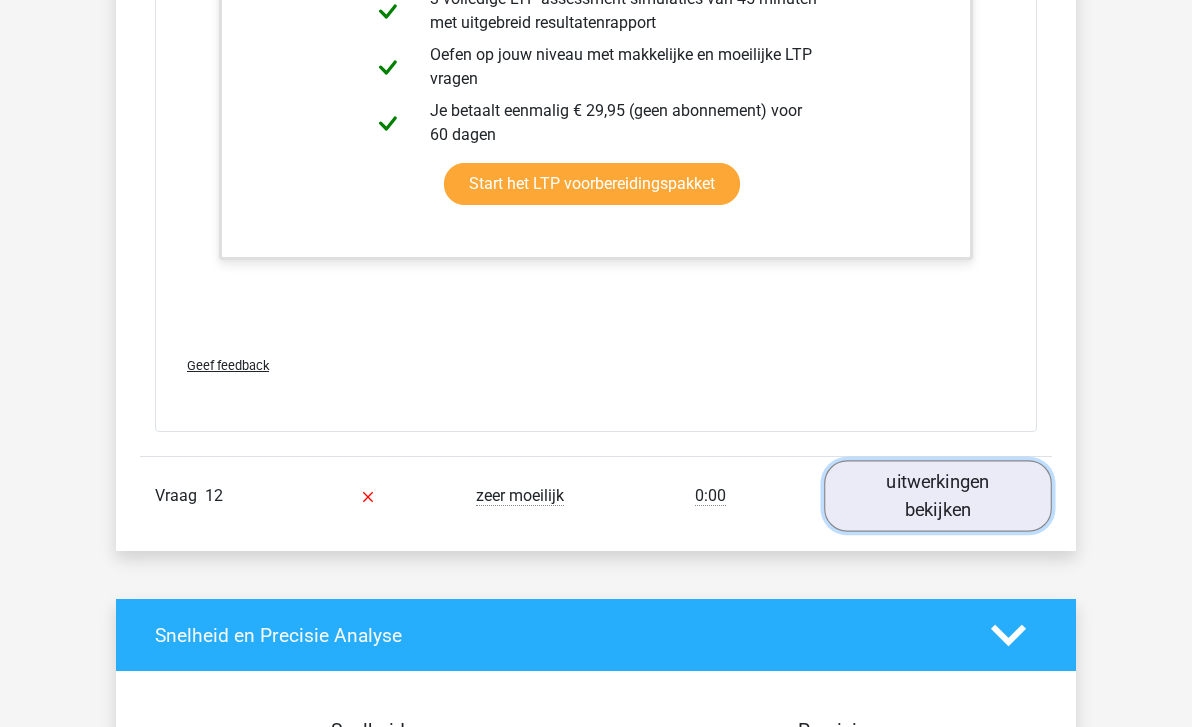 click on "uitwerkingen bekijken" at bounding box center (938, 496) 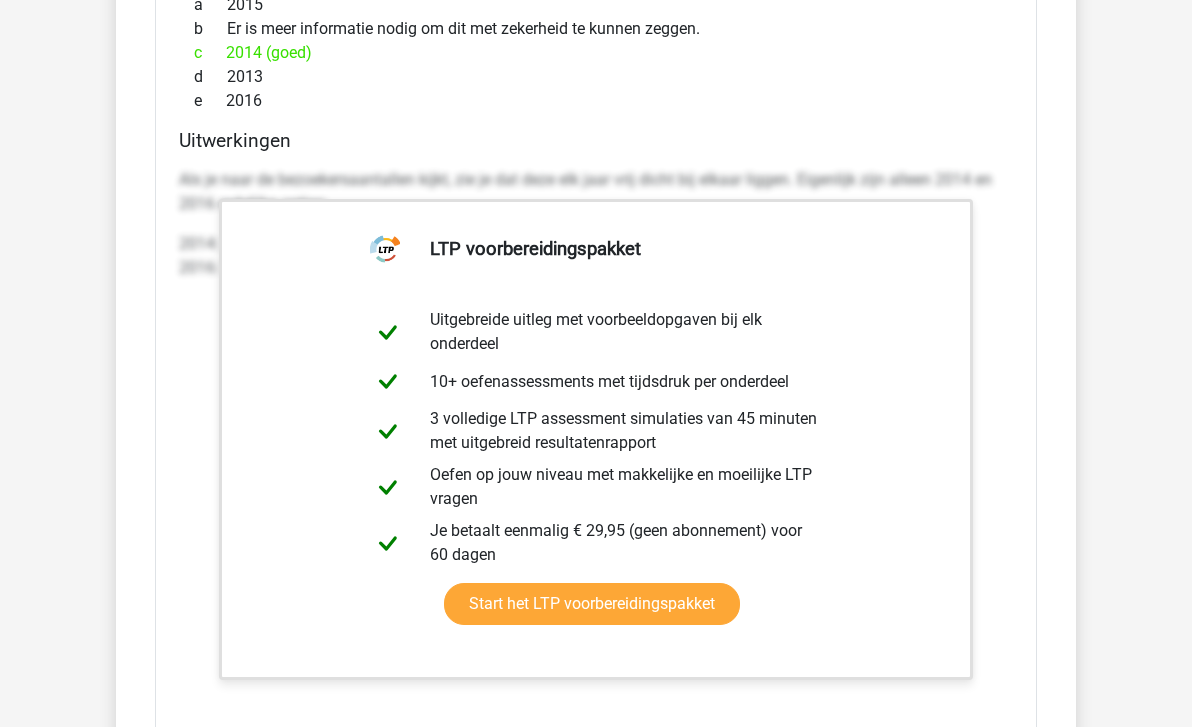 scroll, scrollTop: 3012, scrollLeft: 0, axis: vertical 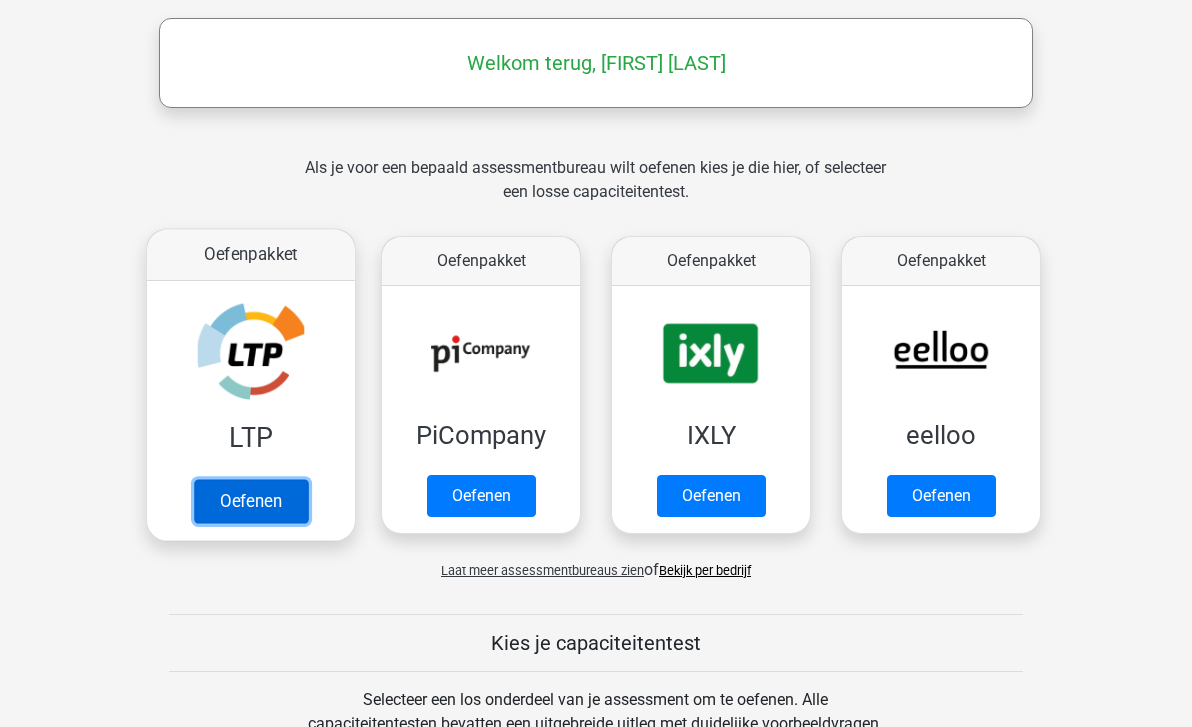 click on "Oefenen" at bounding box center (251, 501) 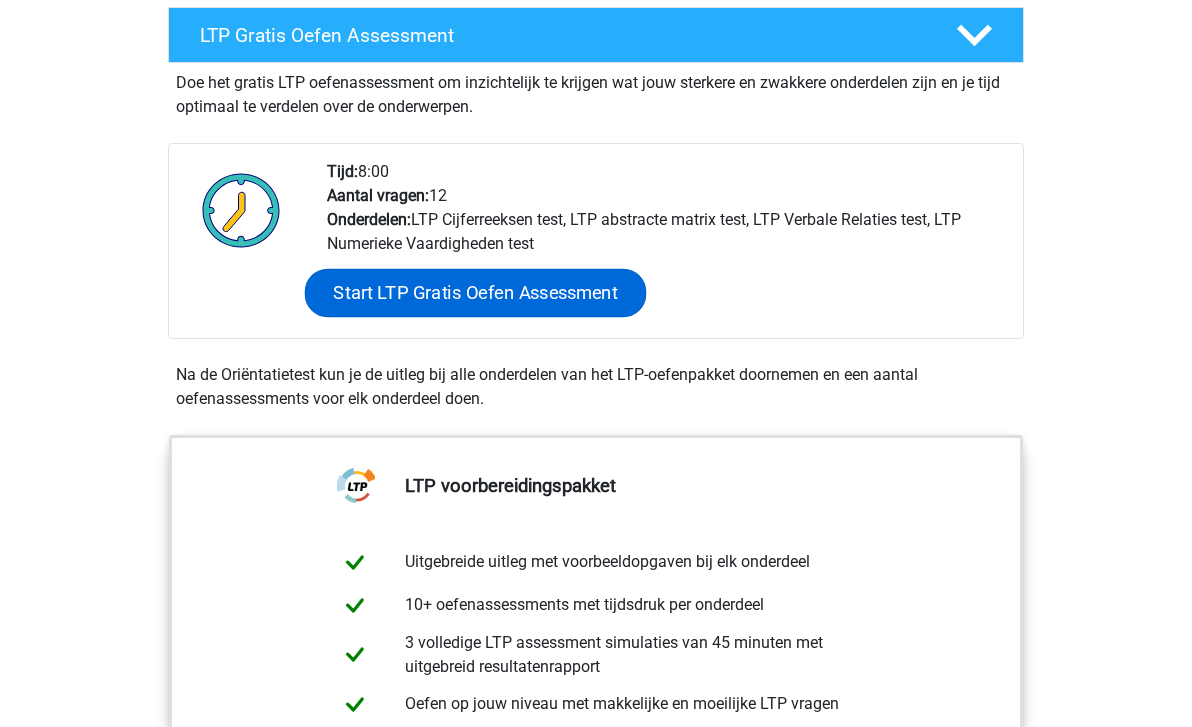 scroll, scrollTop: 377, scrollLeft: 0, axis: vertical 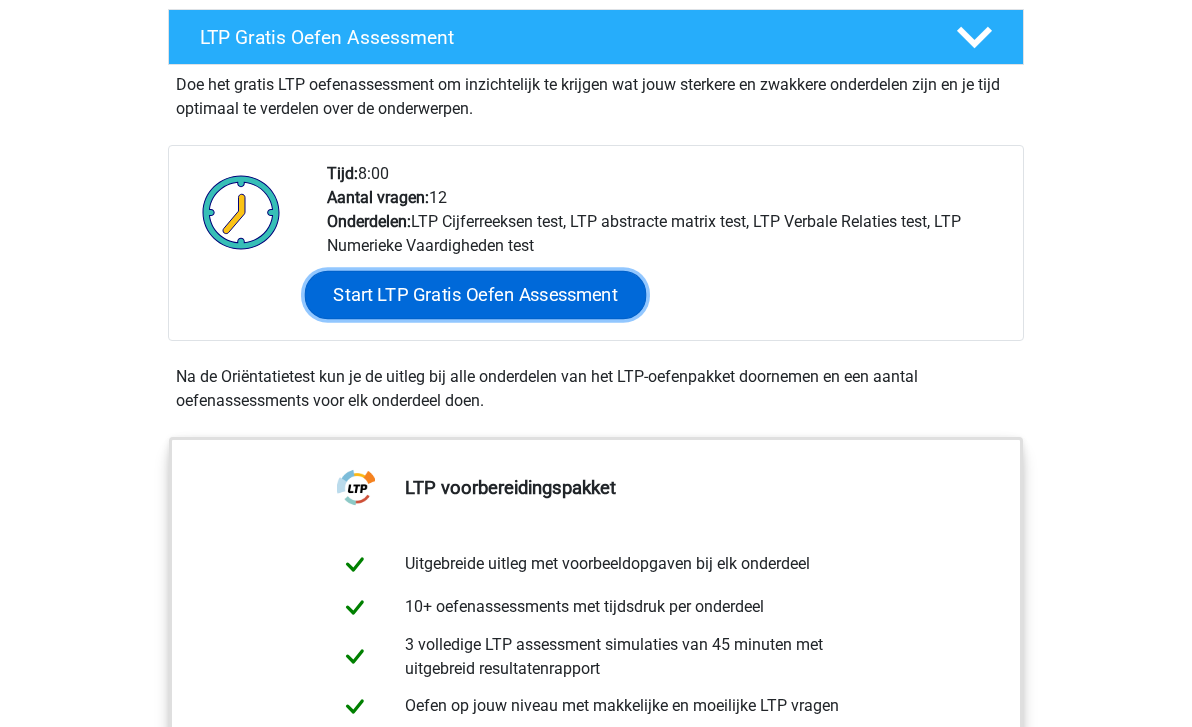 click on "Start LTP Gratis Oefen Assessment" at bounding box center (476, 295) 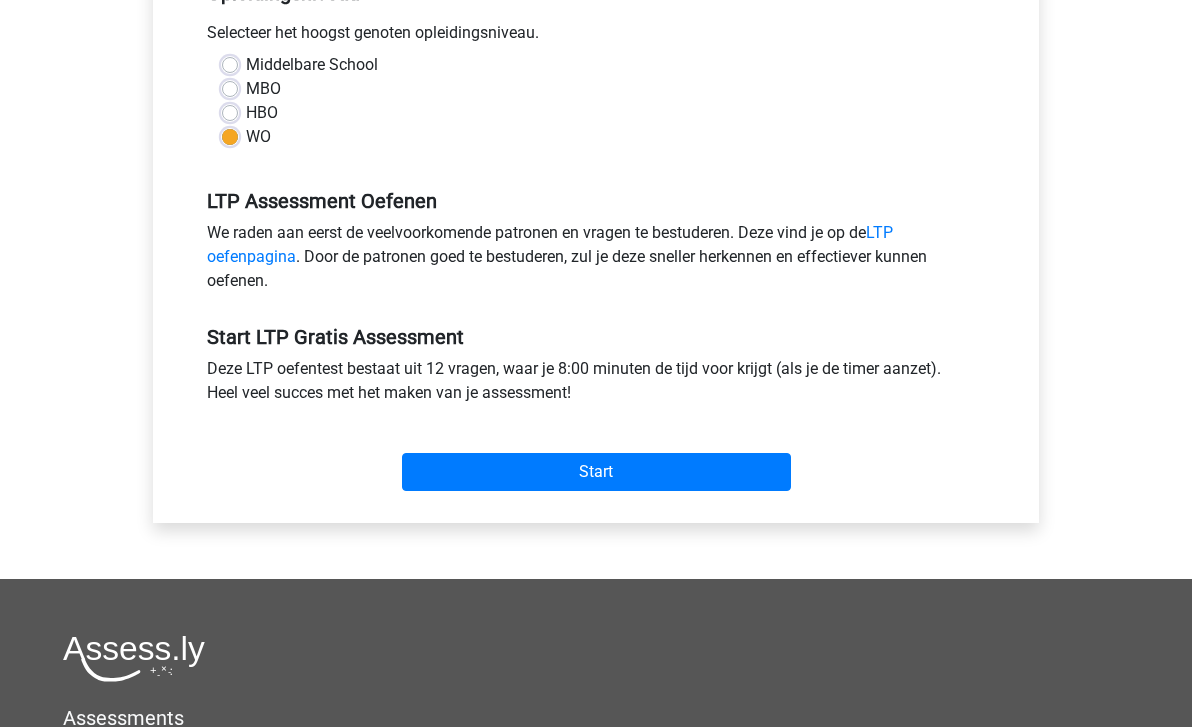 scroll, scrollTop: 525, scrollLeft: 0, axis: vertical 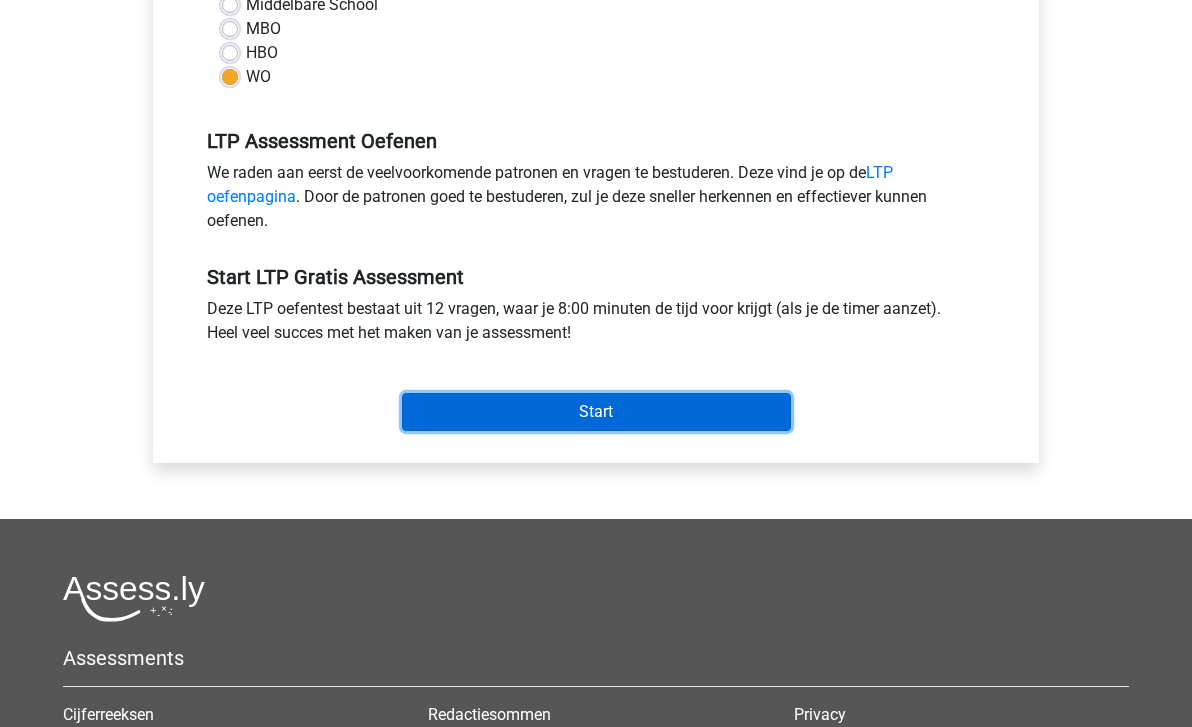 click on "Start" at bounding box center [596, 412] 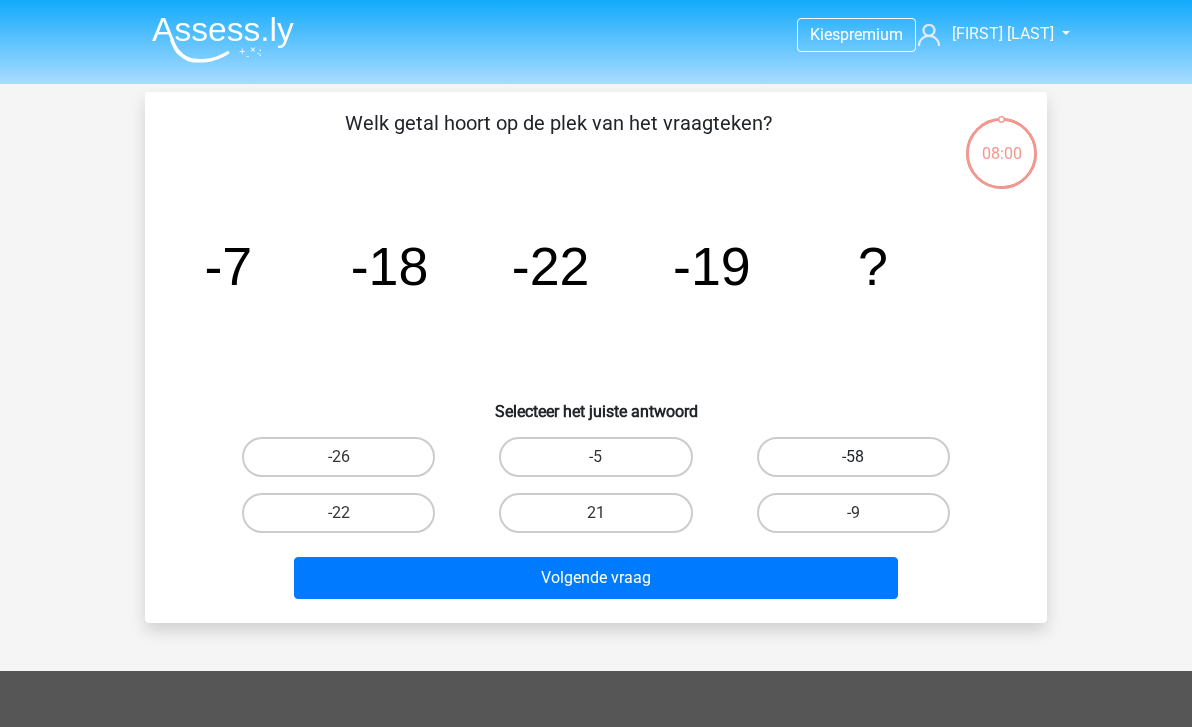 scroll, scrollTop: 0, scrollLeft: 0, axis: both 